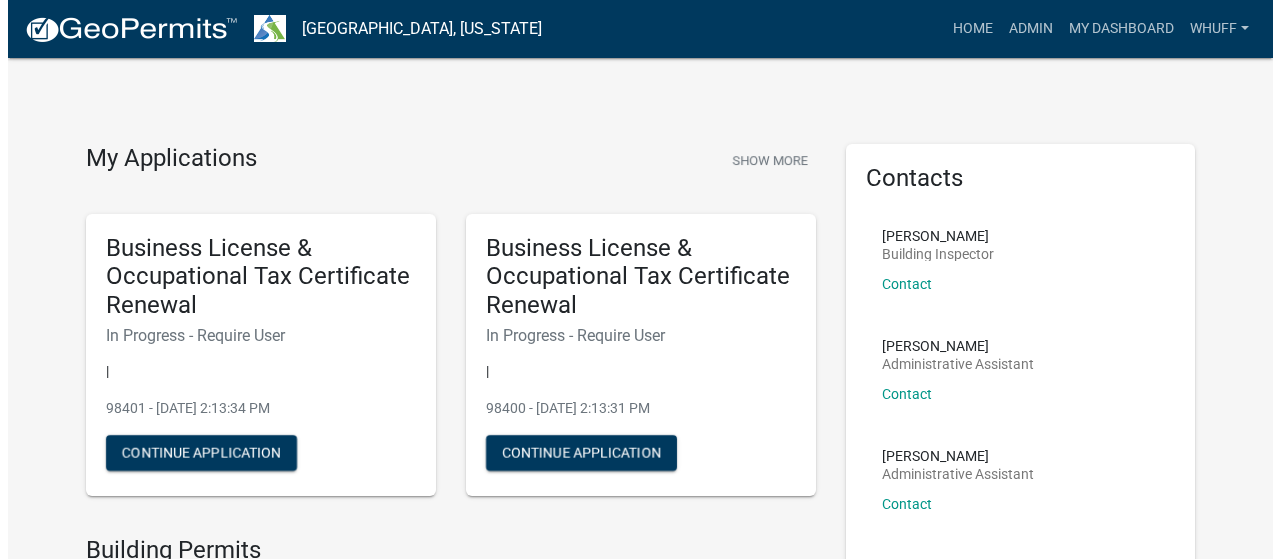 scroll, scrollTop: 0, scrollLeft: 0, axis: both 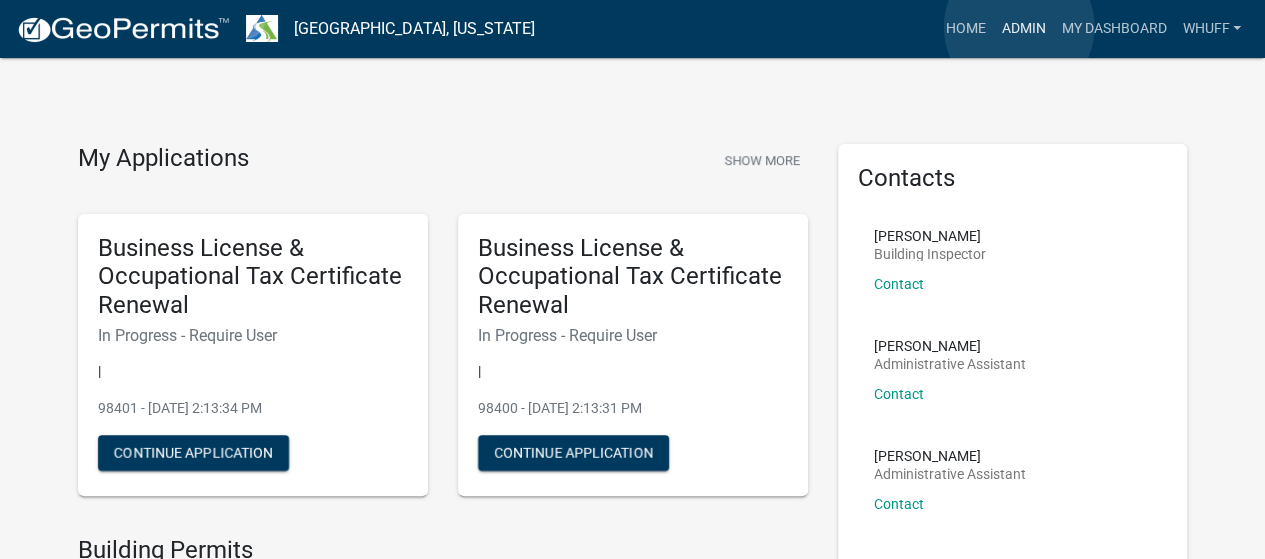 click on "Admin" at bounding box center [1023, 29] 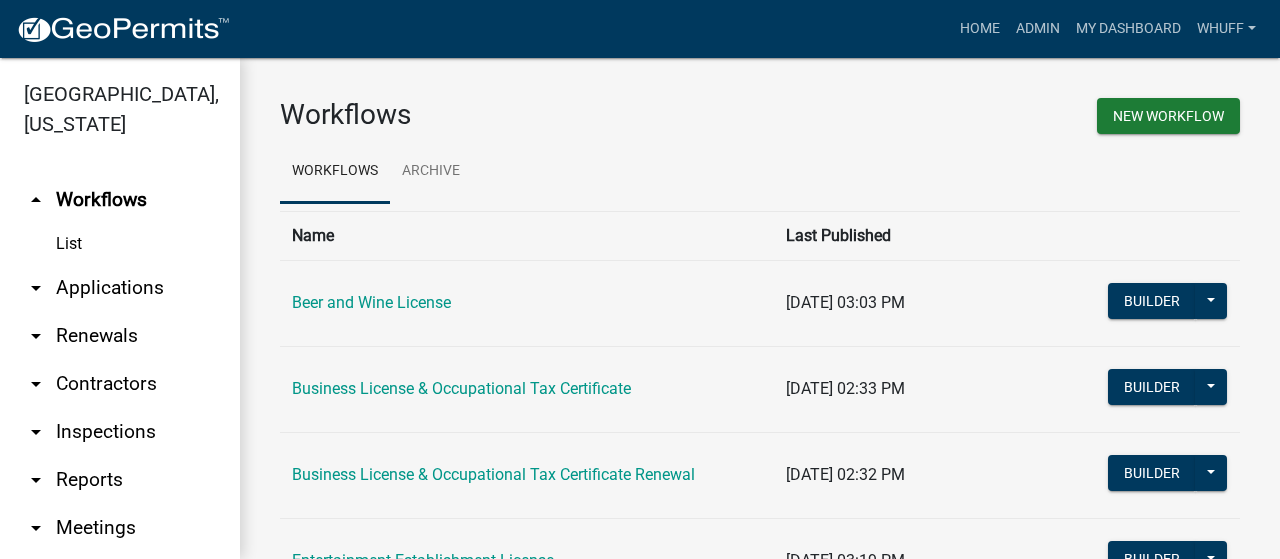 click on "arrow_drop_down   Applications" at bounding box center [120, 288] 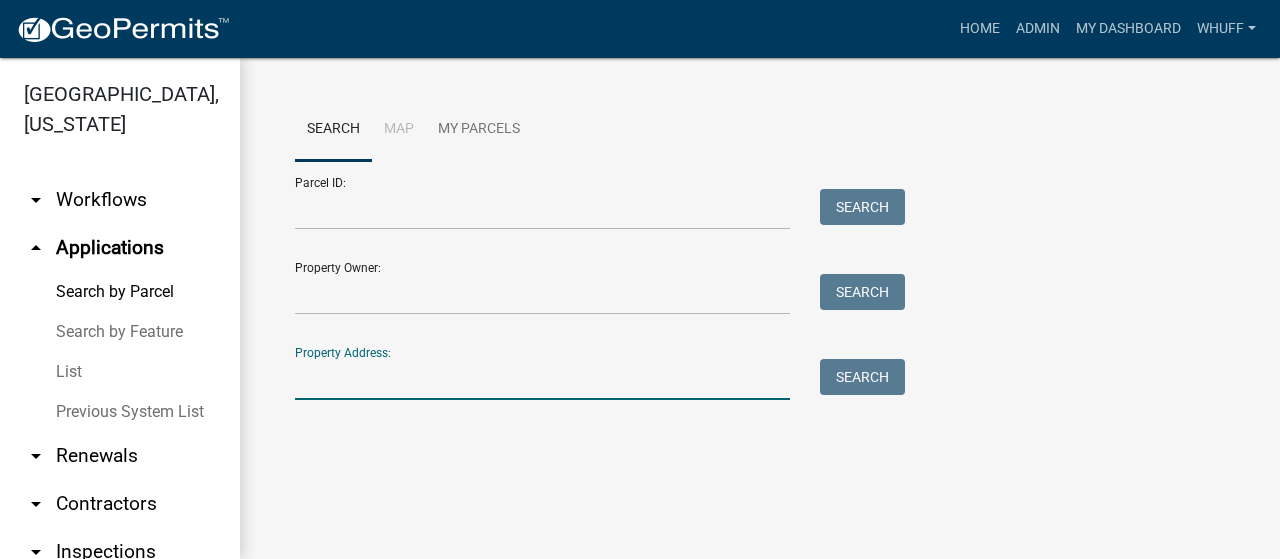 click on "Property Address:" at bounding box center [542, 379] 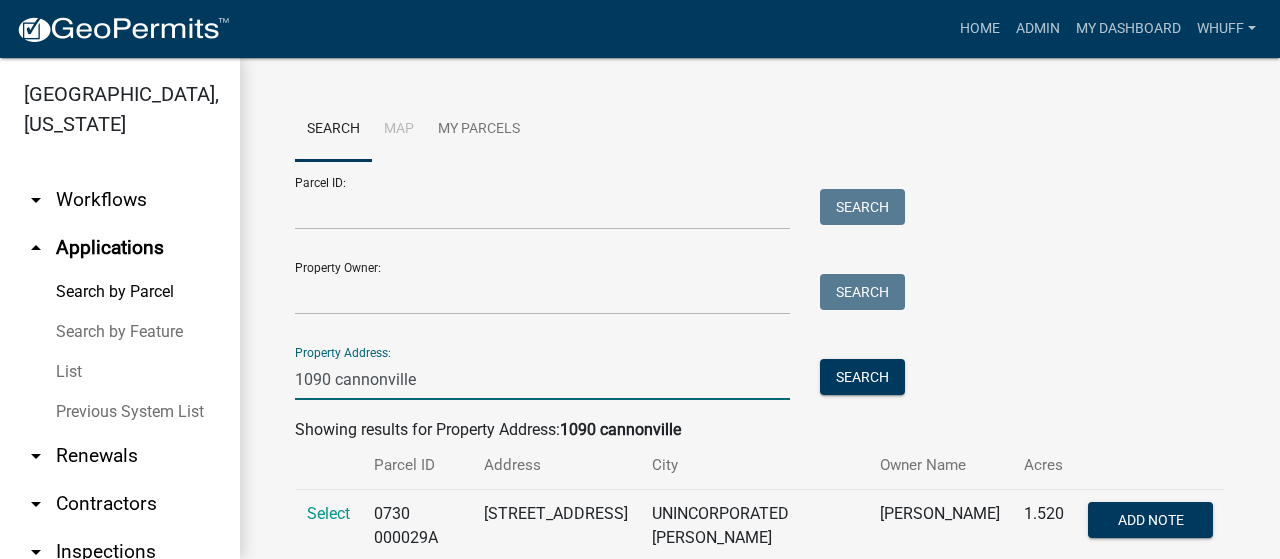 scroll, scrollTop: 58, scrollLeft: 0, axis: vertical 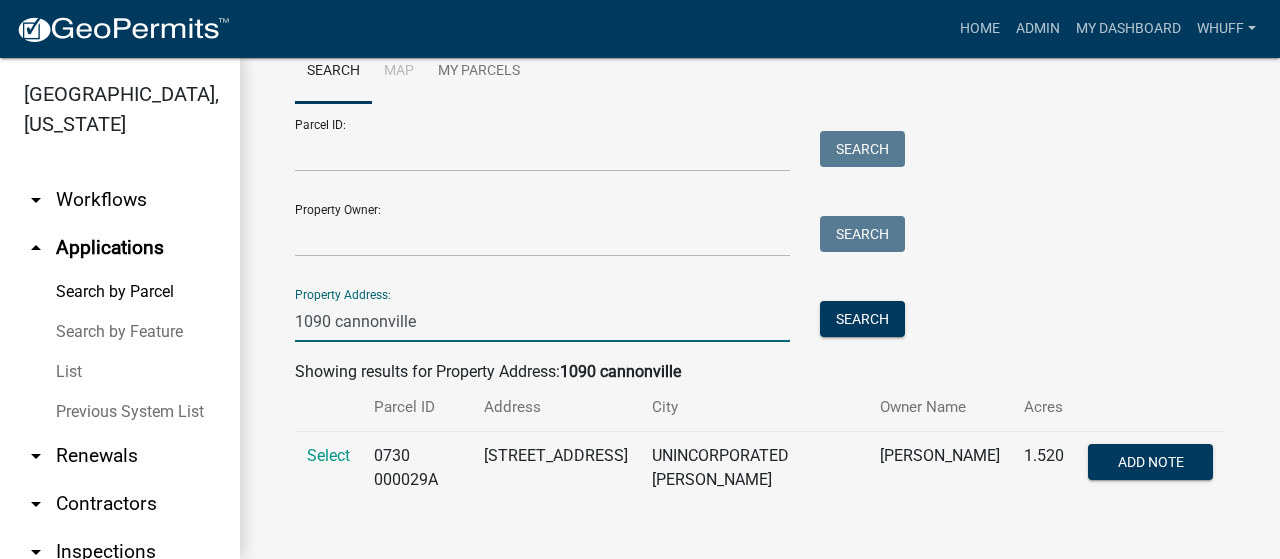 type on "1090 cannonville" 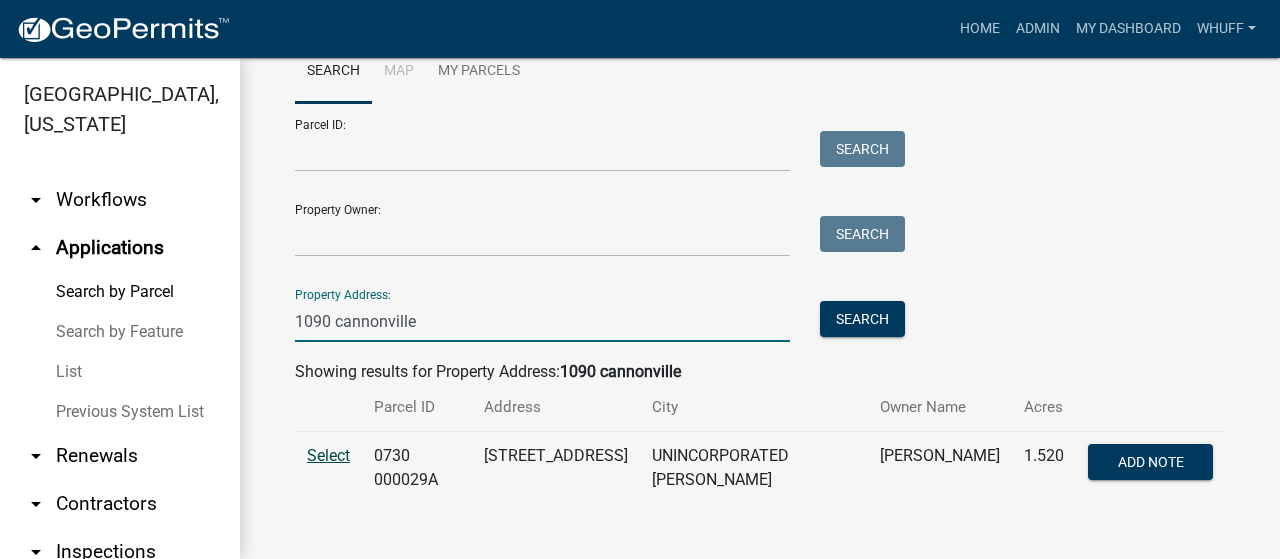 click on "Select" at bounding box center (328, 455) 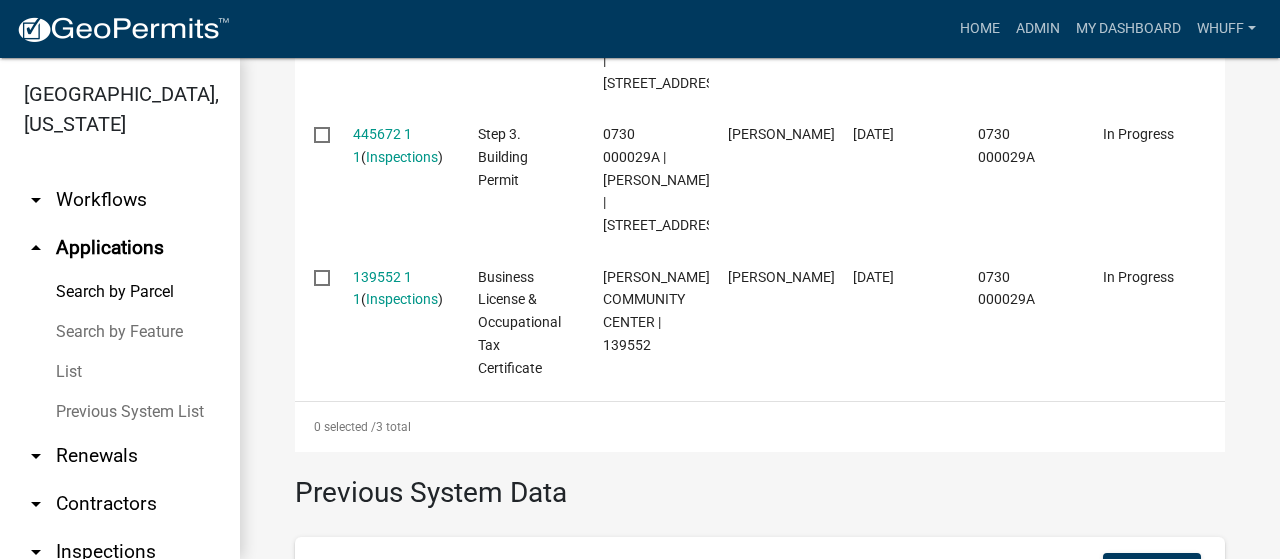 scroll, scrollTop: 848, scrollLeft: 0, axis: vertical 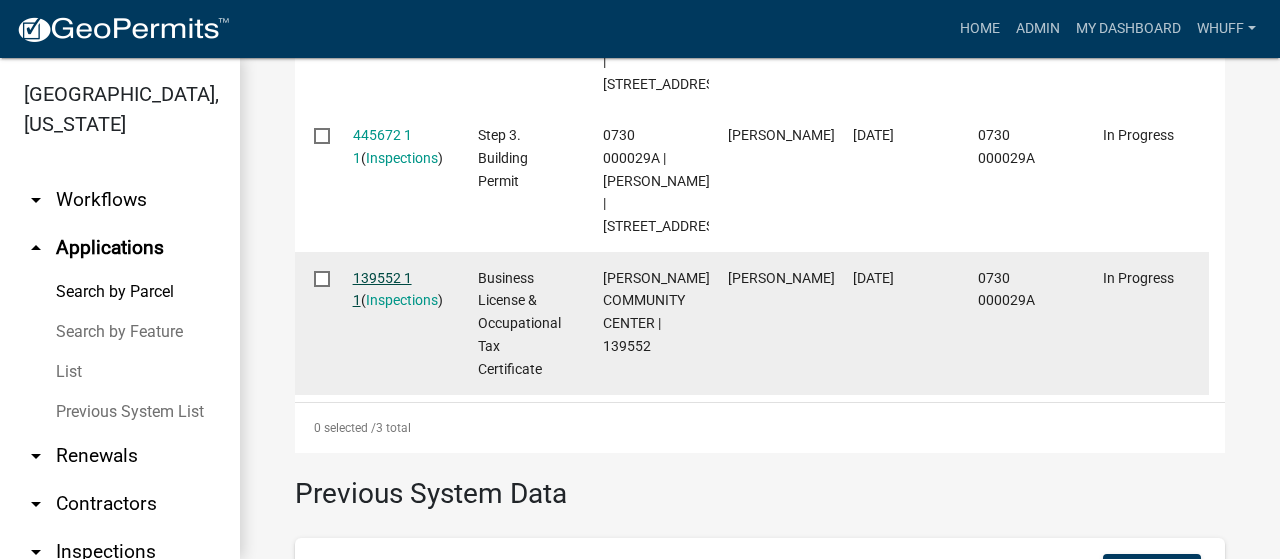 click on "139552 1 1" 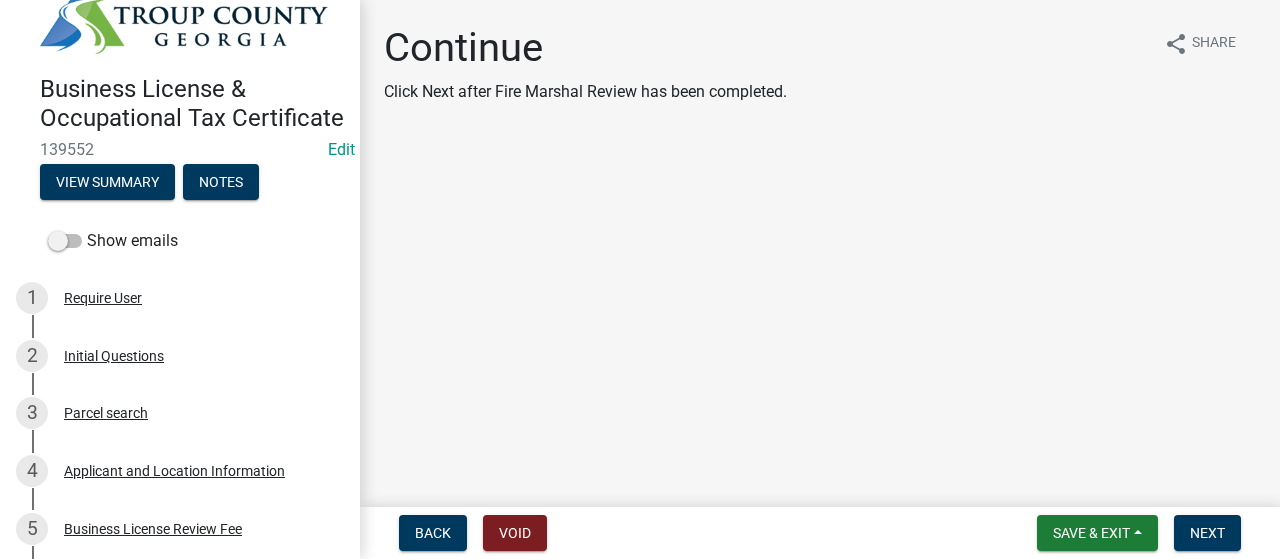 scroll, scrollTop: 38, scrollLeft: 0, axis: vertical 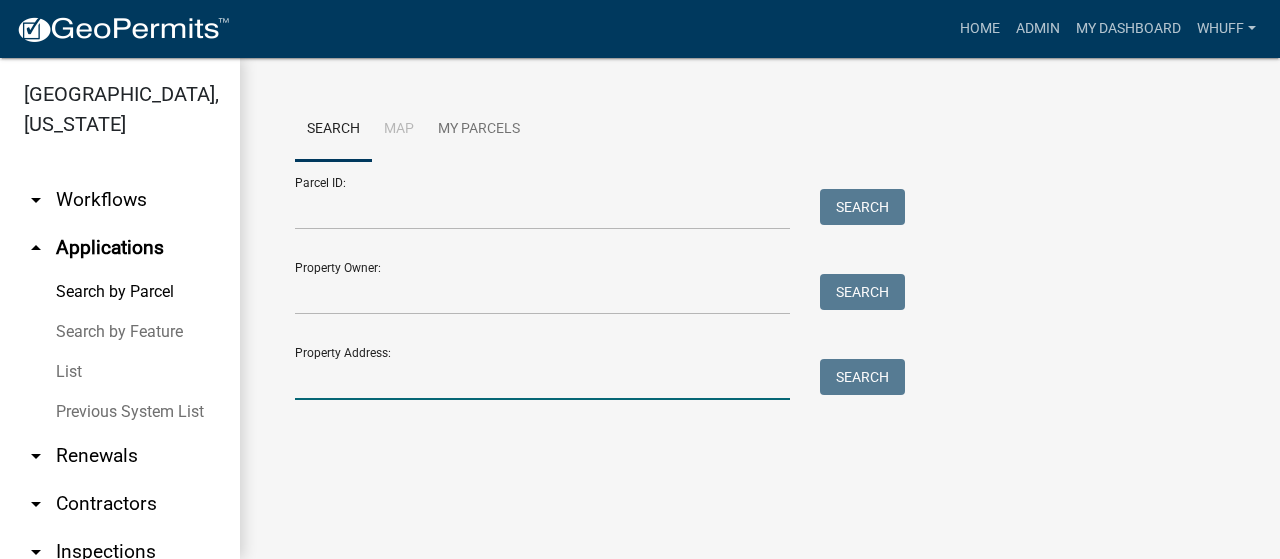 click on "Property Address:" at bounding box center [542, 379] 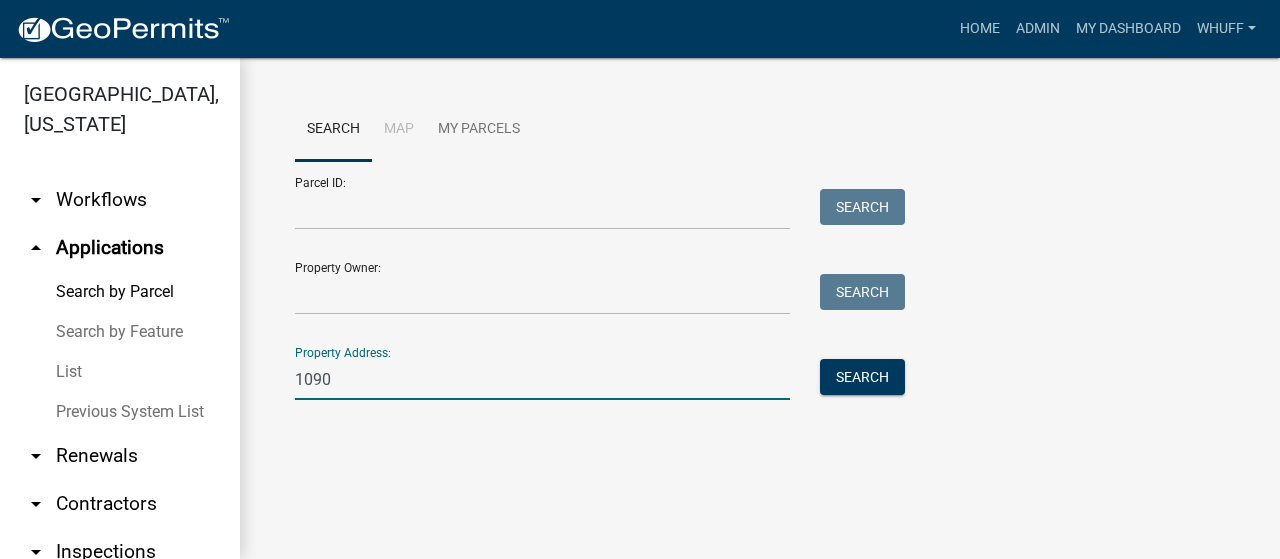 type on "1090 cannonville" 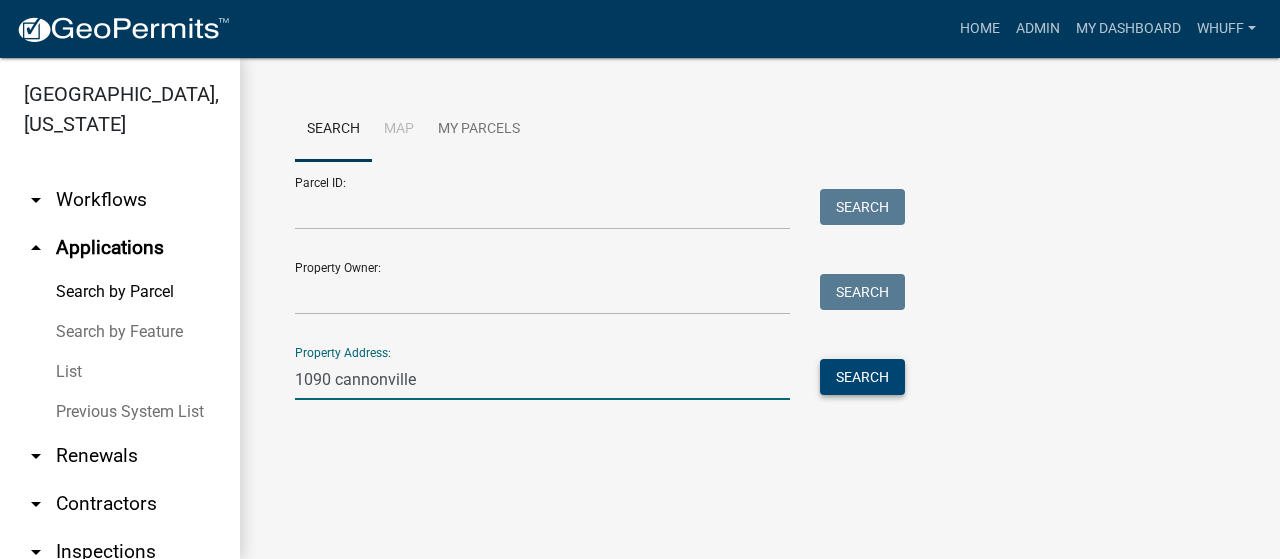 click on "Search" at bounding box center (862, 377) 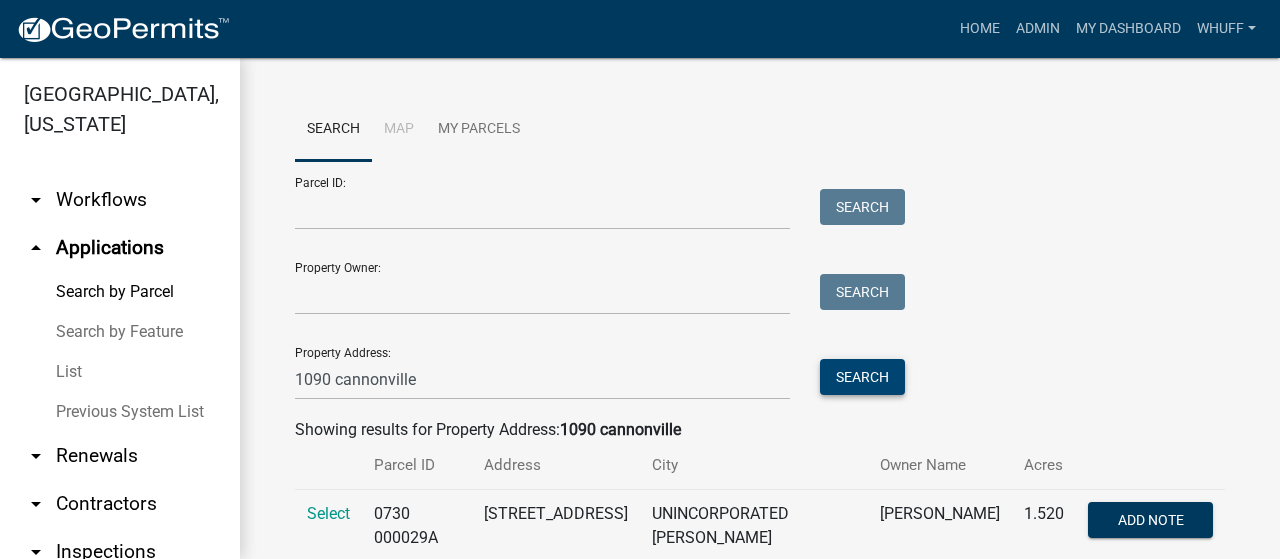 scroll, scrollTop: 58, scrollLeft: 0, axis: vertical 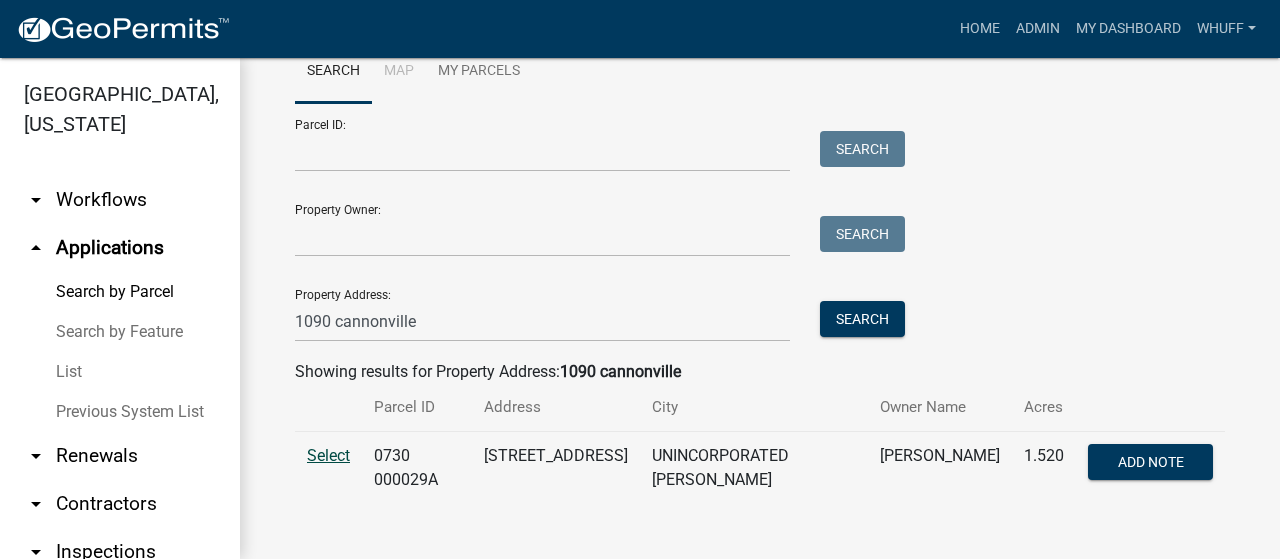 click on "Select" at bounding box center [328, 455] 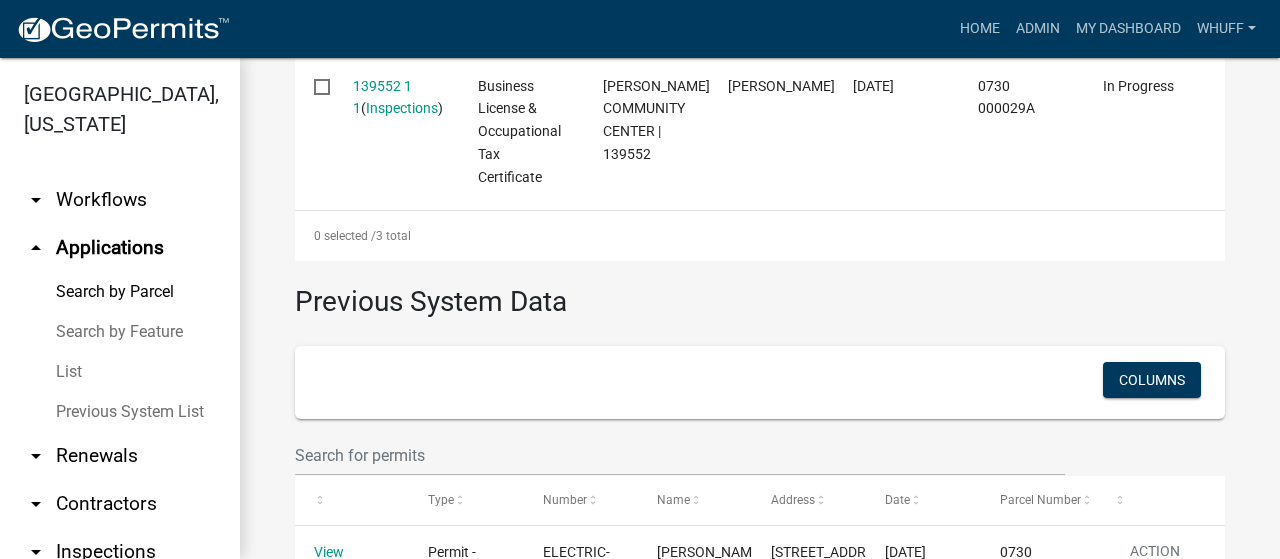 scroll, scrollTop: 1040, scrollLeft: 0, axis: vertical 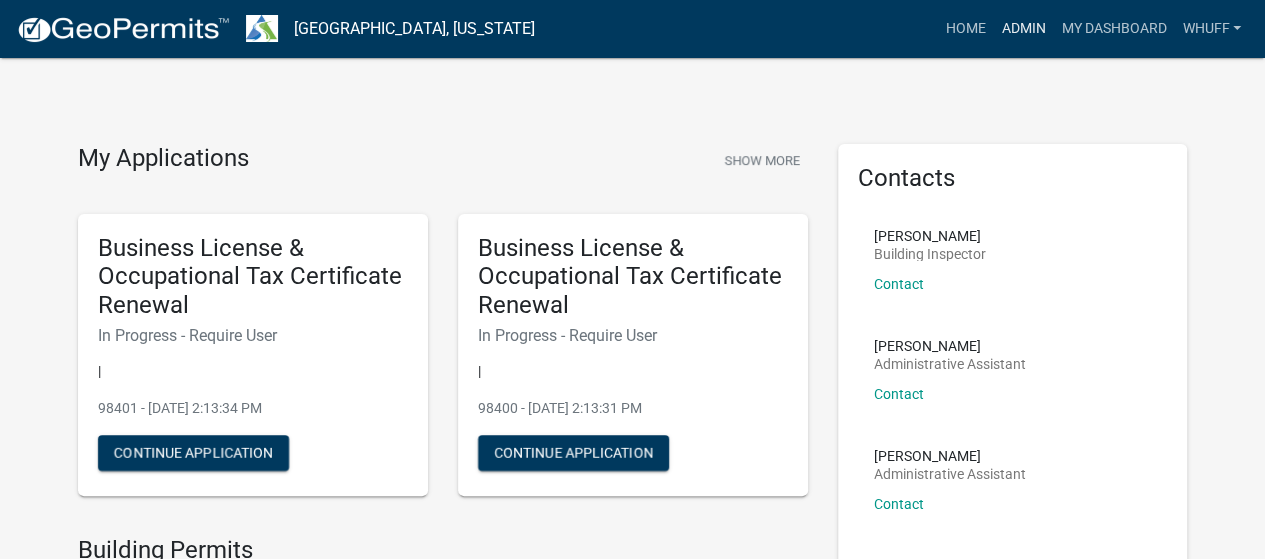 click on "Admin" at bounding box center [1023, 29] 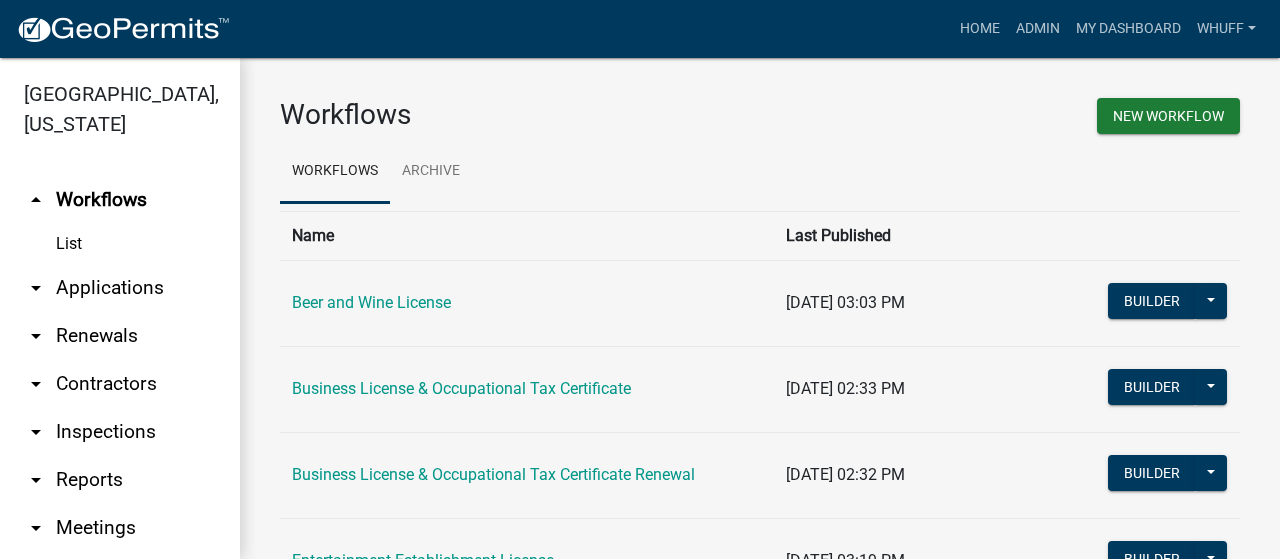 click on "arrow_drop_down   Applications" at bounding box center [120, 288] 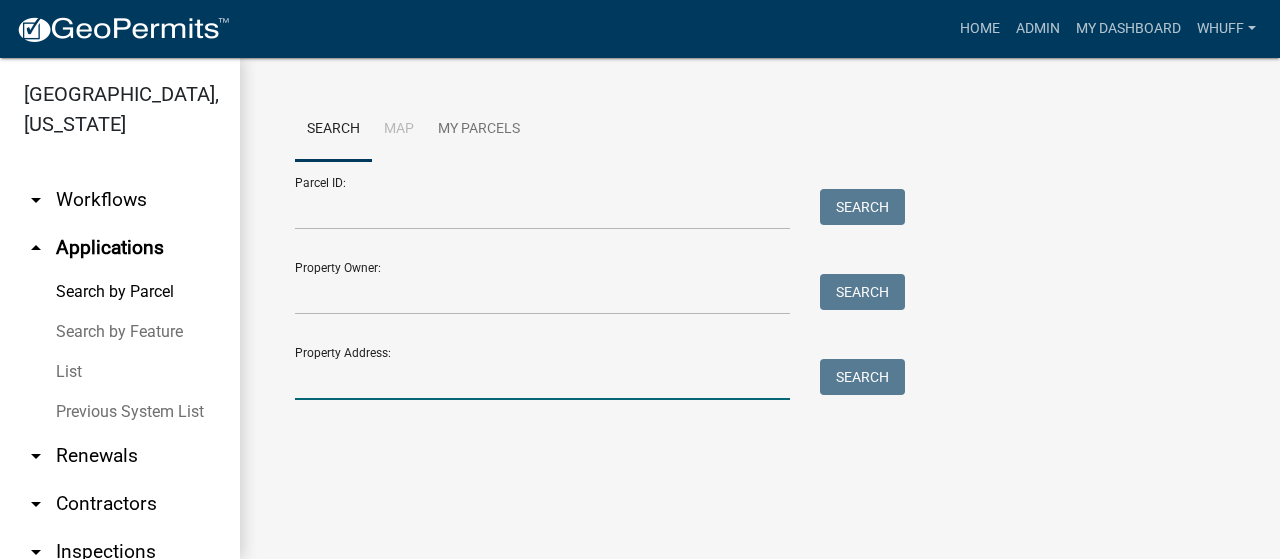 click on "Property Address:" at bounding box center (542, 379) 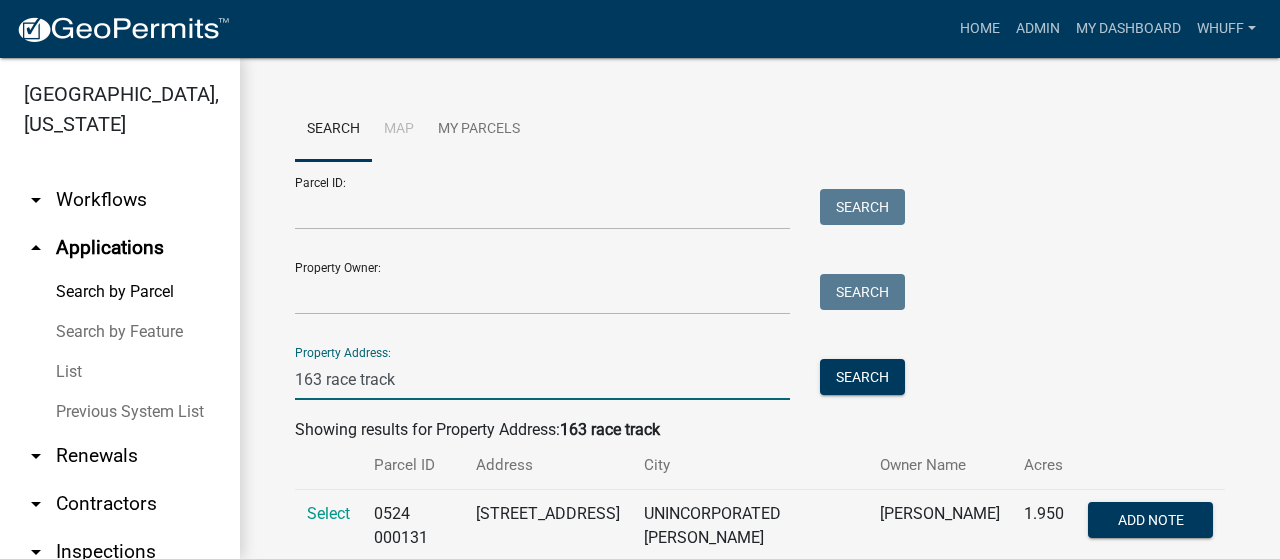 scroll, scrollTop: 58, scrollLeft: 0, axis: vertical 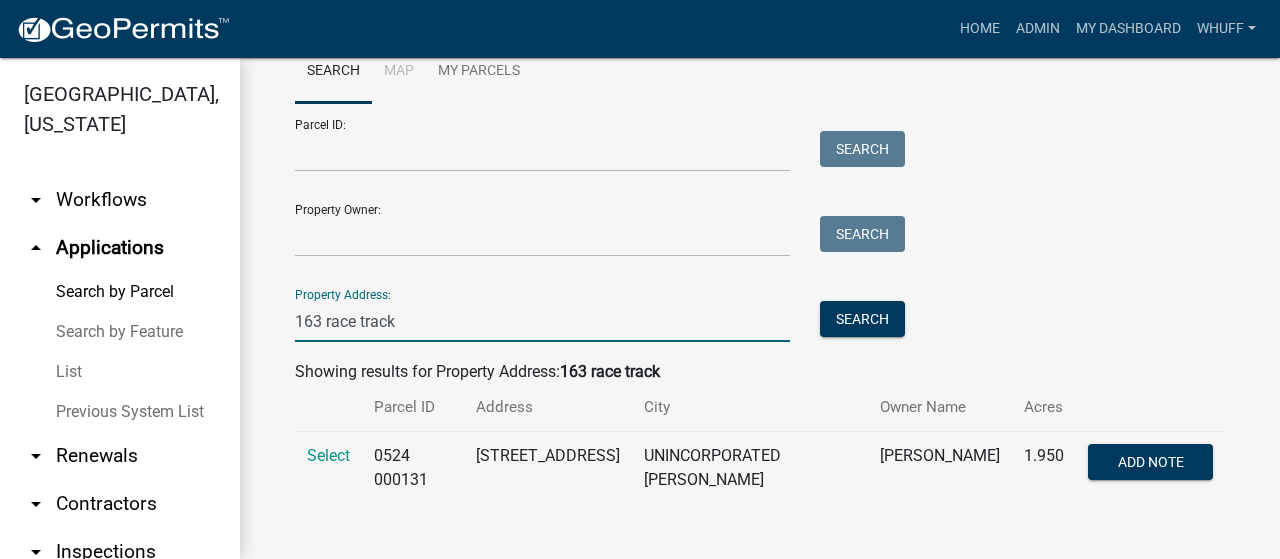 type on "163 race track" 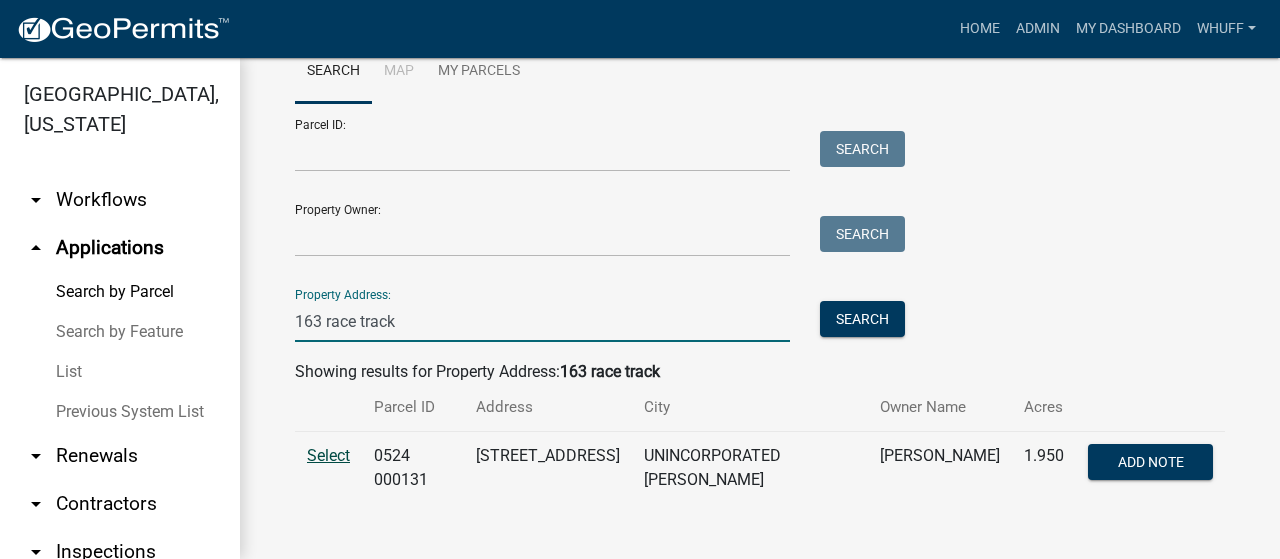 click on "Select" at bounding box center [328, 455] 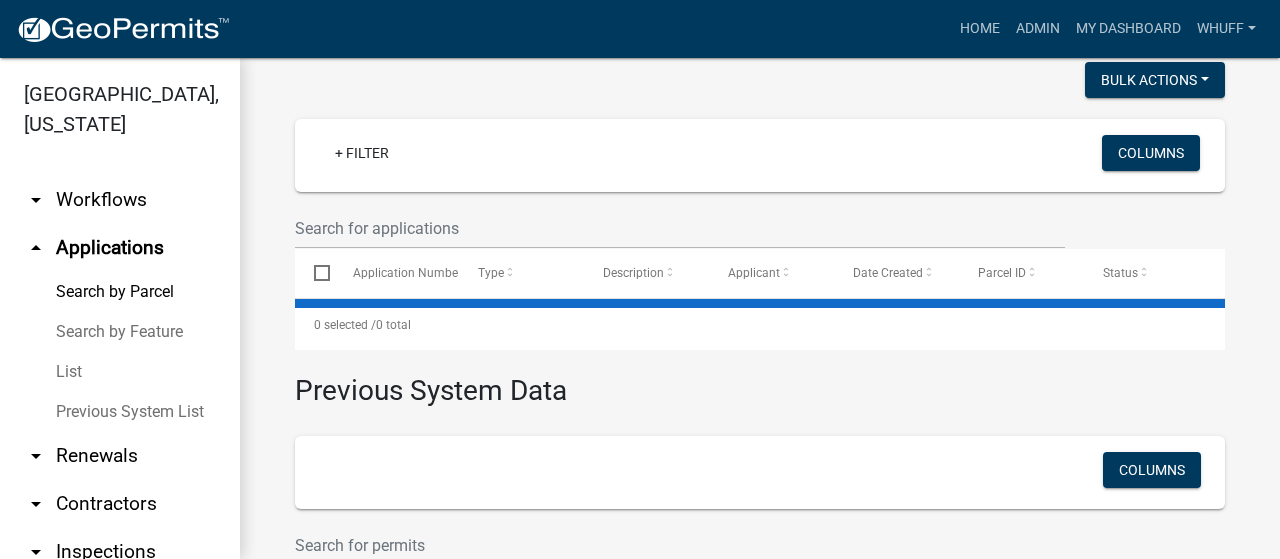 scroll, scrollTop: 518, scrollLeft: 0, axis: vertical 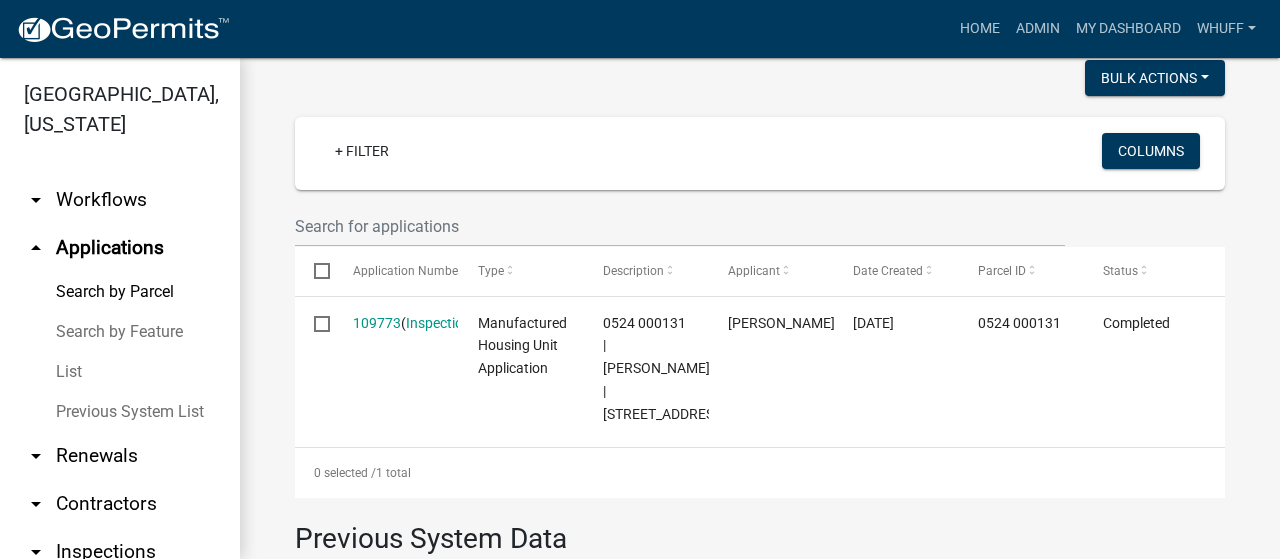 click on "arrow_drop_up   Applications" at bounding box center (120, 248) 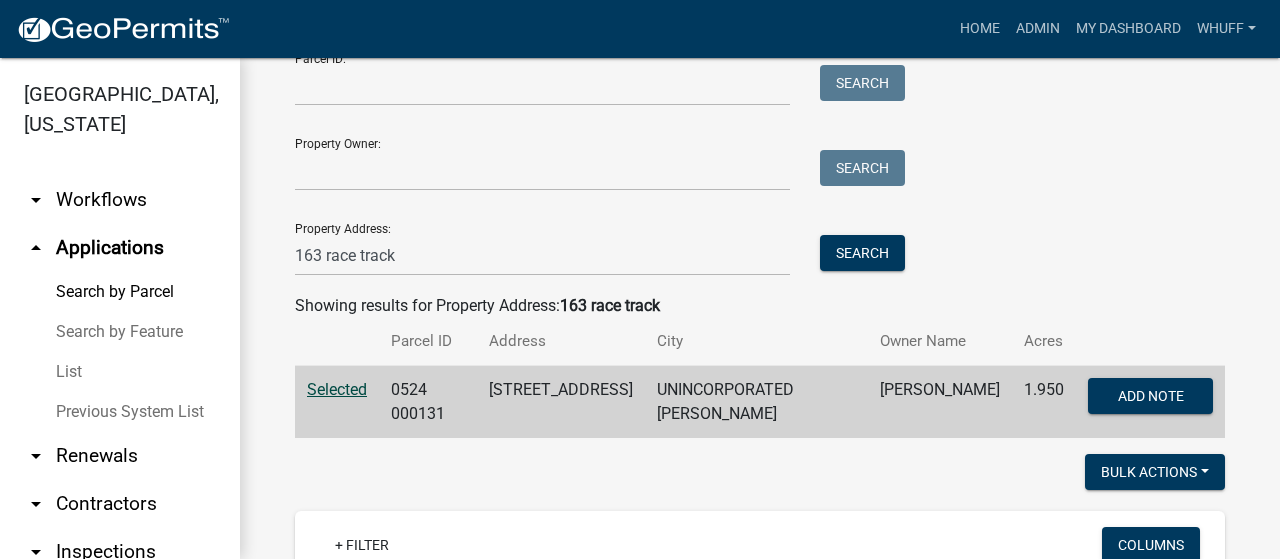 scroll, scrollTop: 118, scrollLeft: 0, axis: vertical 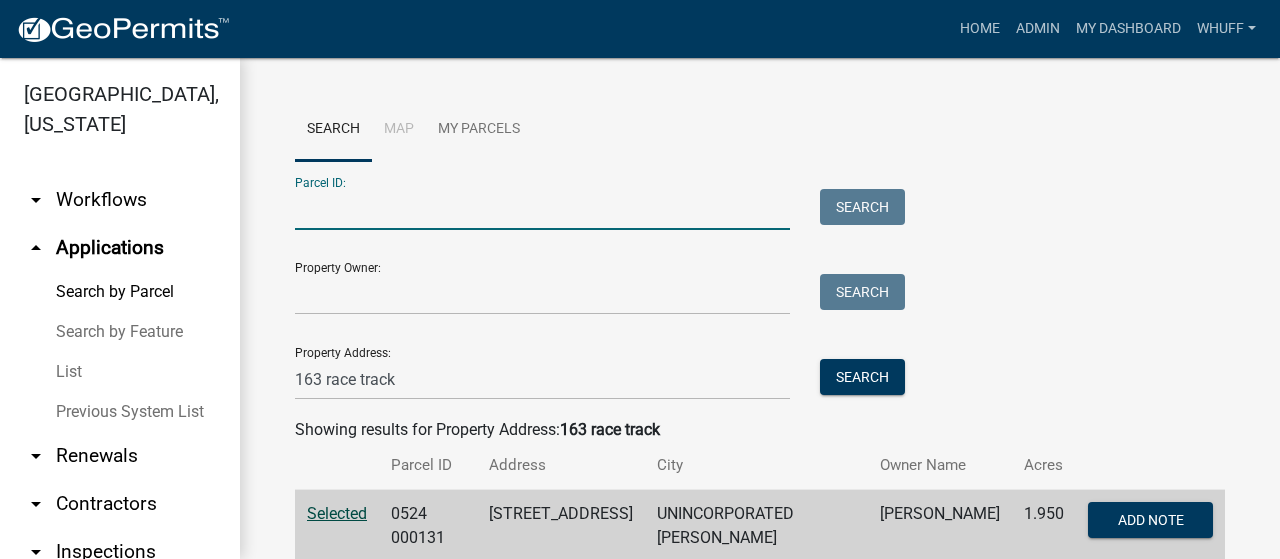 click on "Parcel ID:" at bounding box center (542, 209) 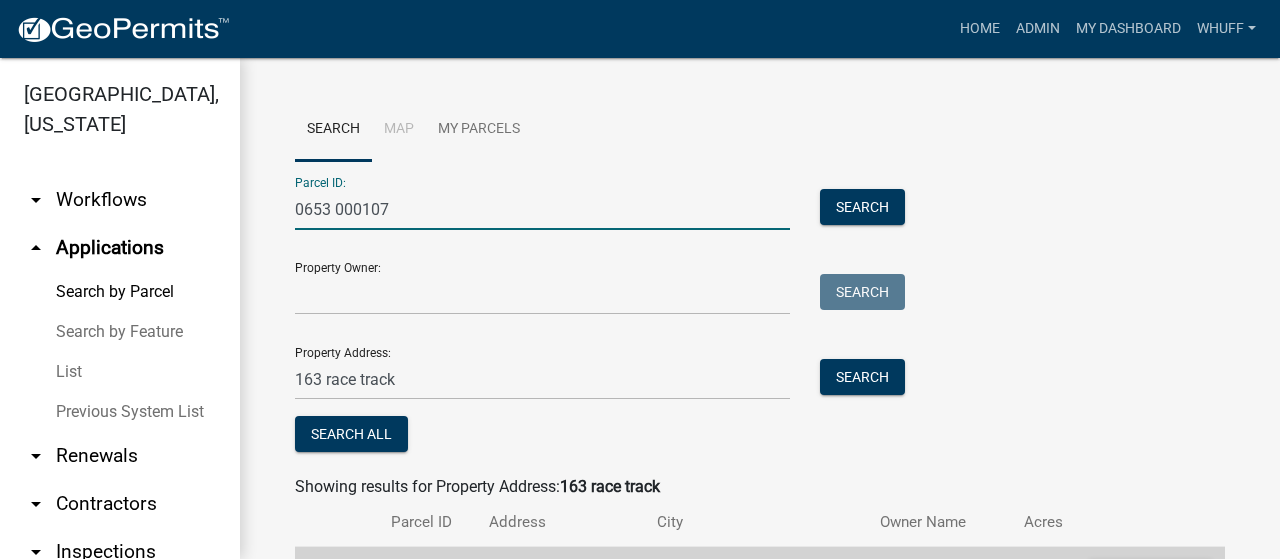 type on "0653 000107" 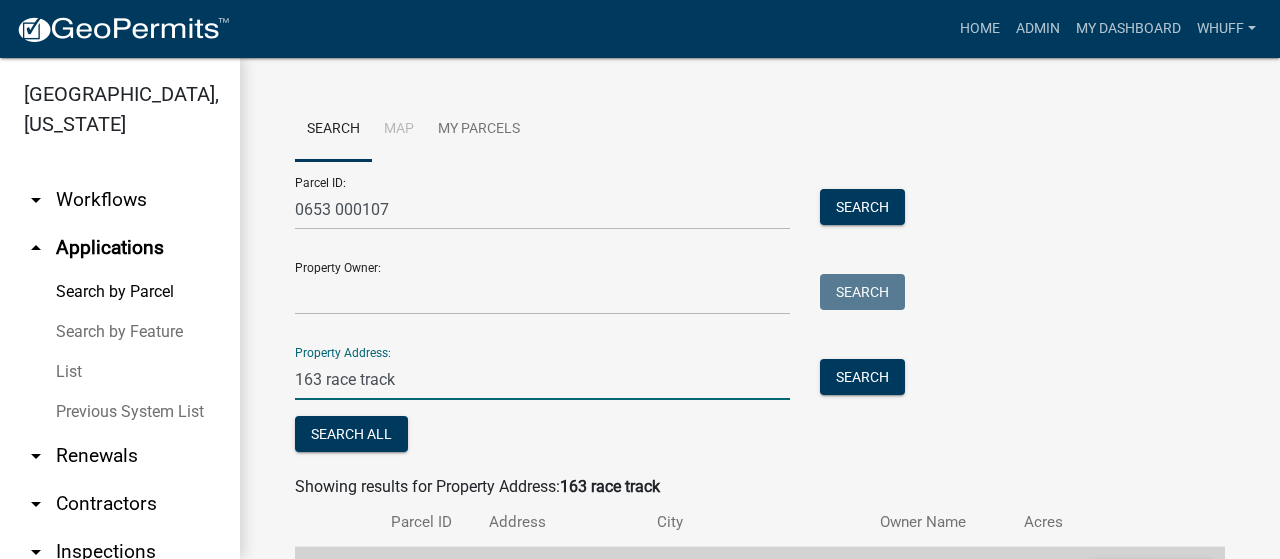 drag, startPoint x: 418, startPoint y: 367, endPoint x: 28, endPoint y: 420, distance: 393.5848 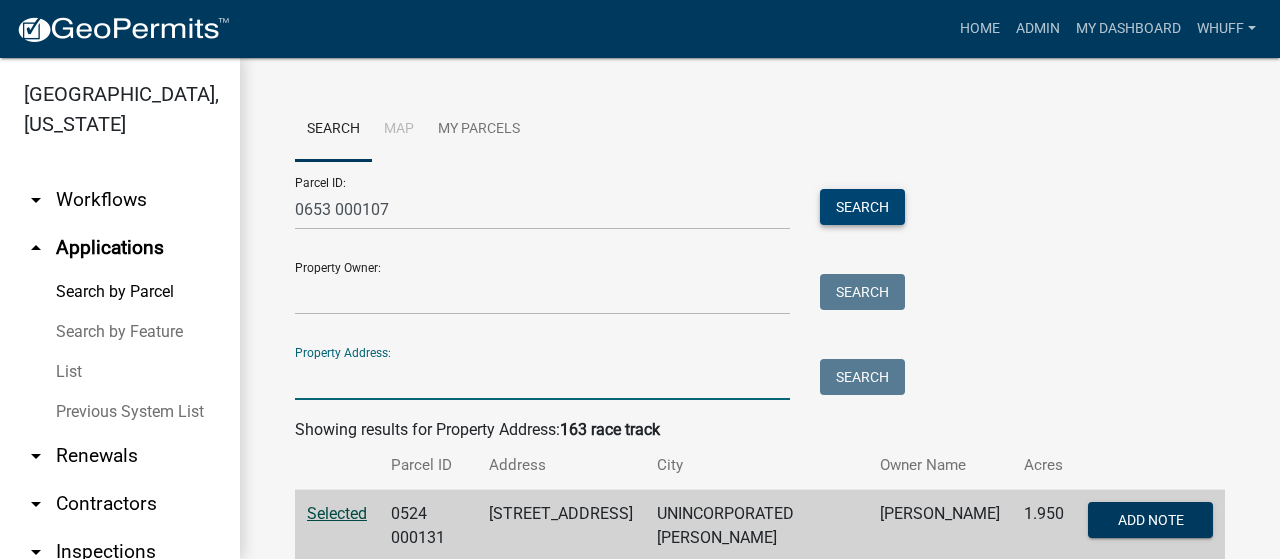 type 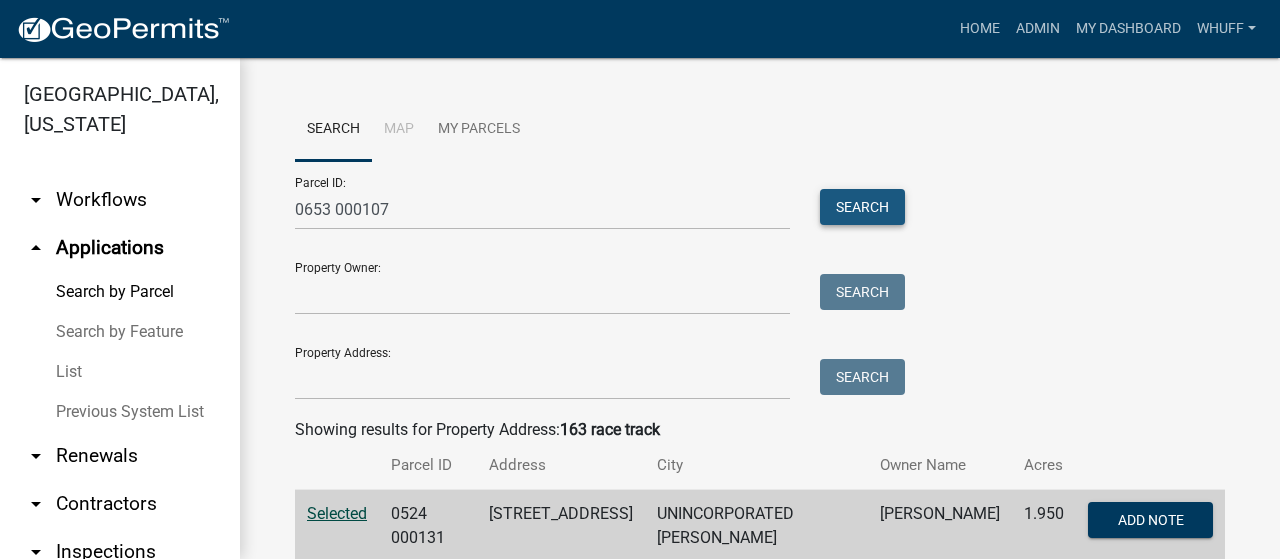 click on "Search" at bounding box center (862, 207) 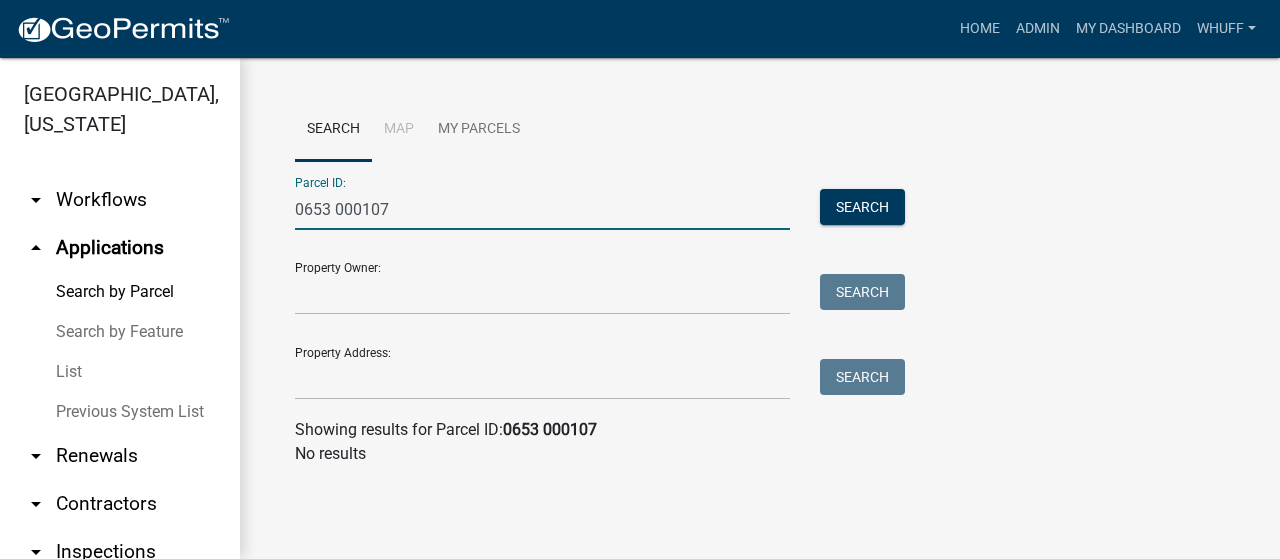 drag, startPoint x: 323, startPoint y: 210, endPoint x: 378, endPoint y: 218, distance: 55.578773 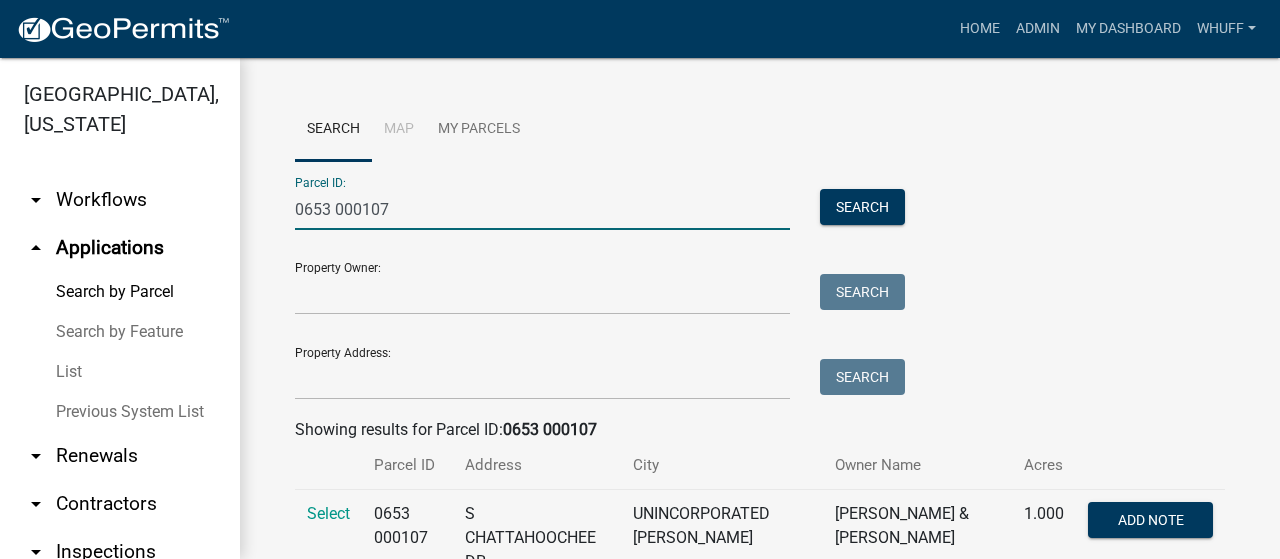 type on "0653 000107" 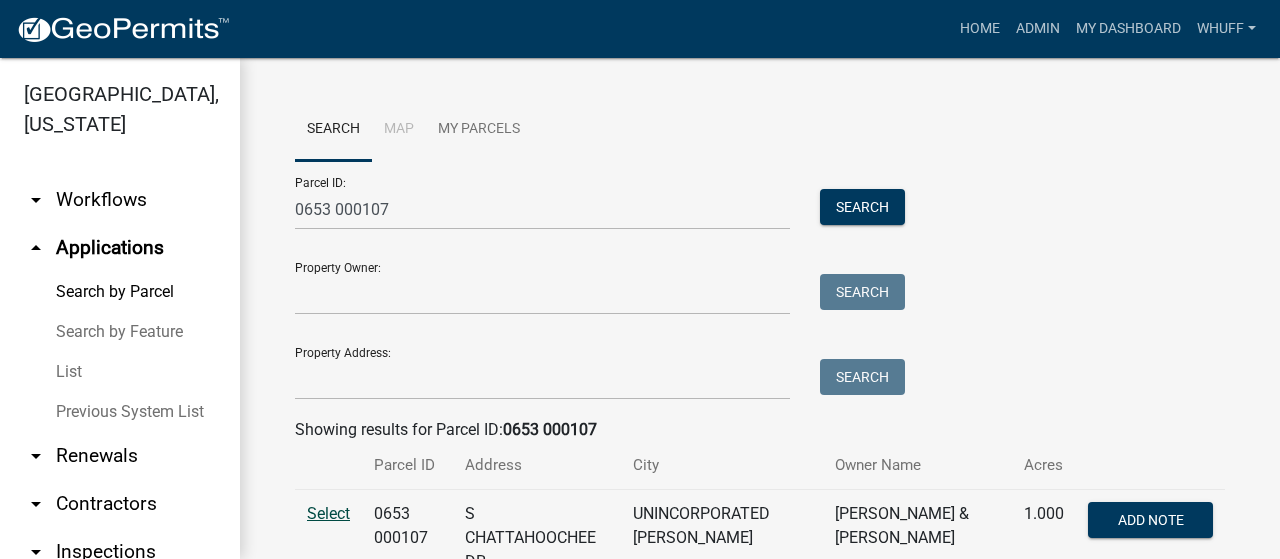 click on "Select" at bounding box center [328, 513] 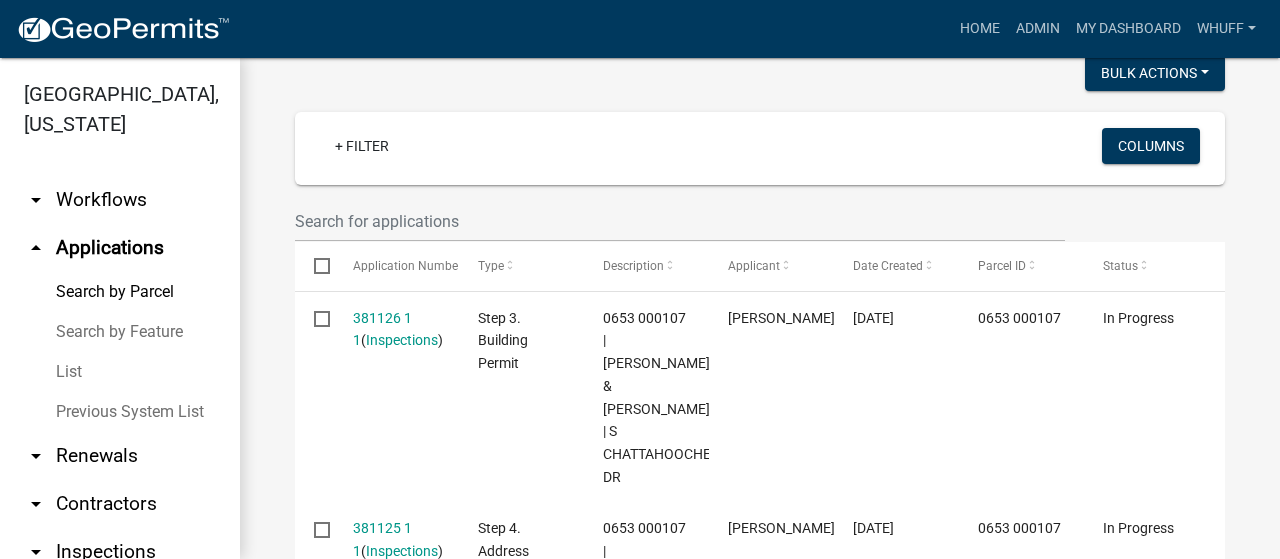 scroll, scrollTop: 500, scrollLeft: 0, axis: vertical 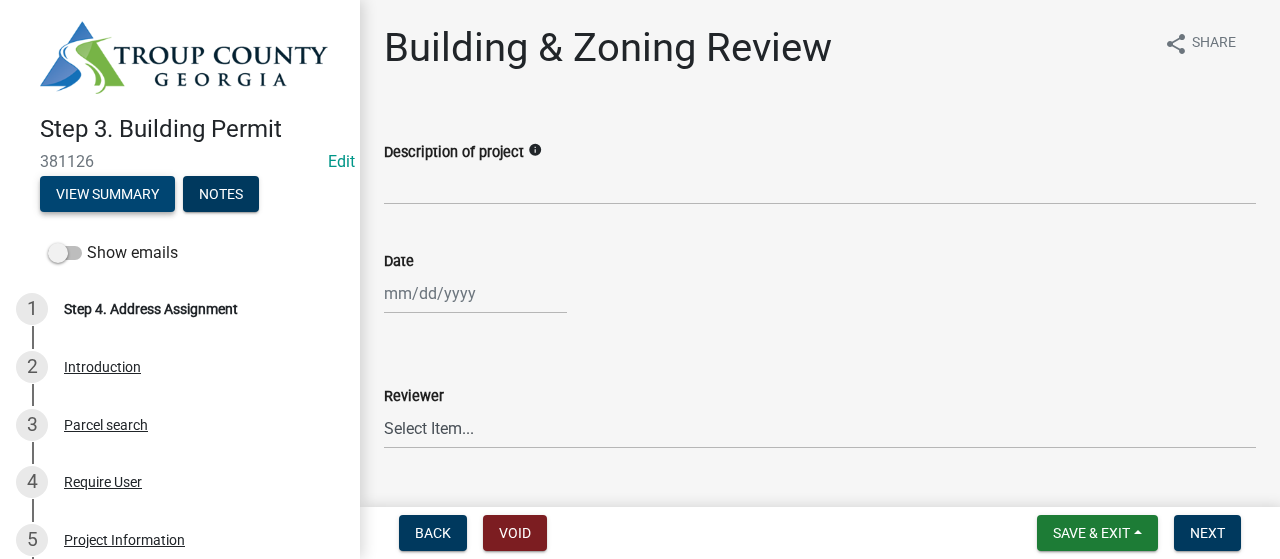 click on "View Summary" at bounding box center (107, 194) 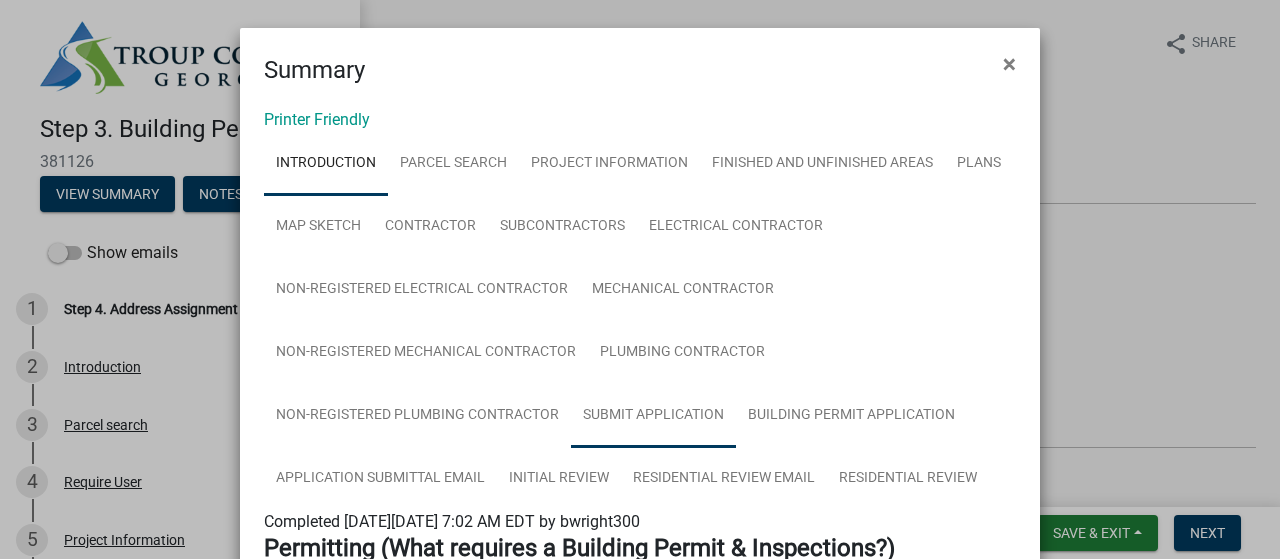click on "Submit Application" at bounding box center [653, 416] 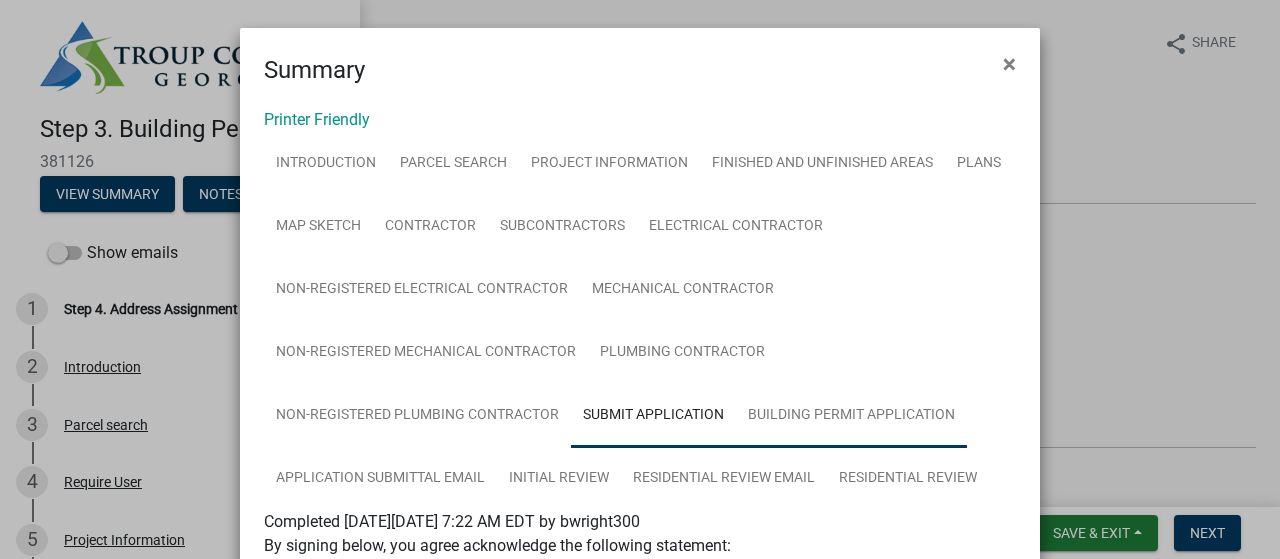 click on "Building Permit Application" at bounding box center (851, 416) 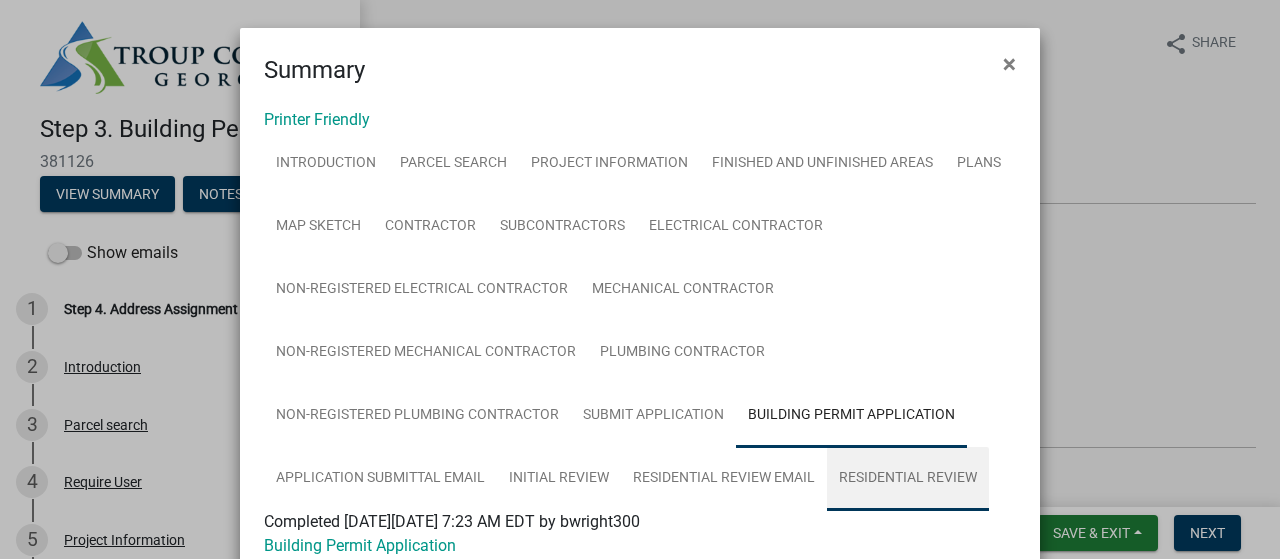 click on "Residential Review" at bounding box center [908, 479] 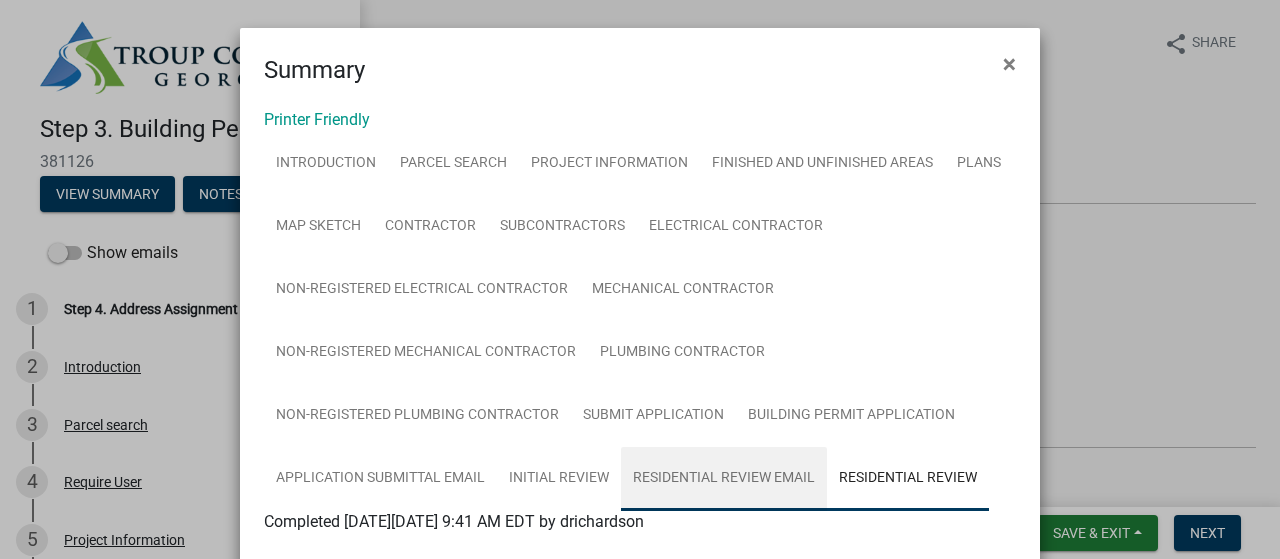 click on "Residential Review Email" at bounding box center (724, 479) 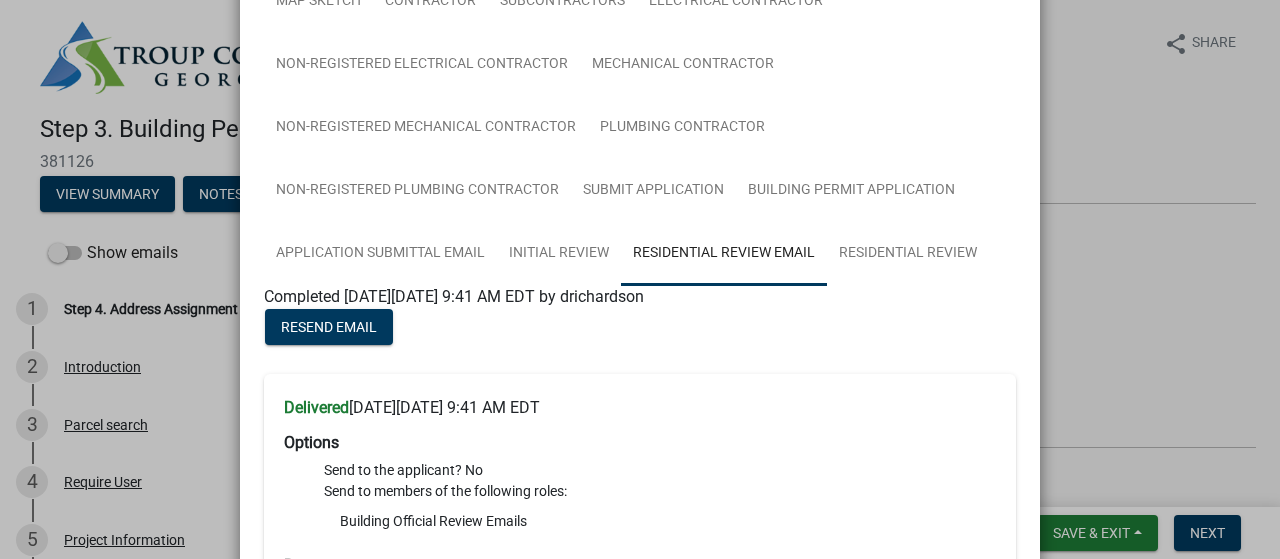 scroll, scrollTop: 300, scrollLeft: 0, axis: vertical 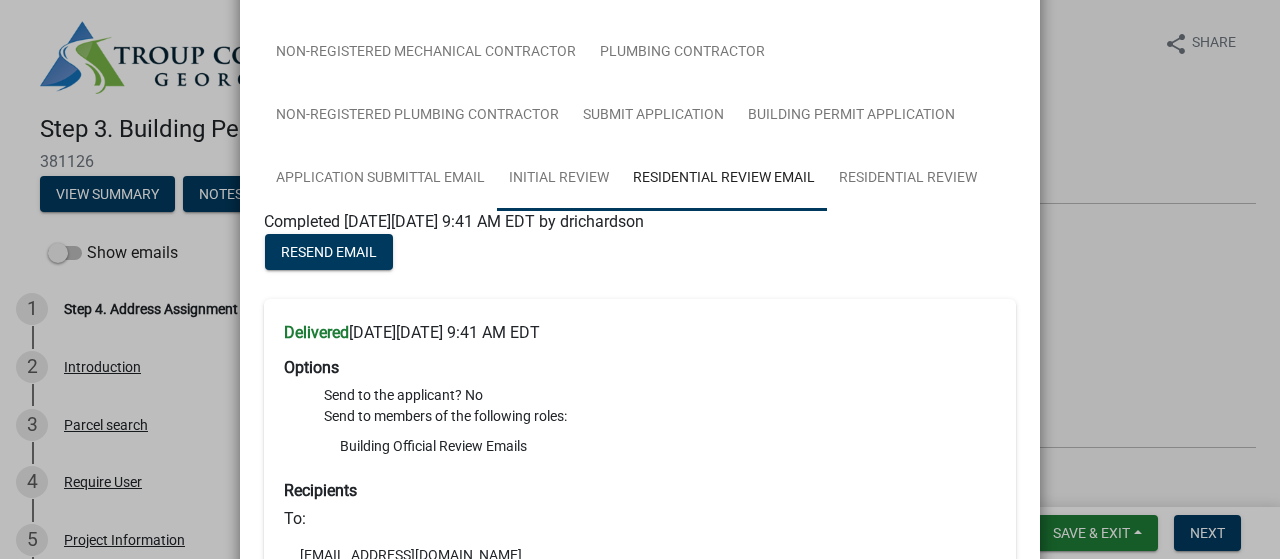 click on "Initial Review" at bounding box center [559, 179] 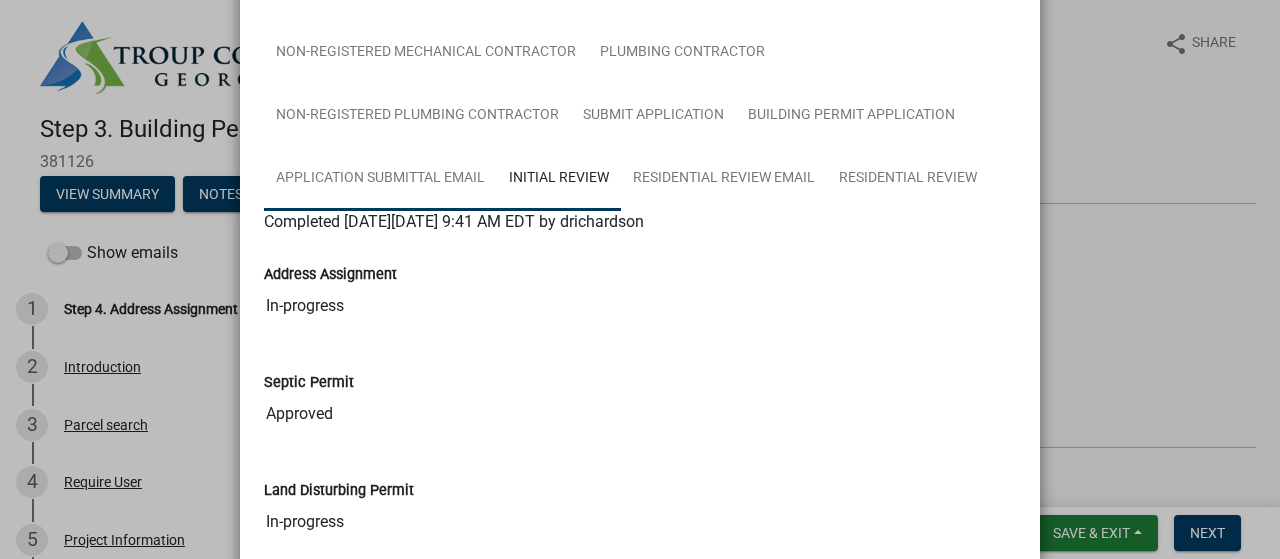 click on "Application Submittal Email" at bounding box center (380, 179) 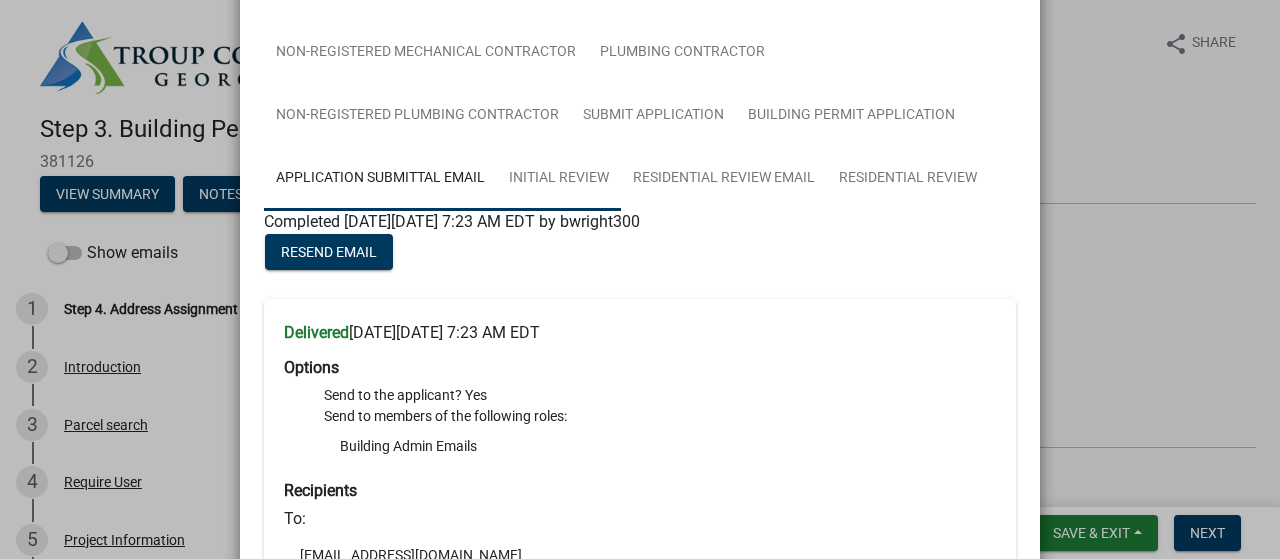 click on "Initial Review" at bounding box center [559, 179] 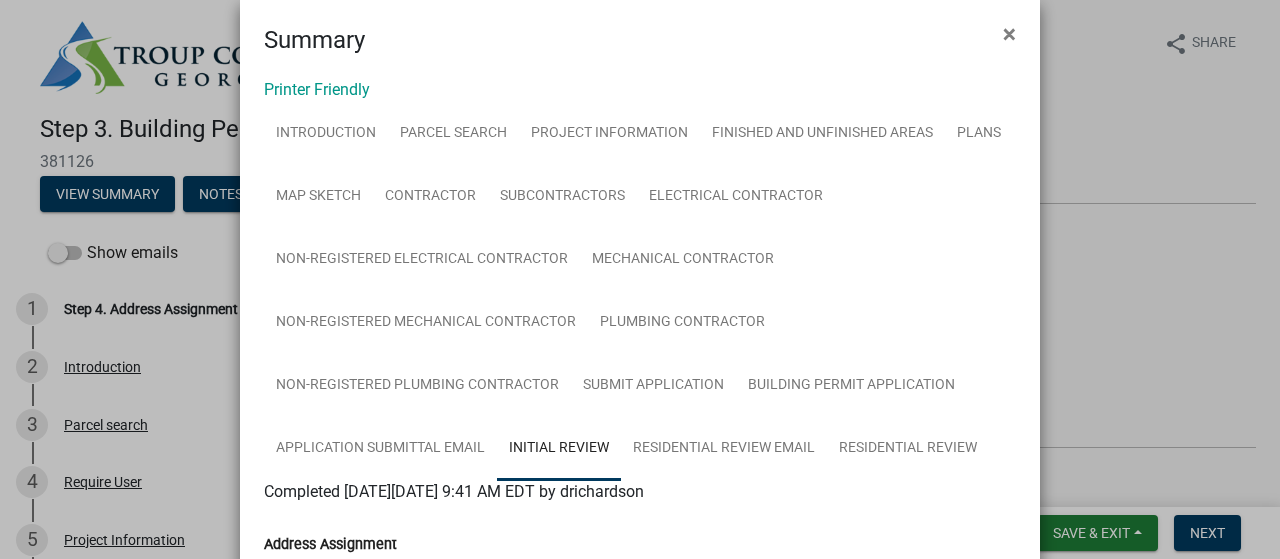 scroll, scrollTop: 0, scrollLeft: 0, axis: both 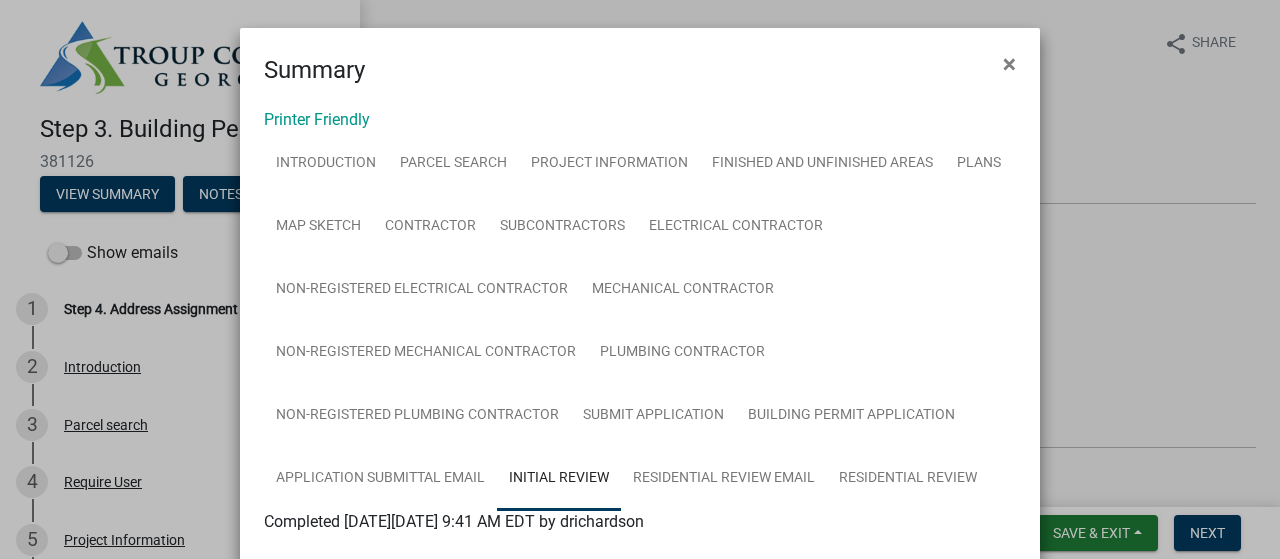 click on "Summary × Printer Friendly Introduction Parcel search Project Information Finished and Unfinished Areas Plans Map Sketch Contractor Subcontractors Electrical Contractor Non-Registered Electrical Contractor Mechanical Contractor Non-Registered Mechanical Contractor Plumbing Contractor Non-Registered Plumbing Contractor Submit Application Building Permit Application Application Submittal Email Initial Review Residential Review Email Residential Review Completed On Wednesday, February 26, 2025 at 7:02 AM EDT by bwright300 Permitting (What requires a Building Permit & Inspections?)  Building Permits & Inspections are required for any owner and/or authorized agent to construct, enlarge, alter, repair, move, demolish or change any structure/building/house to include the following:  Foundations, Framing, Decks, and Porches.  Pole Barns, Shops, and Garages.  Detached Accessory Buildings over 120 square feet in size.  Swimming Pools.  Building Permits & Inspections are  NOT  required for the following:" 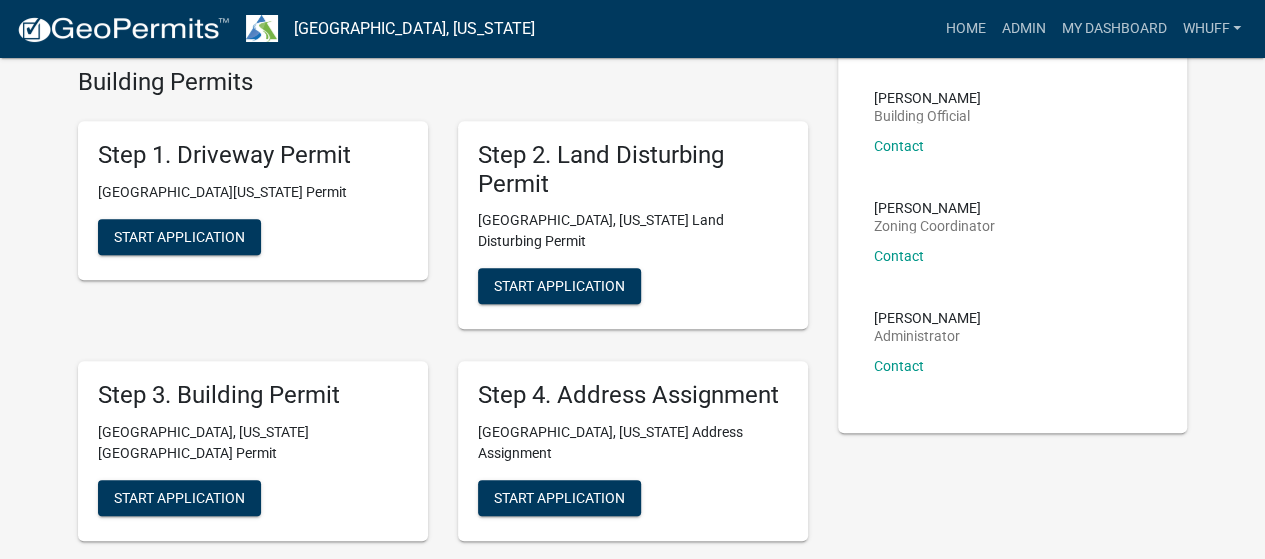 scroll, scrollTop: 500, scrollLeft: 0, axis: vertical 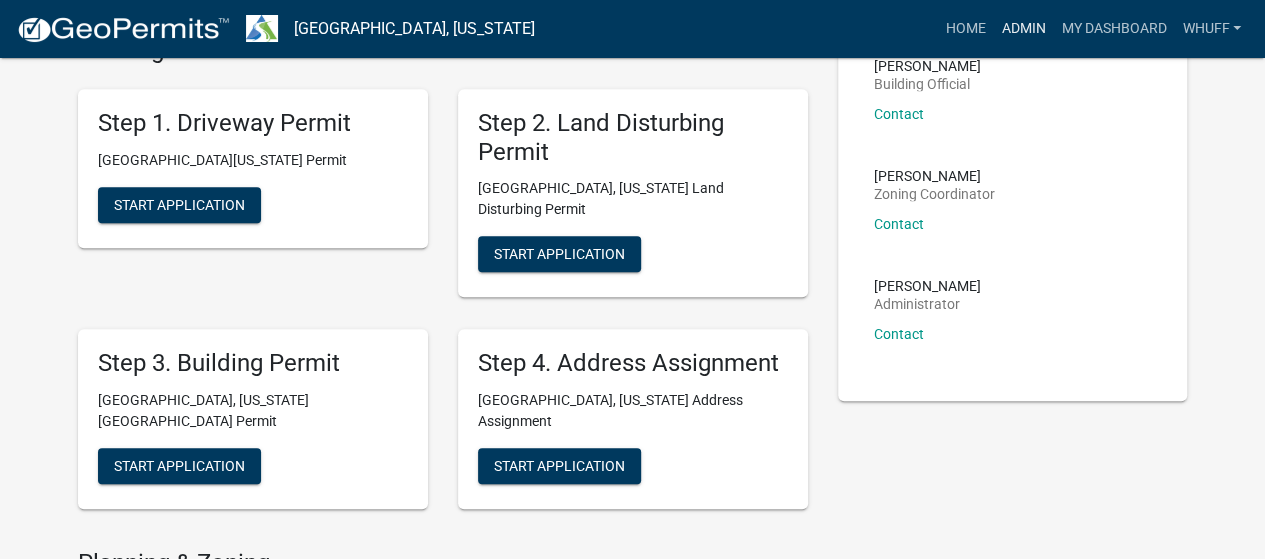 click on "Admin" at bounding box center [1023, 29] 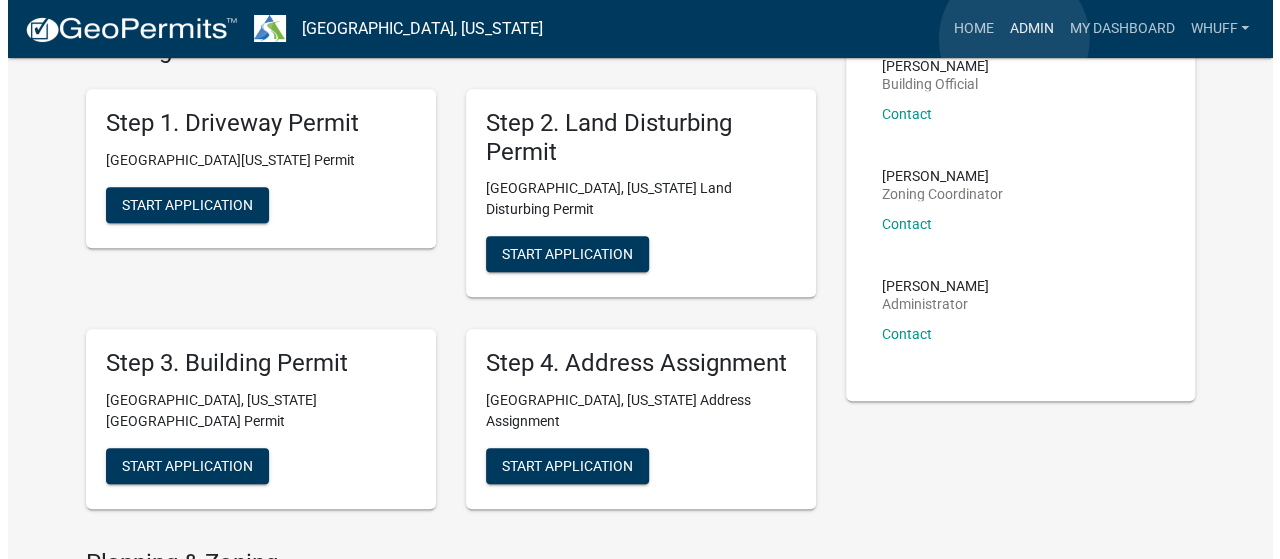 scroll, scrollTop: 0, scrollLeft: 0, axis: both 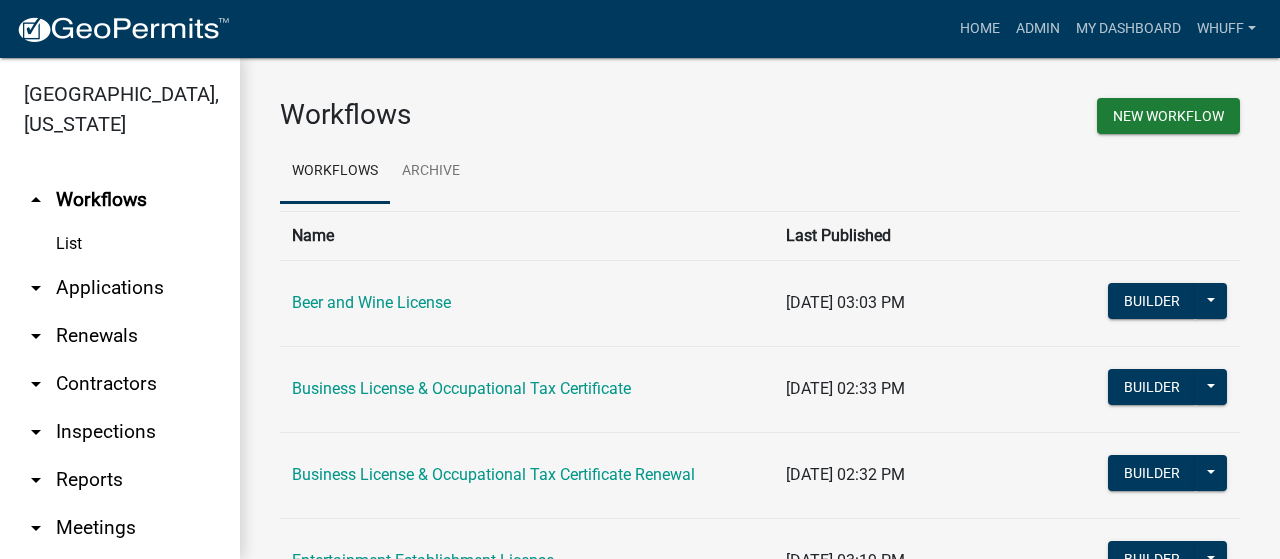 click on "arrow_drop_down   Applications" at bounding box center [120, 288] 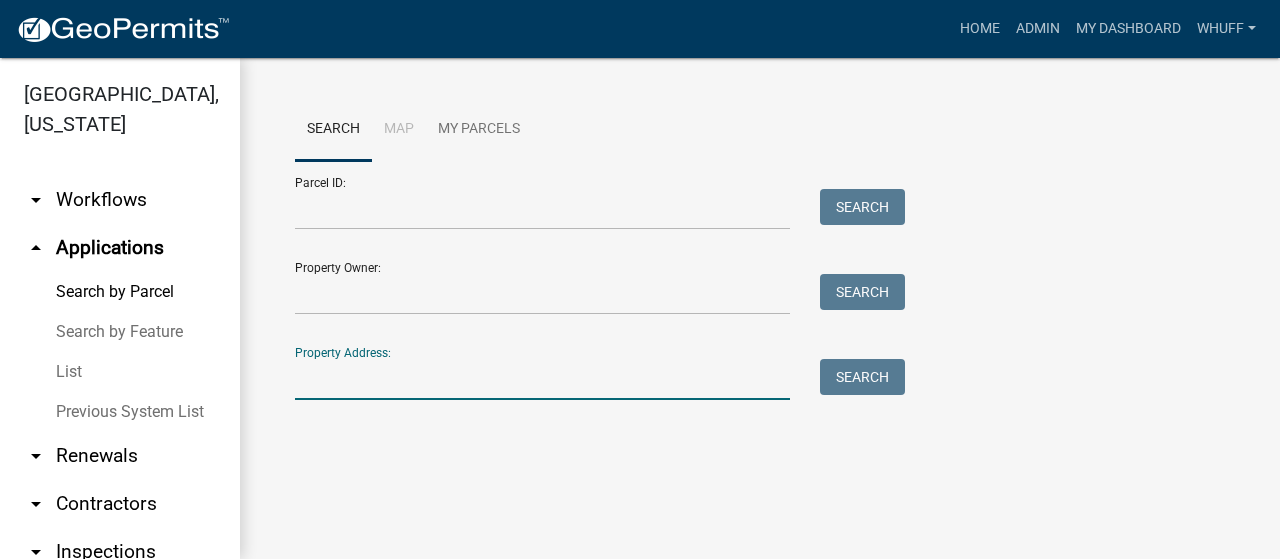 click on "Property Address:" at bounding box center (542, 379) 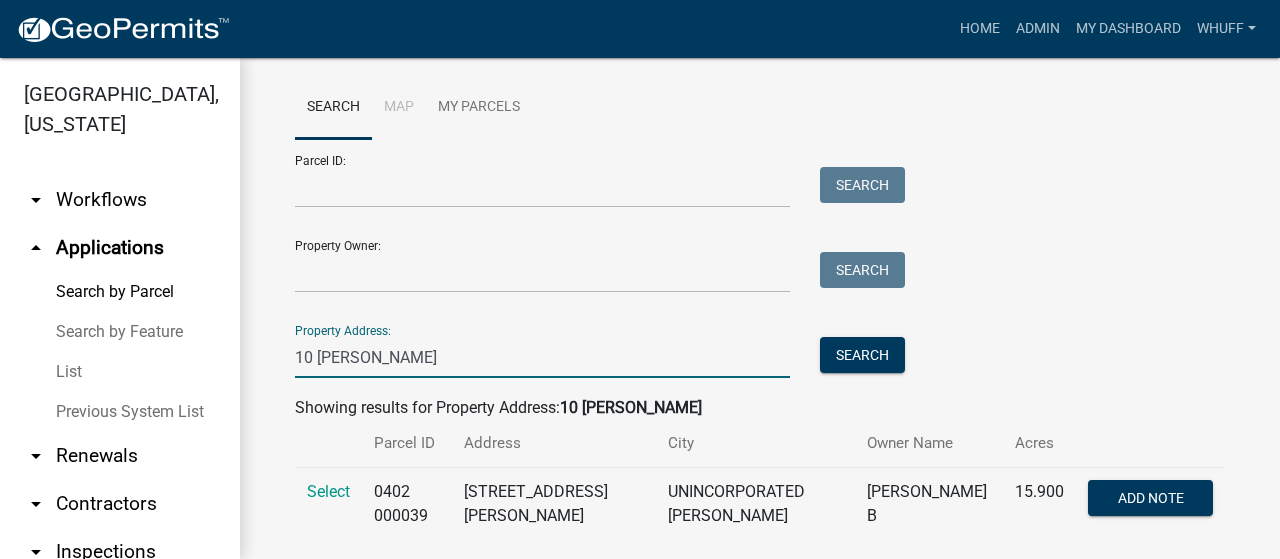 scroll, scrollTop: 58, scrollLeft: 0, axis: vertical 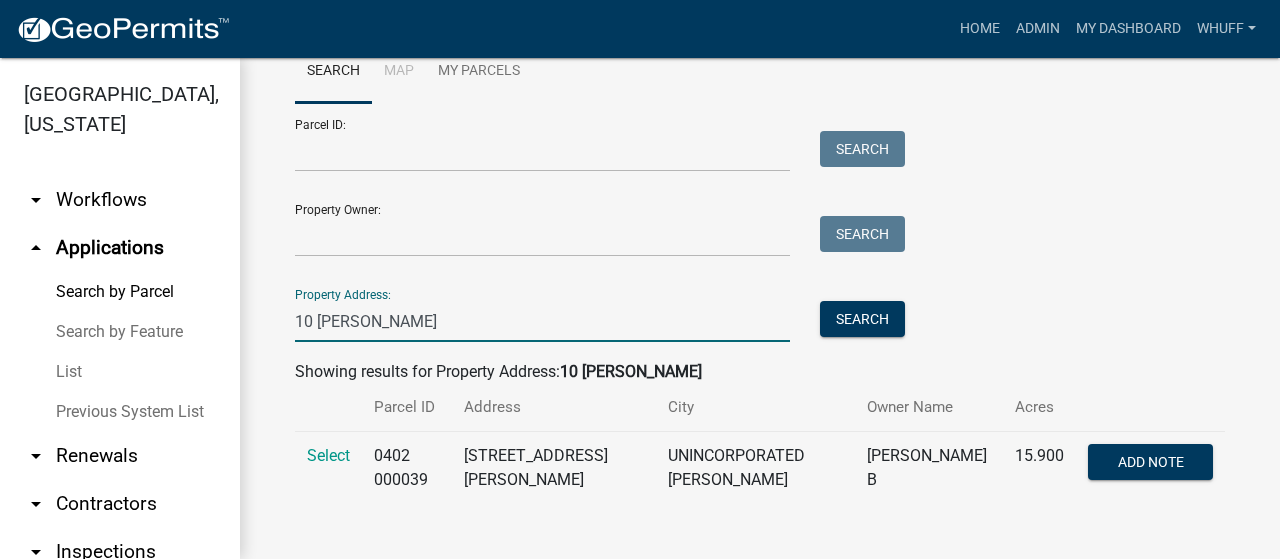 type on "10 whitfield" 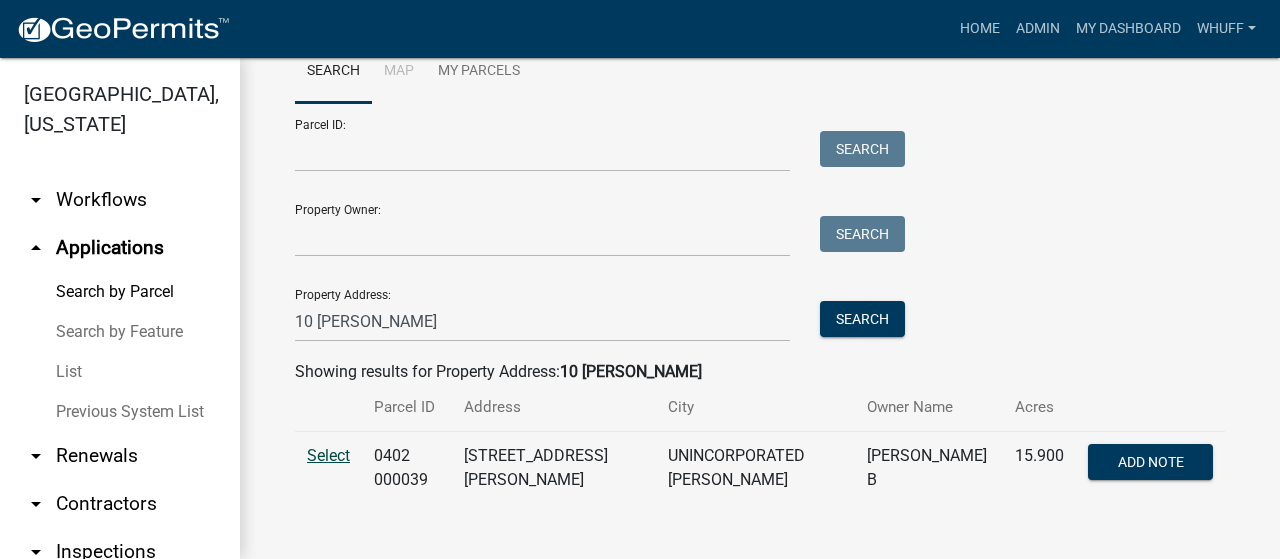 click on "Select" at bounding box center (328, 468) 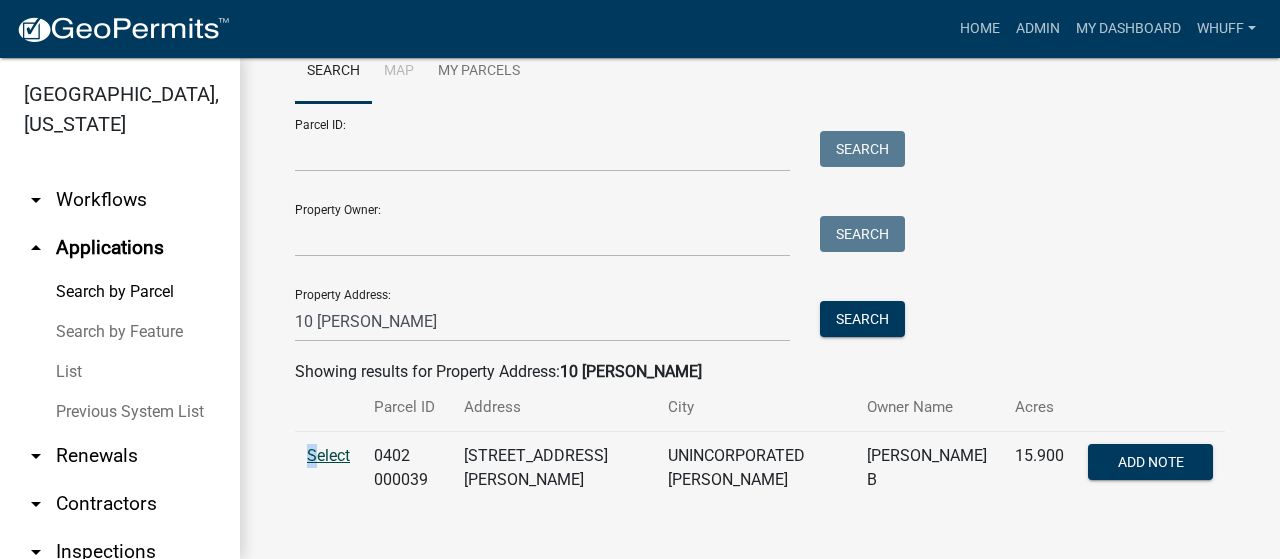 click on "Select" at bounding box center (328, 455) 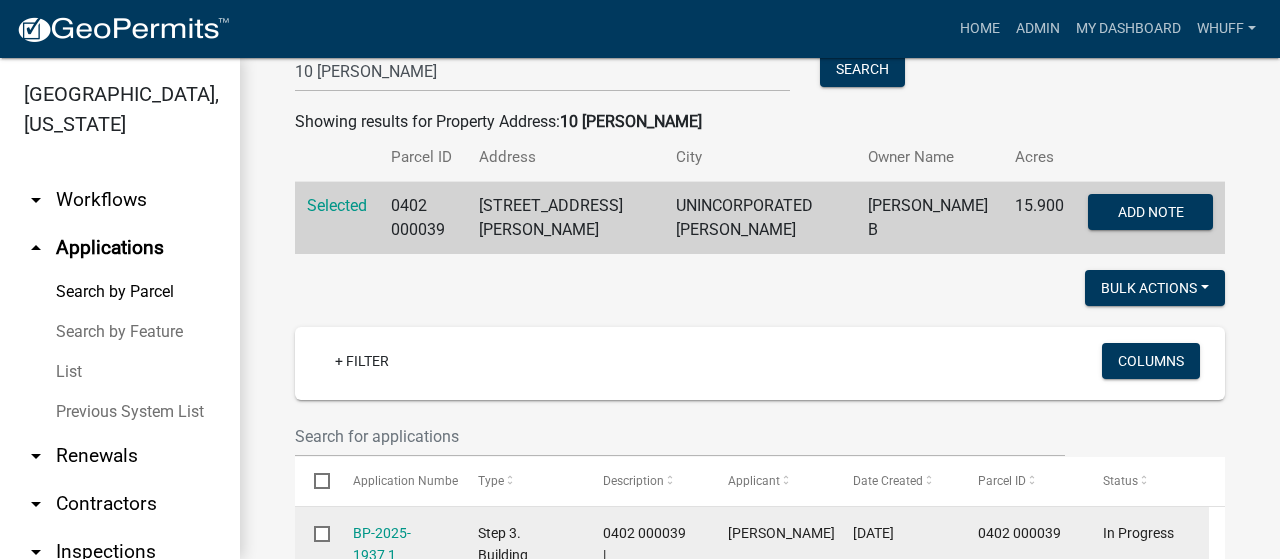 scroll, scrollTop: 0, scrollLeft: 0, axis: both 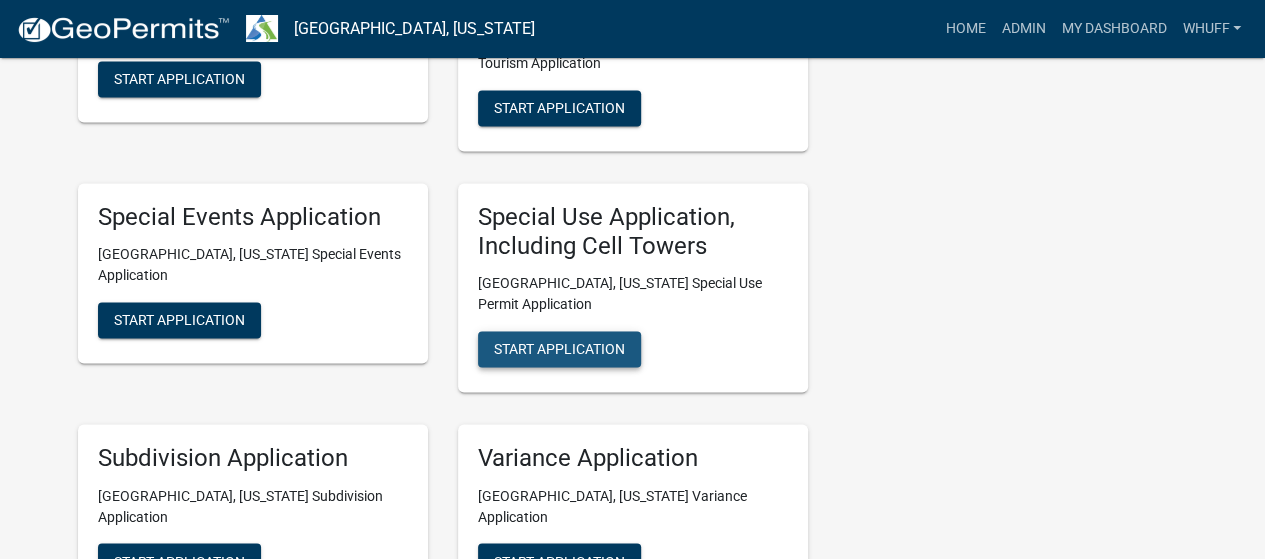 click on "Start Application" at bounding box center [559, 349] 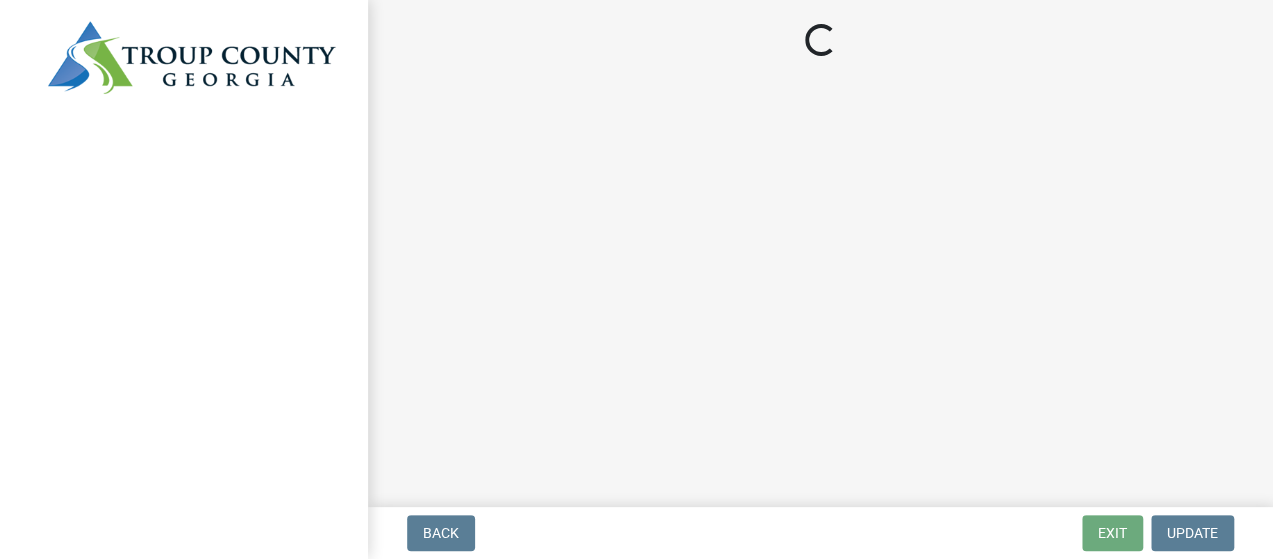 scroll, scrollTop: 0, scrollLeft: 0, axis: both 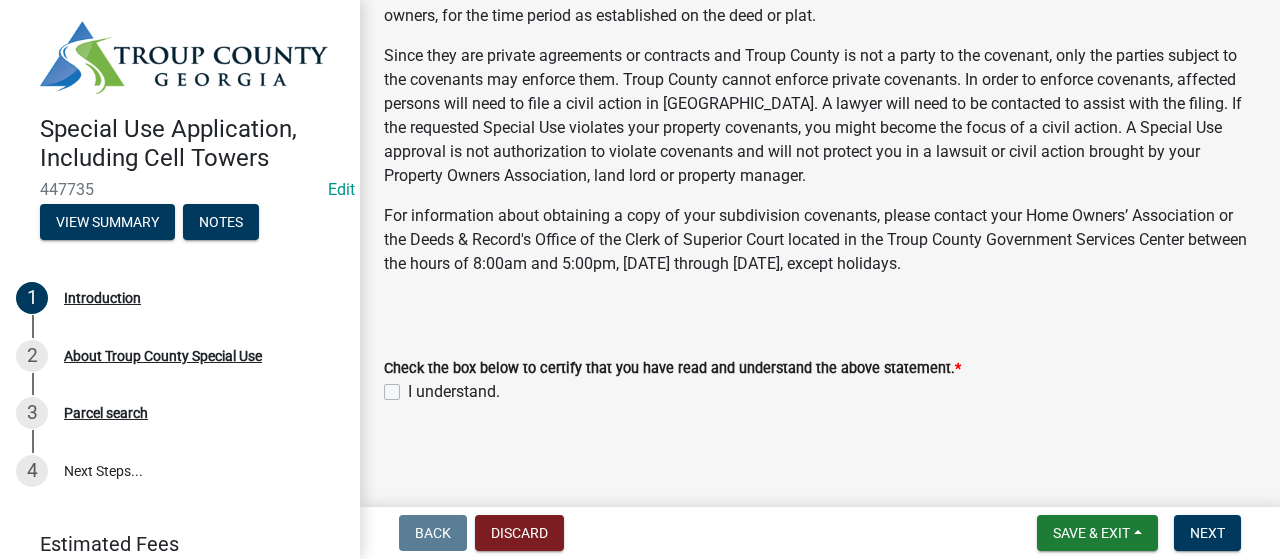 click on "I understand." 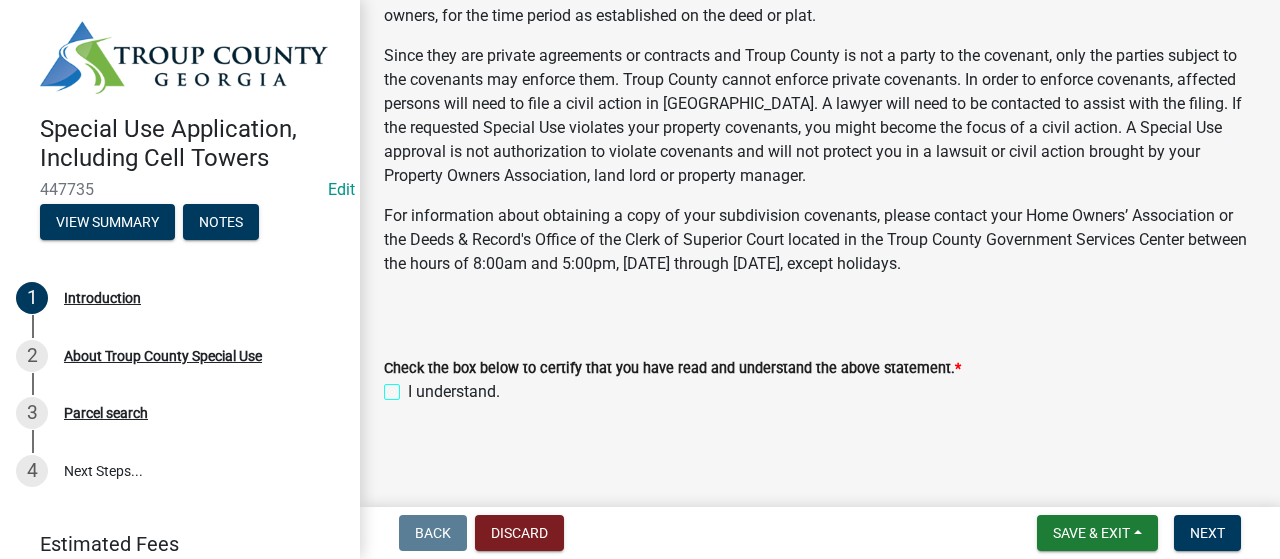 click on "I understand." at bounding box center [414, 386] 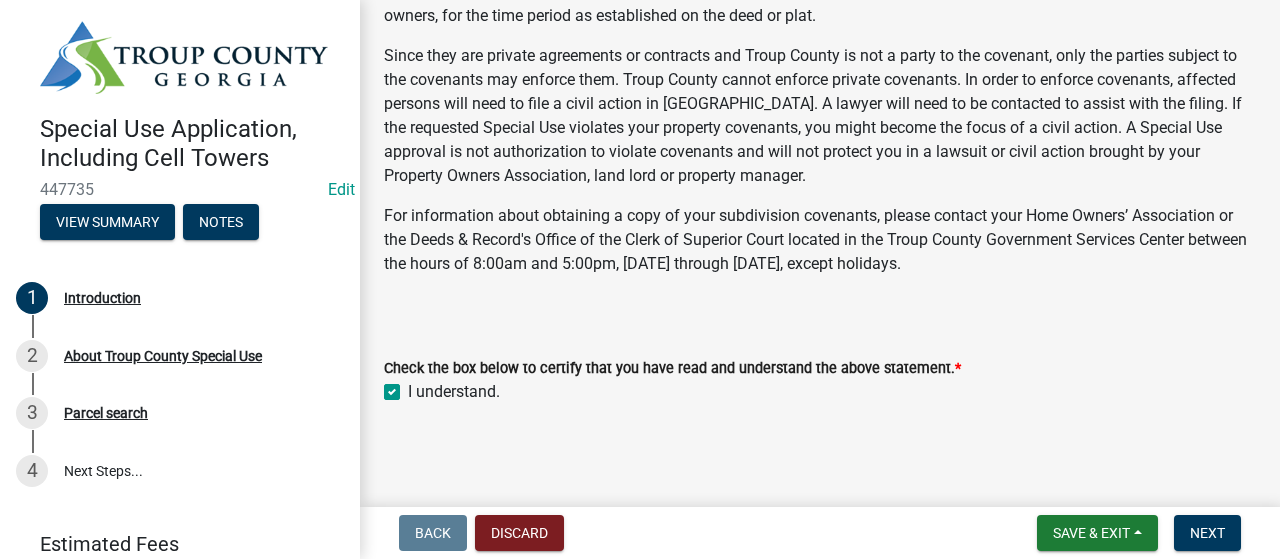 checkbox on "true" 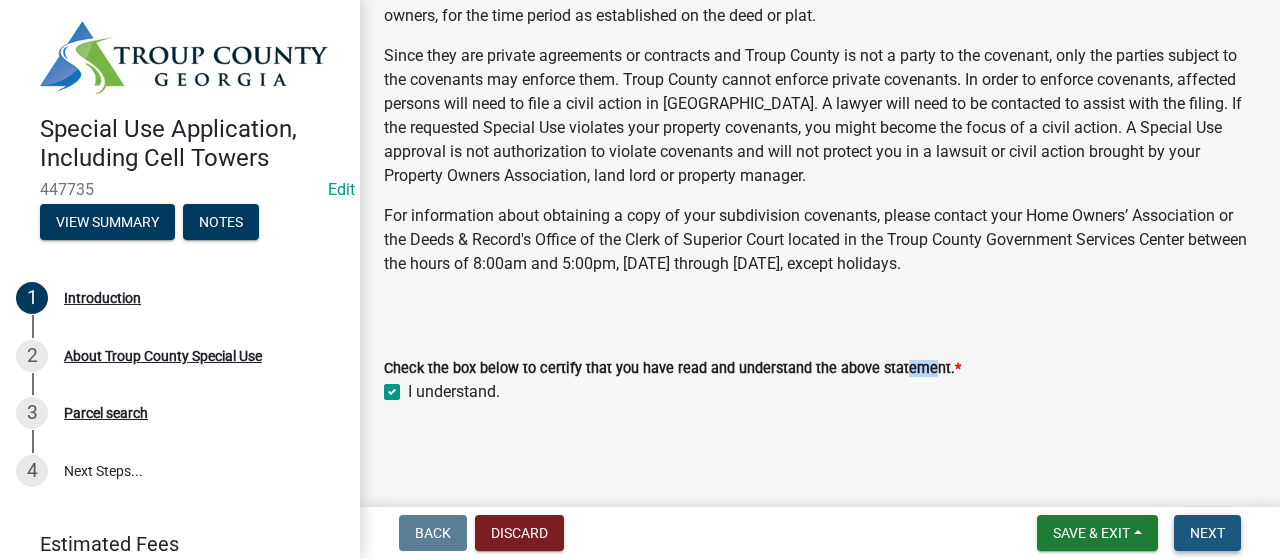 click on "Next" at bounding box center [1207, 533] 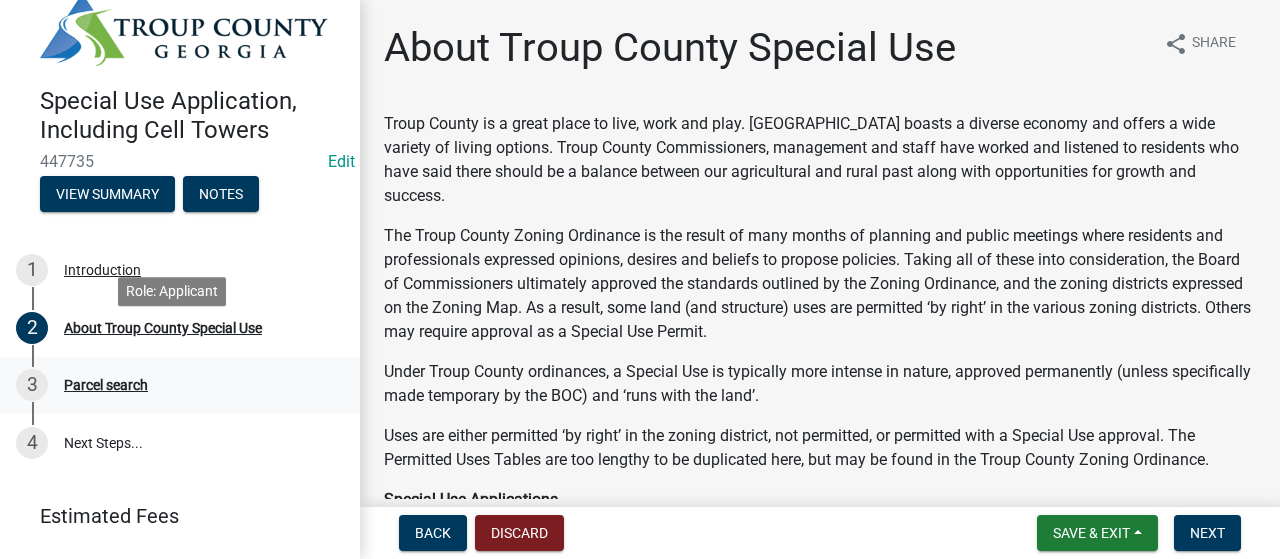 scroll, scrollTop: 77, scrollLeft: 0, axis: vertical 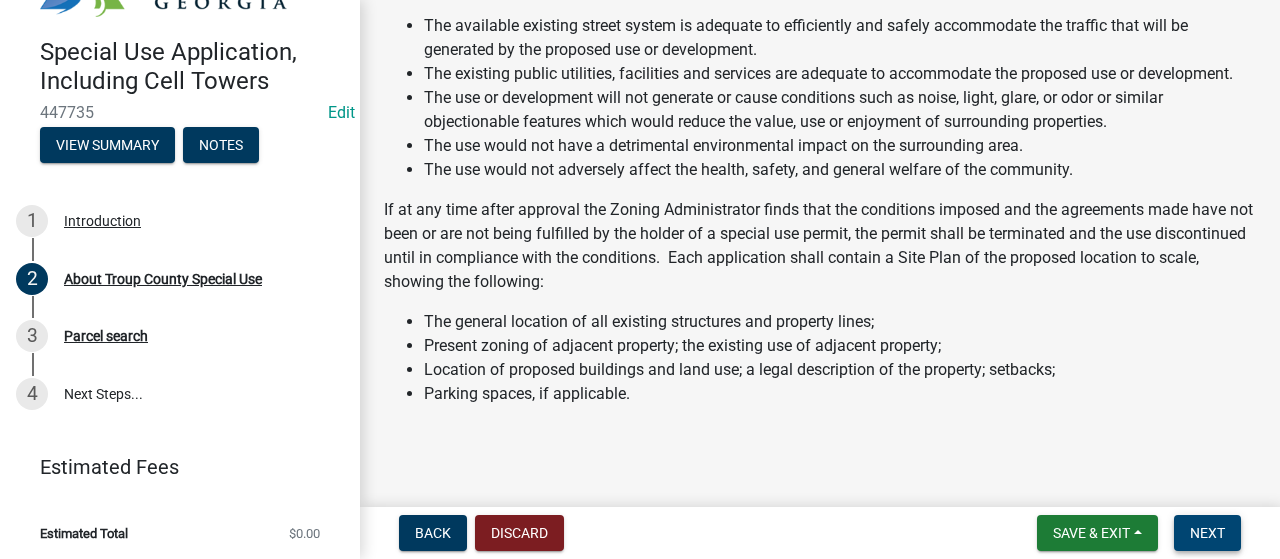 click on "Next" at bounding box center [1207, 533] 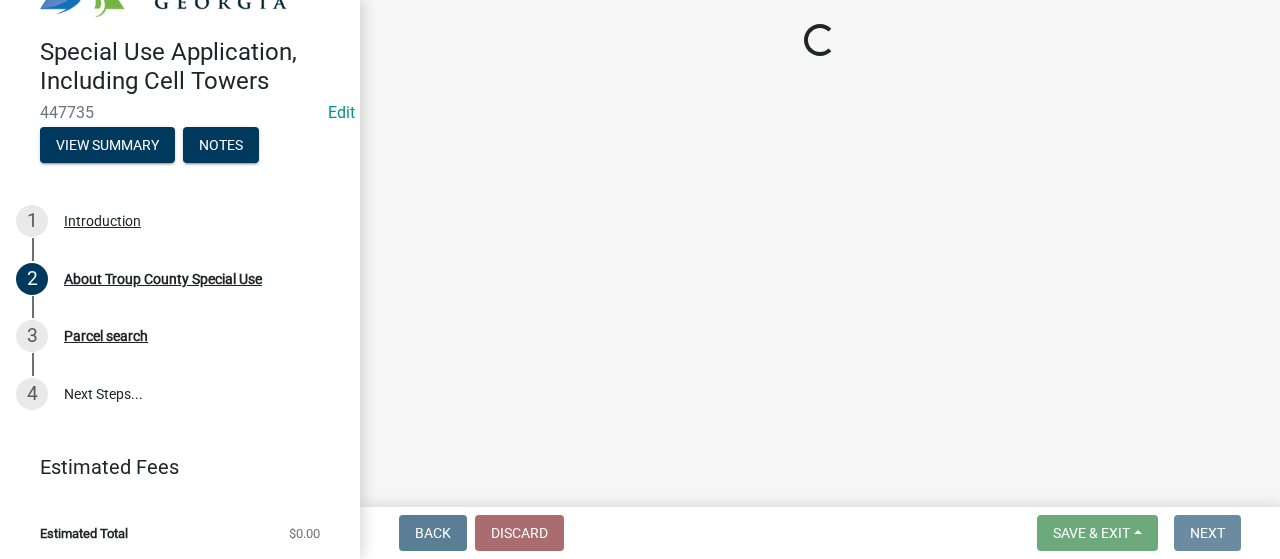 scroll, scrollTop: 0, scrollLeft: 0, axis: both 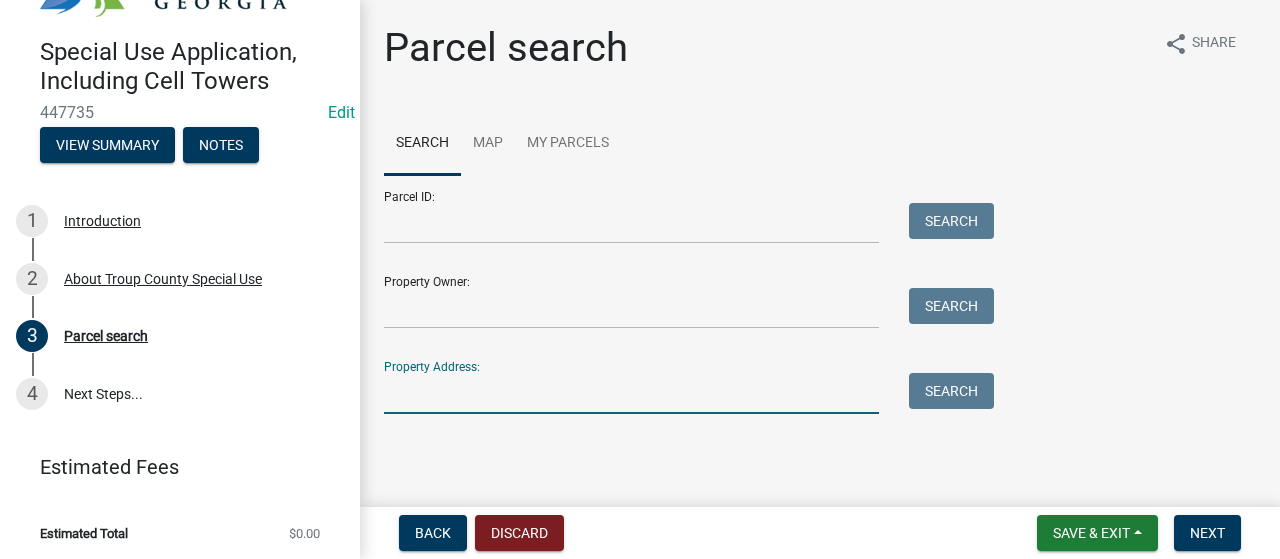 click on "Property Address:" at bounding box center (631, 393) 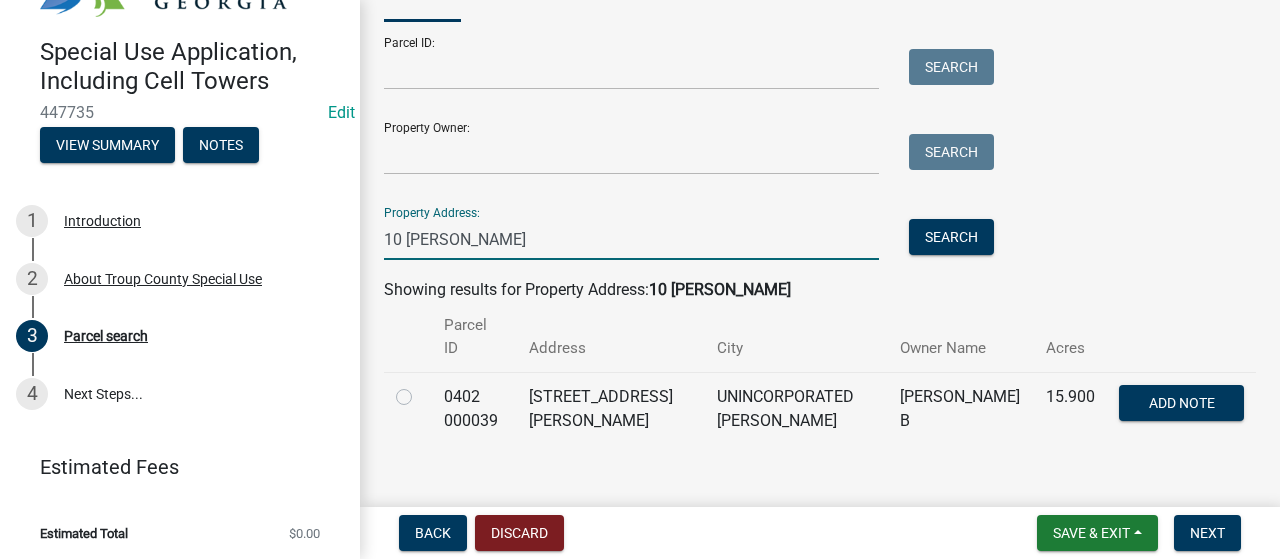 scroll, scrollTop: 154, scrollLeft: 0, axis: vertical 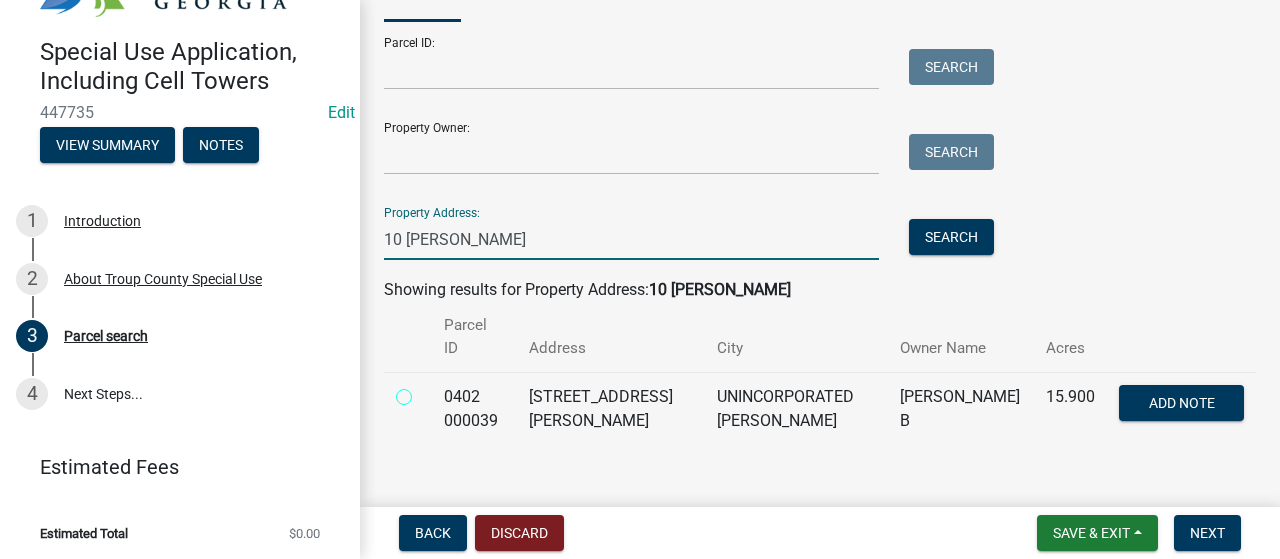 click at bounding box center [426, 391] 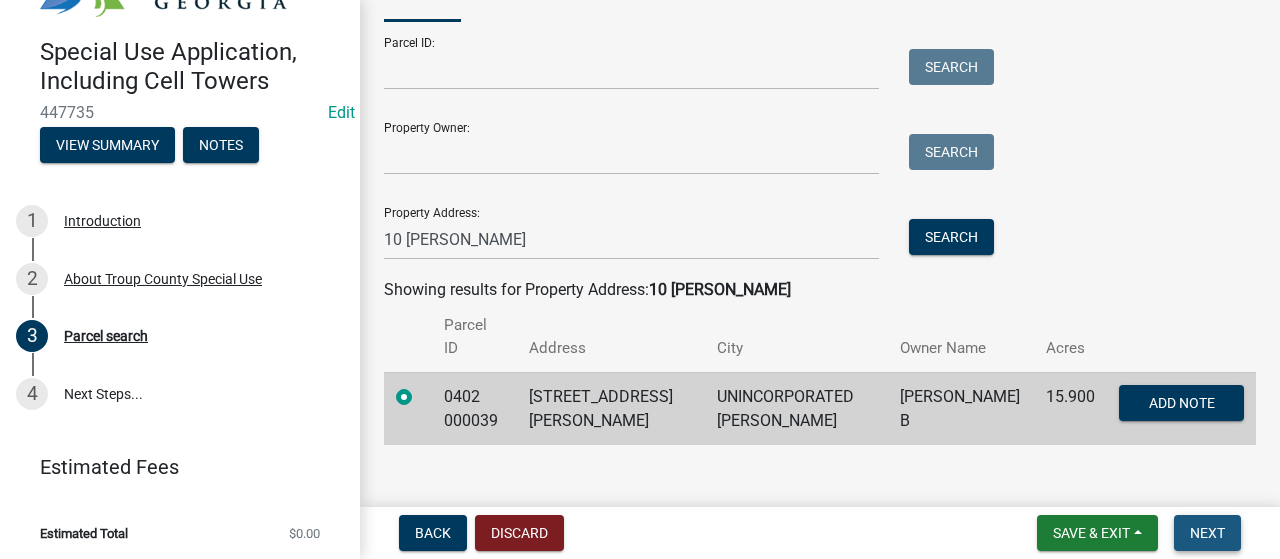 click on "Next" at bounding box center (1207, 533) 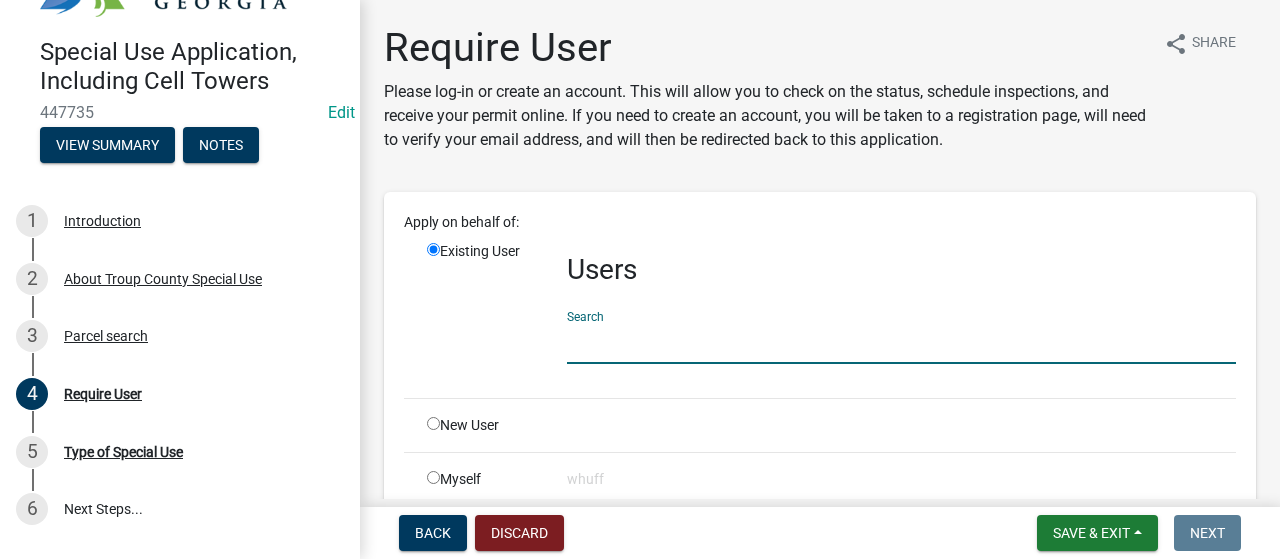 click 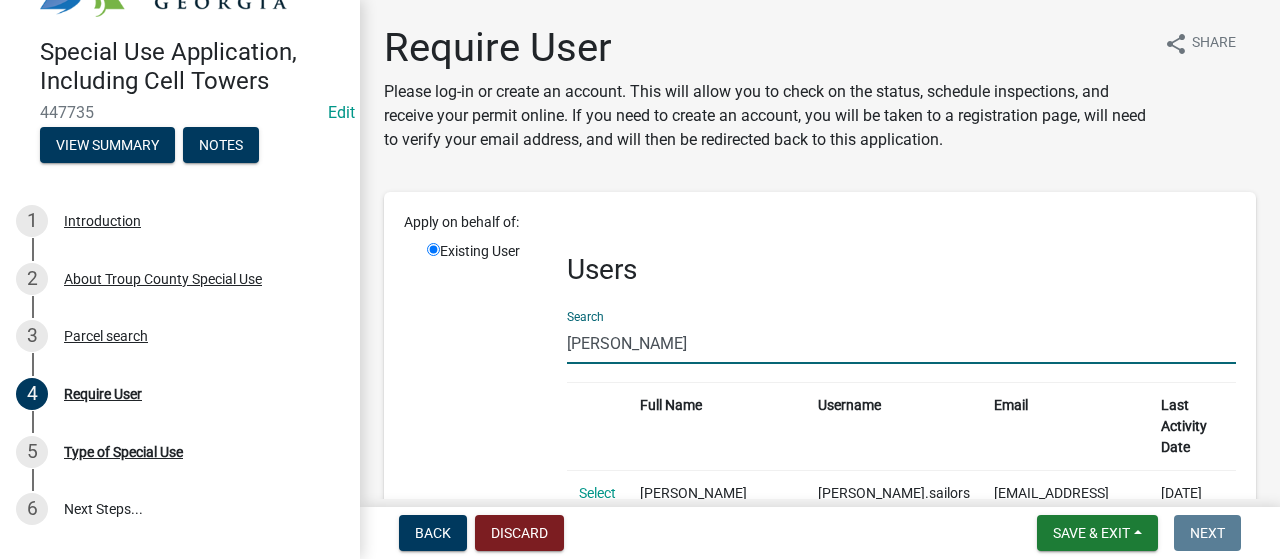 type on "[PERSON_NAME]" 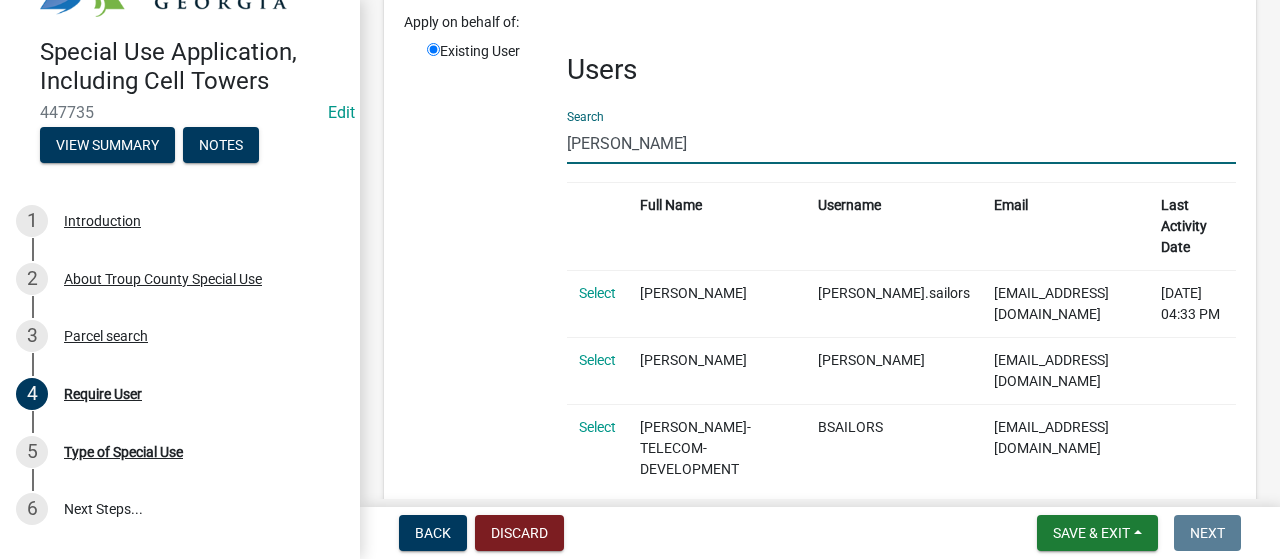 click on "Select" 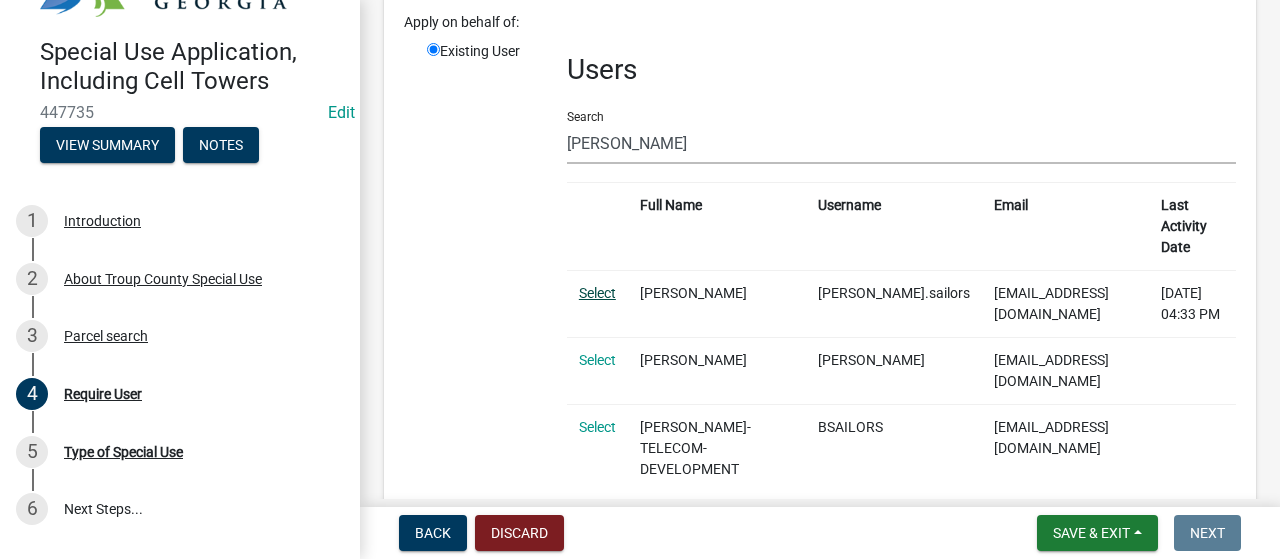 click on "Select" 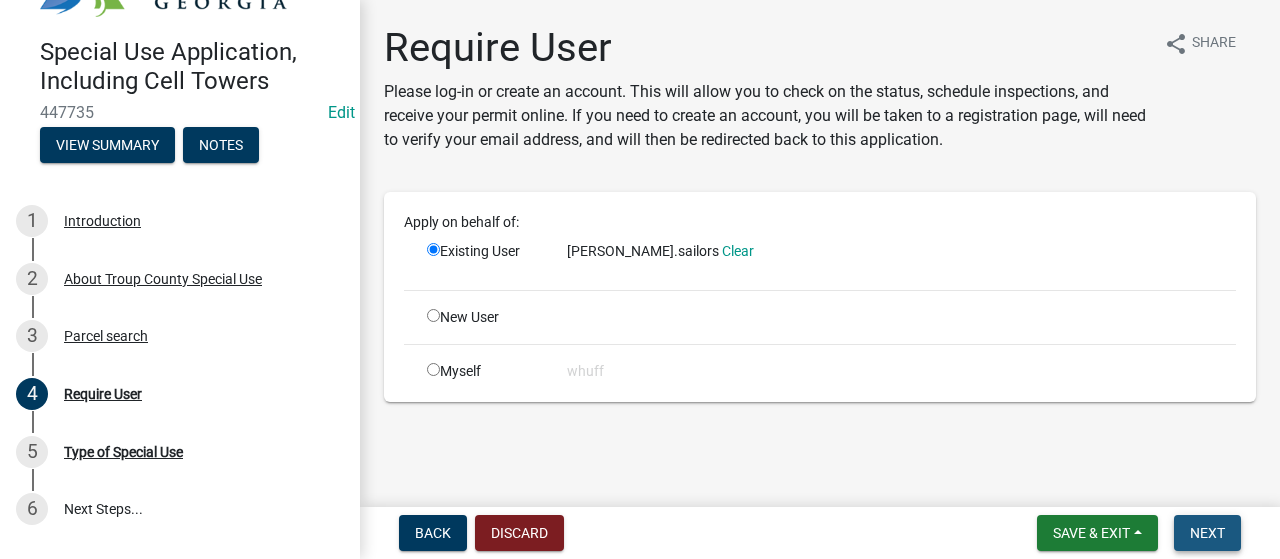 click on "Next" at bounding box center (1207, 533) 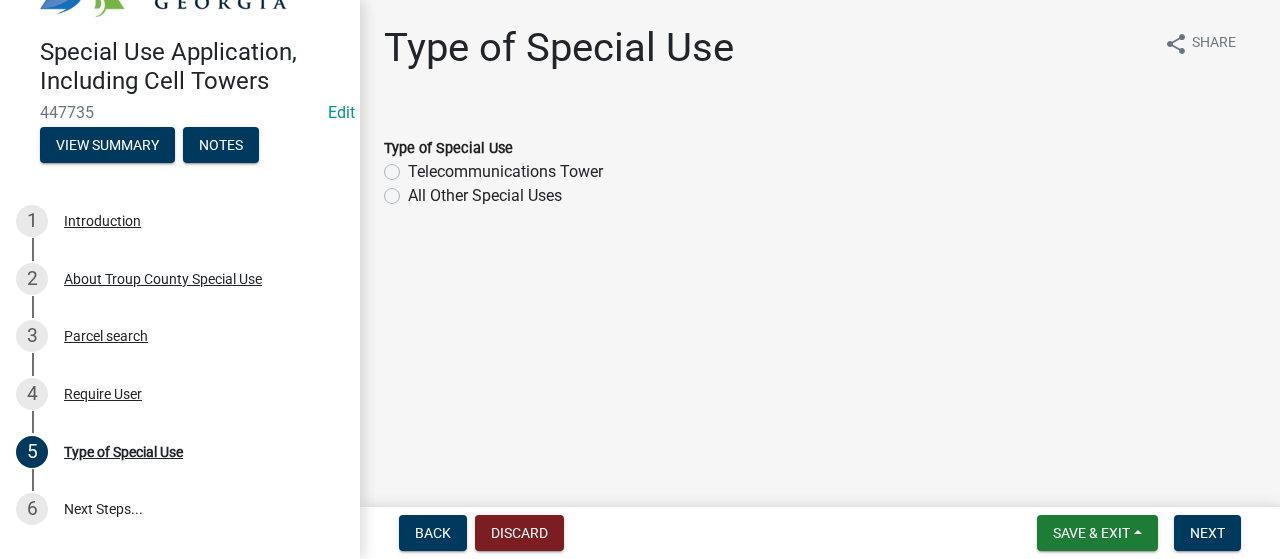 drag, startPoint x: 560, startPoint y: 170, endPoint x: 904, endPoint y: 279, distance: 360.85593 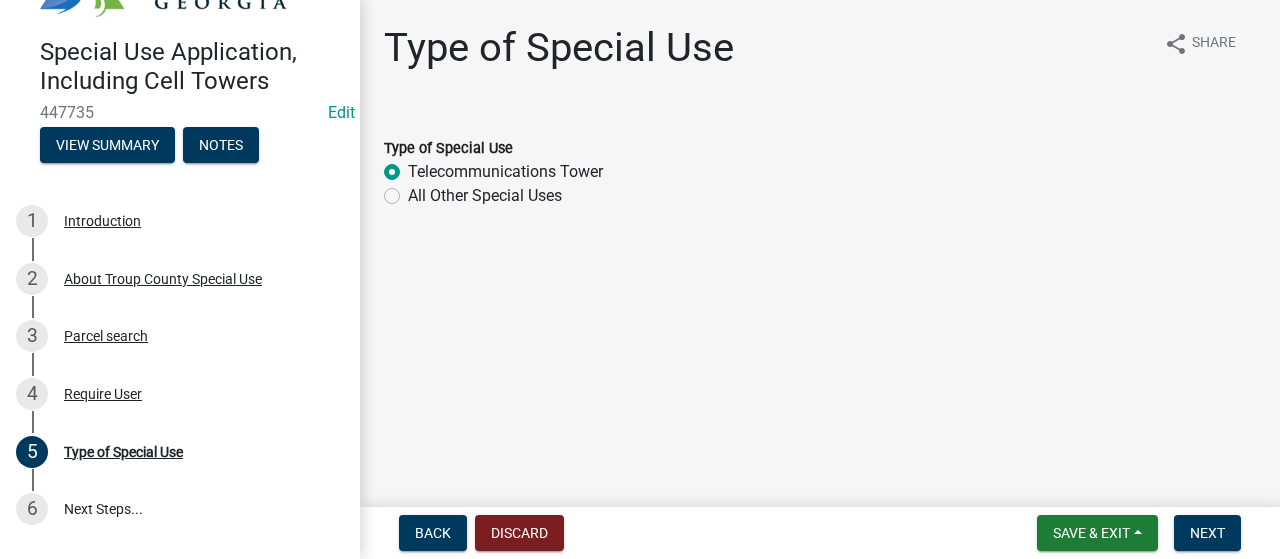 radio on "true" 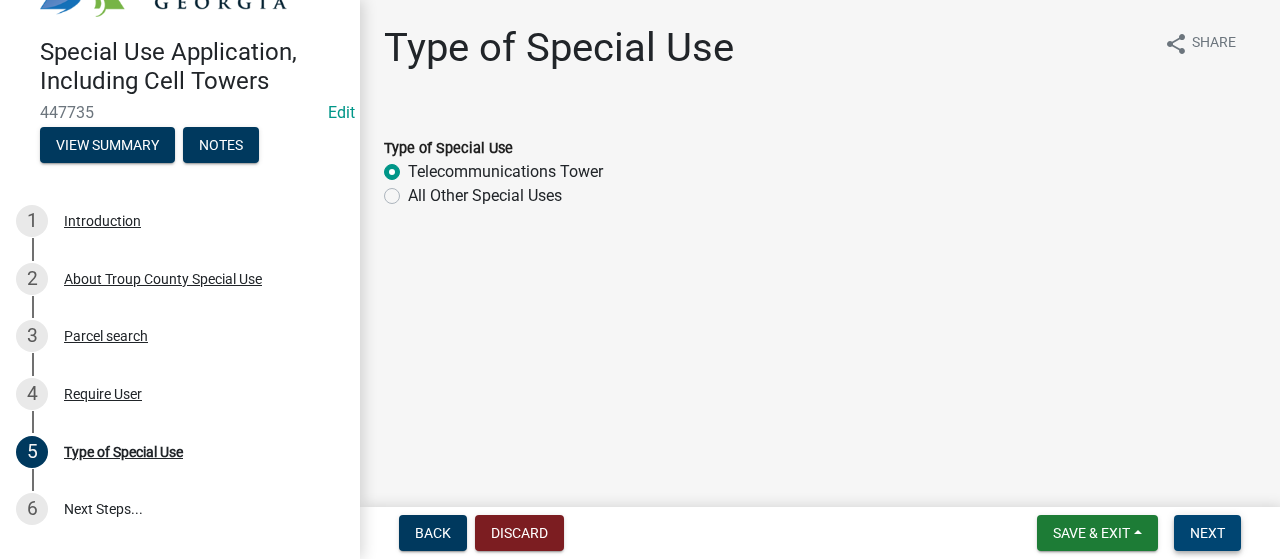 click on "Next" at bounding box center [1207, 533] 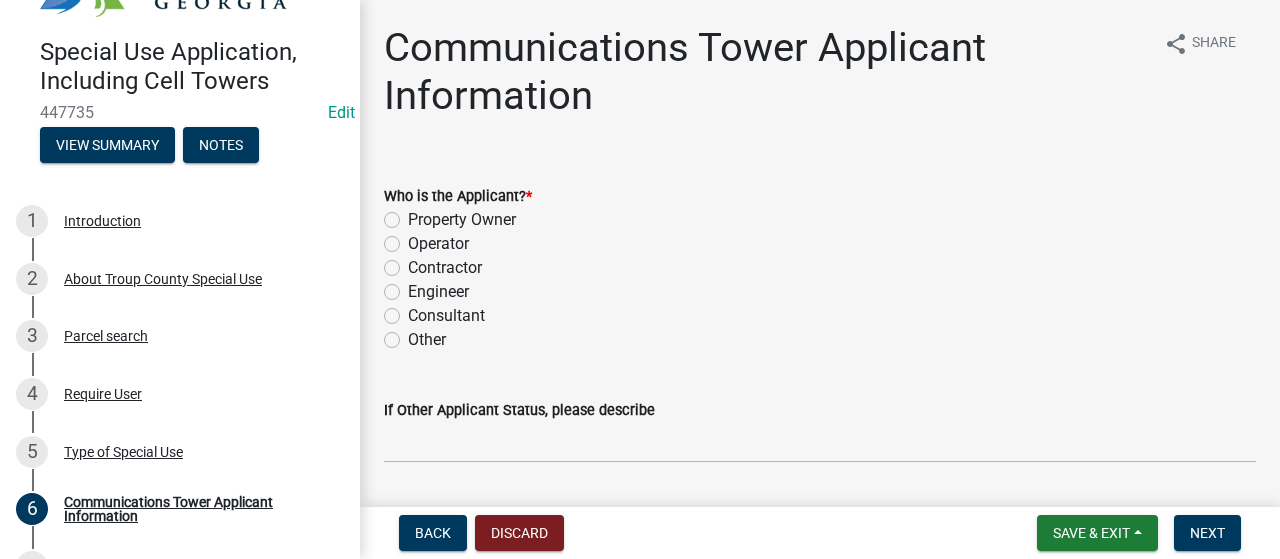 click on "Consultant" 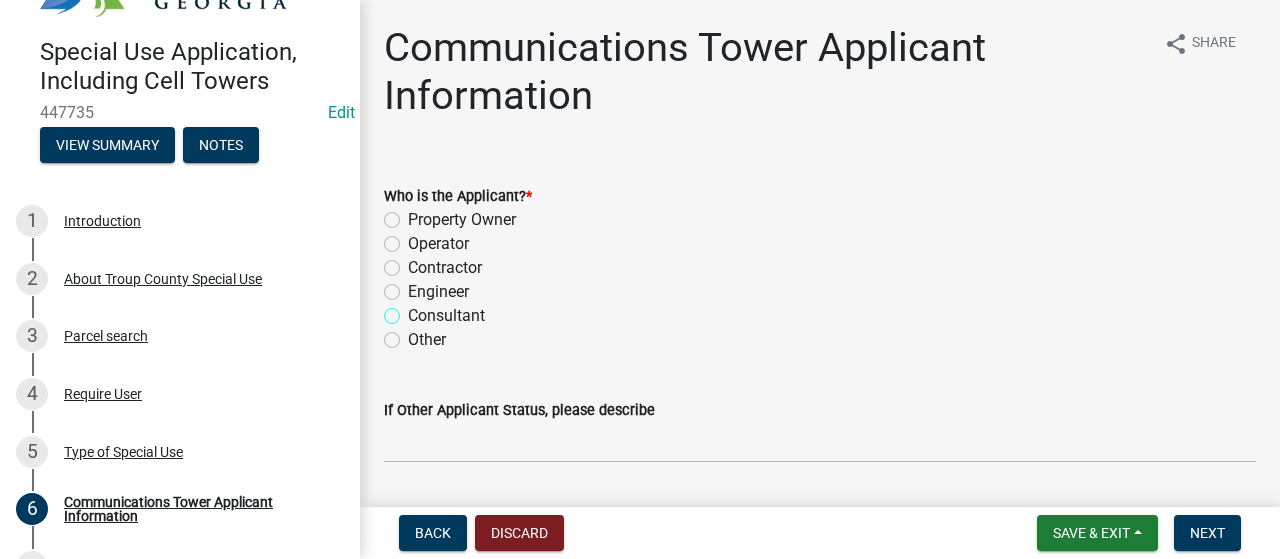click on "Consultant" at bounding box center [414, 310] 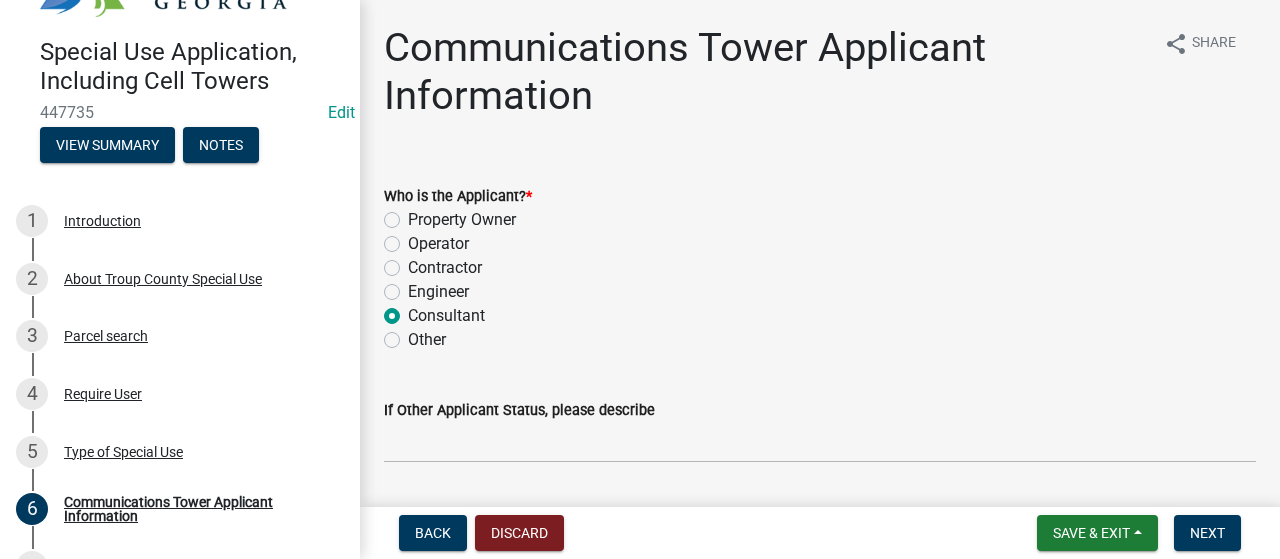 radio on "true" 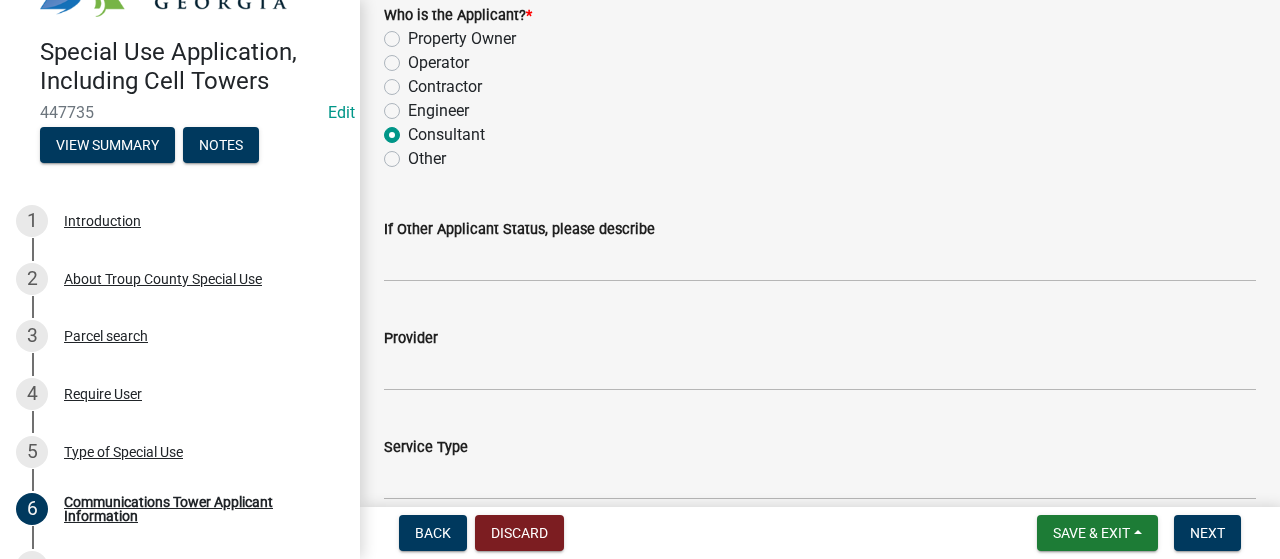 scroll, scrollTop: 200, scrollLeft: 0, axis: vertical 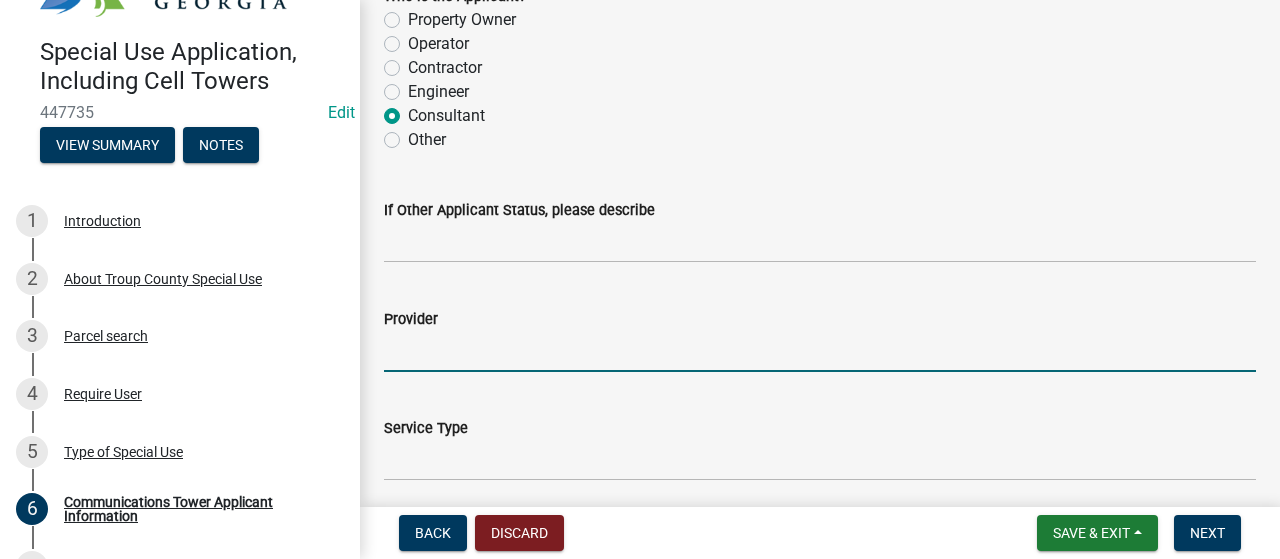 click on "Provider" at bounding box center [820, 351] 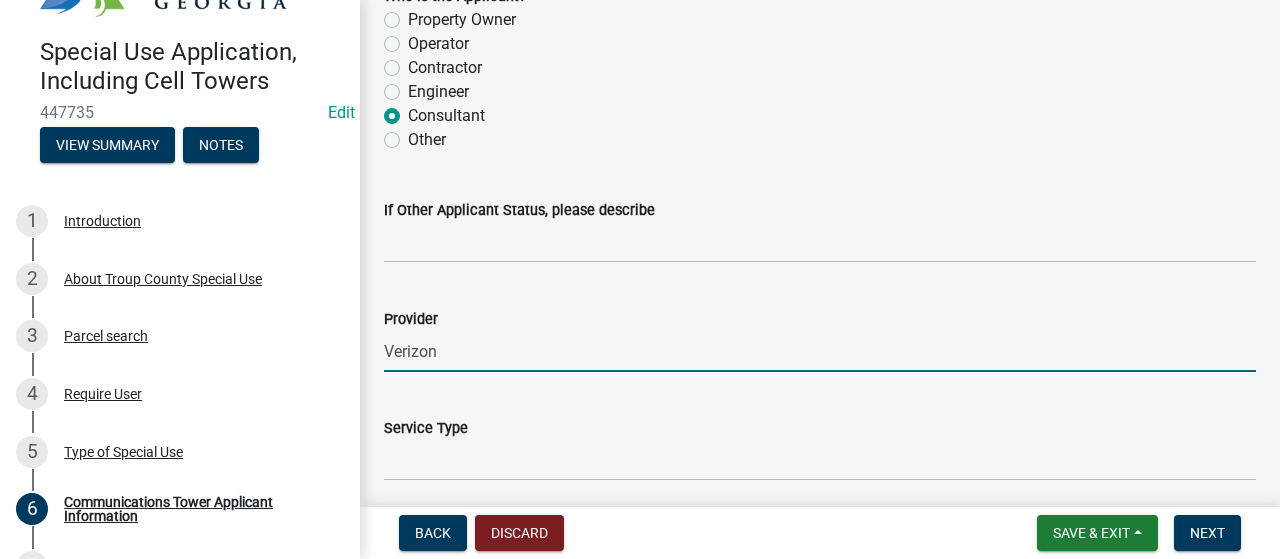 type on "Verizon" 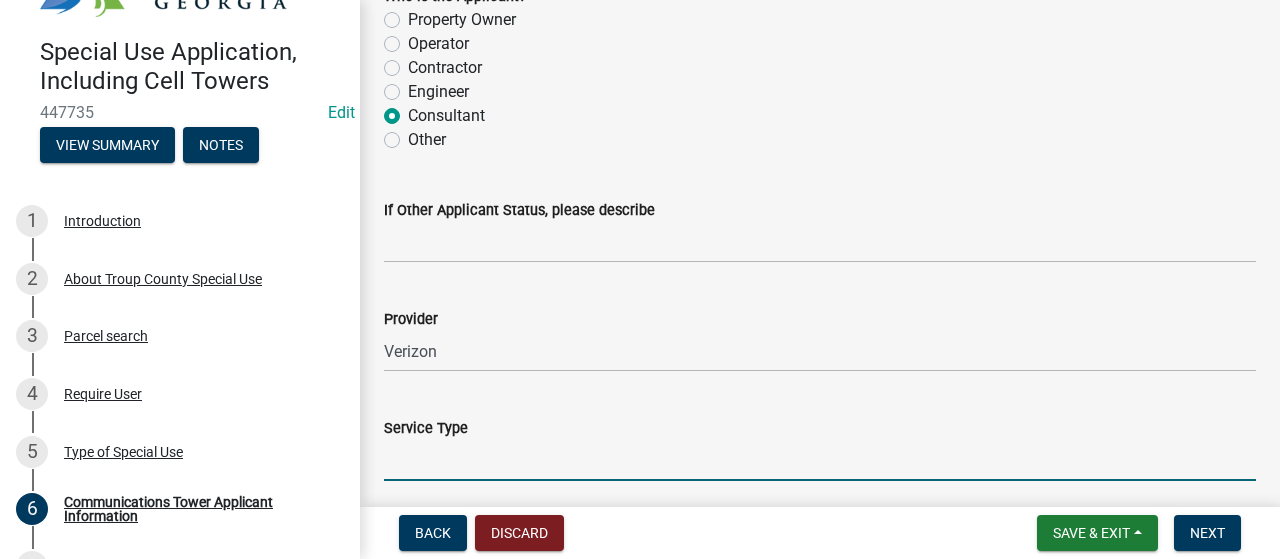 scroll, scrollTop: 564, scrollLeft: 0, axis: vertical 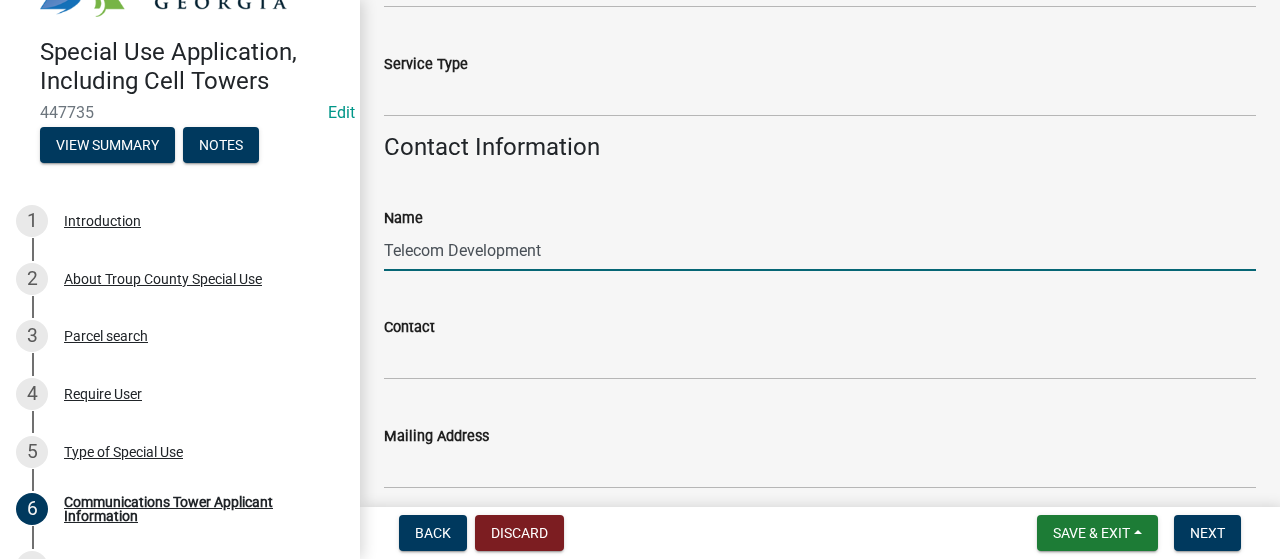 type on "Telecom Development" 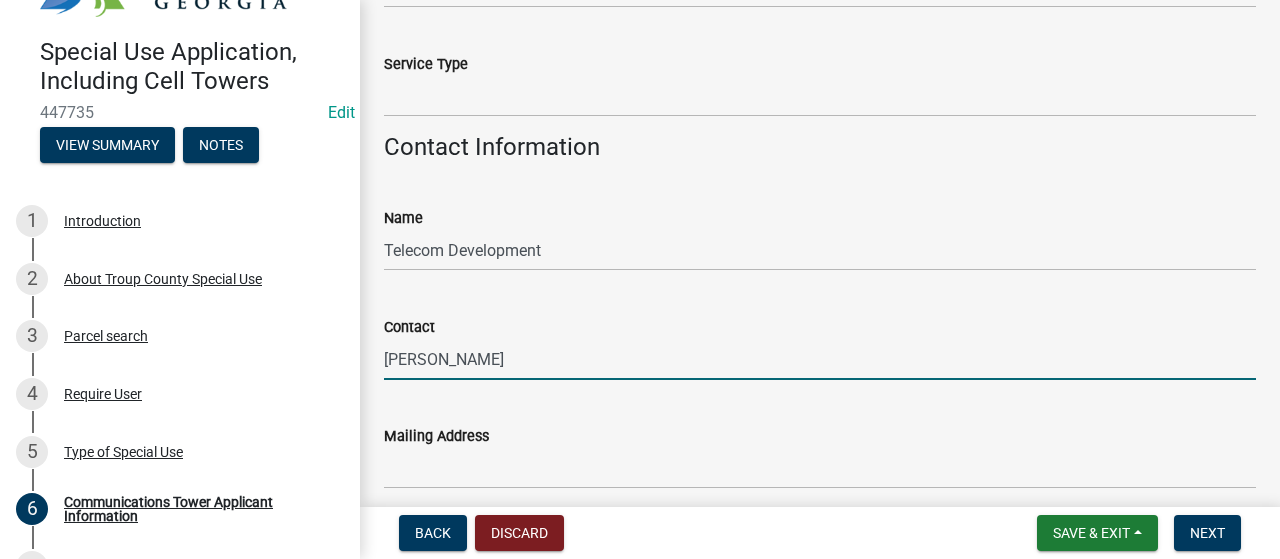 type on "[PERSON_NAME]" 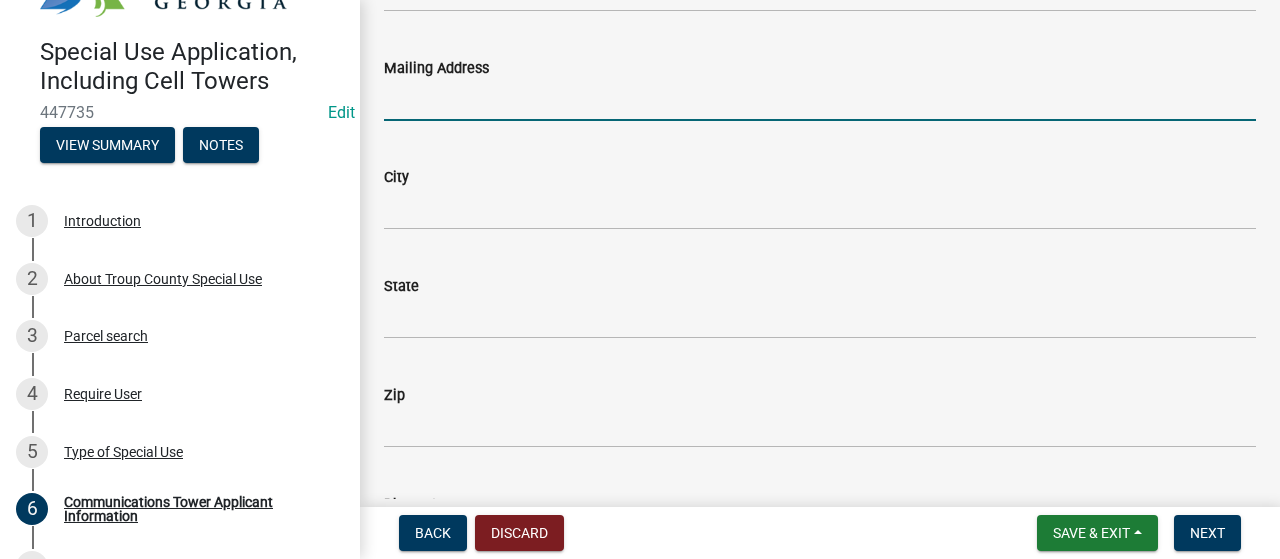 scroll, scrollTop: 901, scrollLeft: 0, axis: vertical 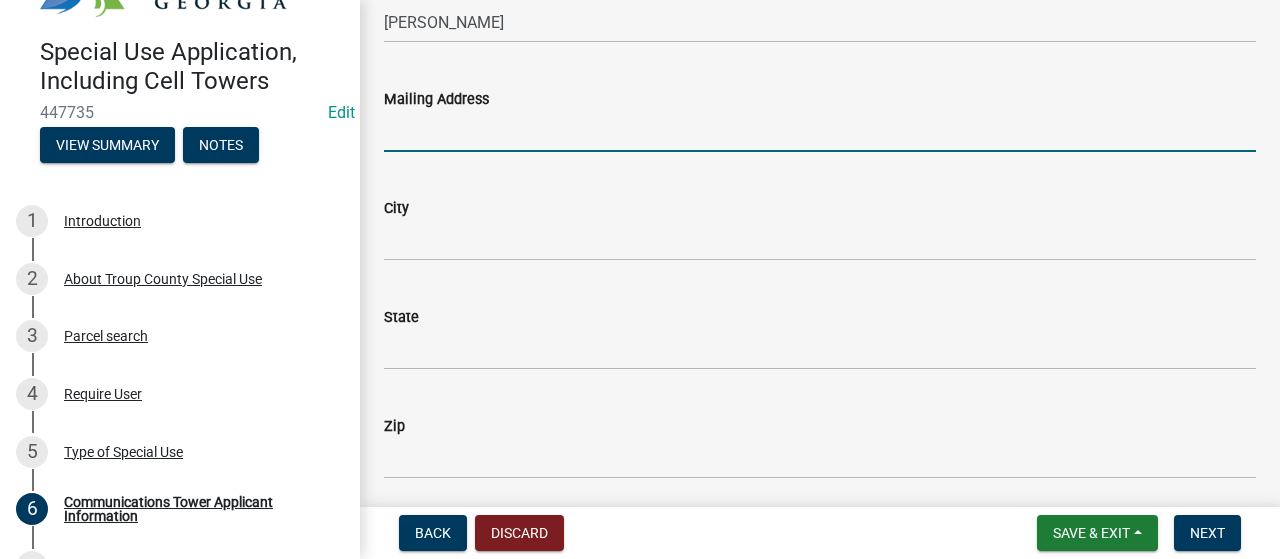 click on "Mailing Address" at bounding box center [820, 131] 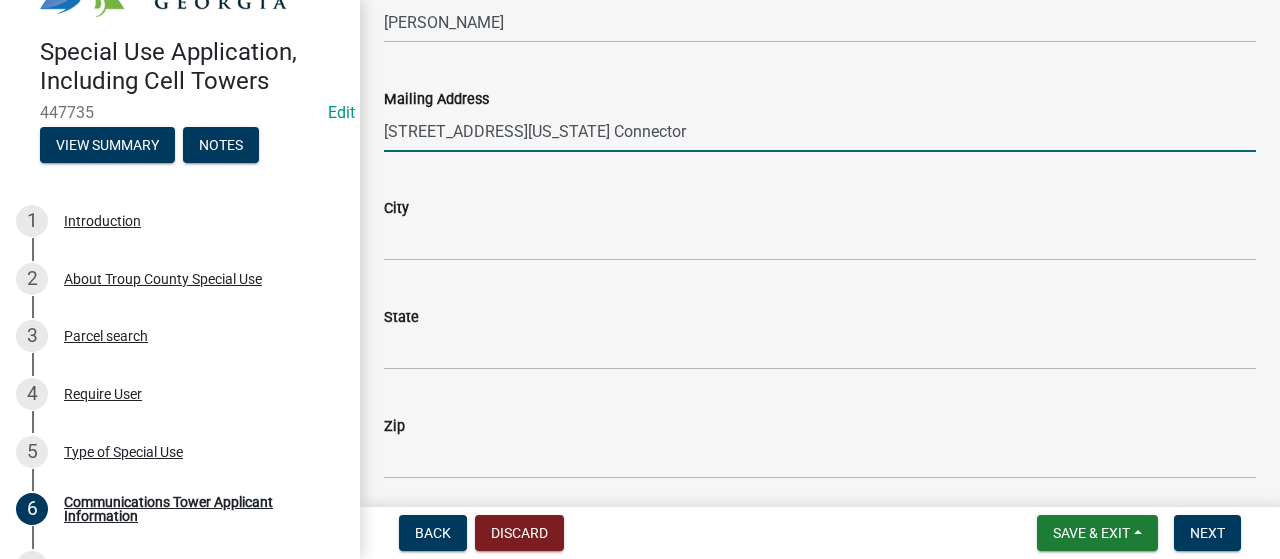 type on "[STREET_ADDRESS][US_STATE] Connector" 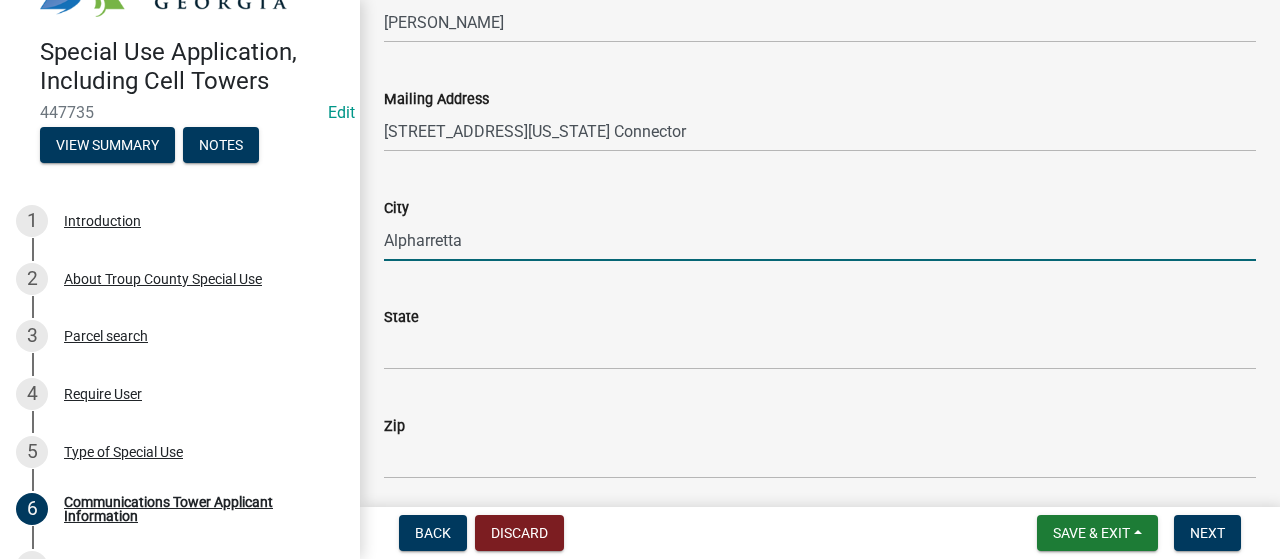 type on "Alpharretta" 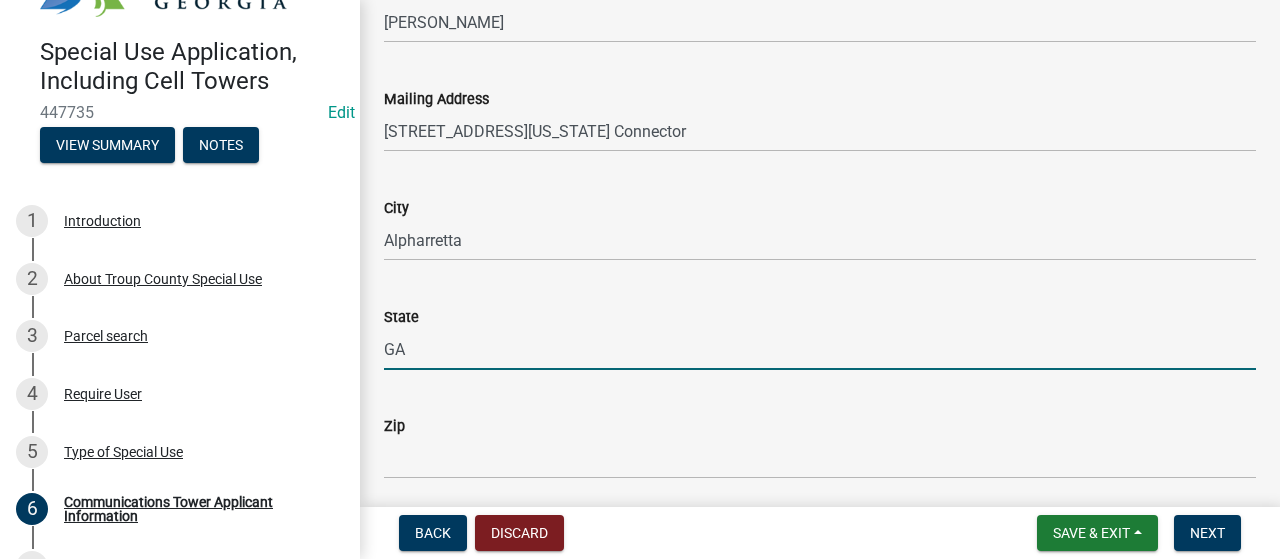 type on "GA" 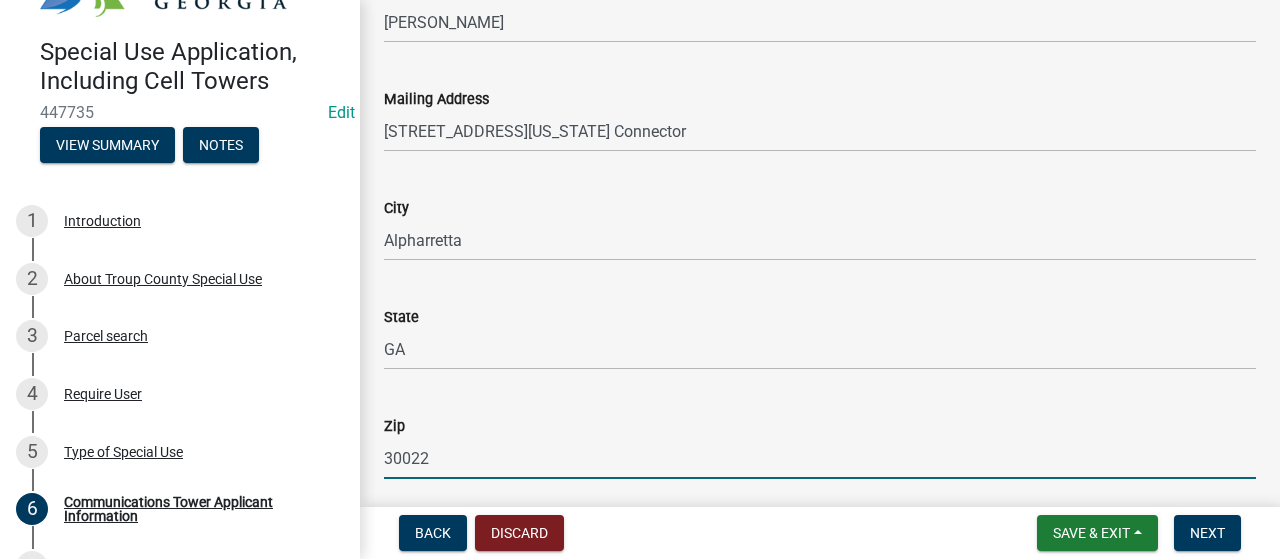 type on "30022" 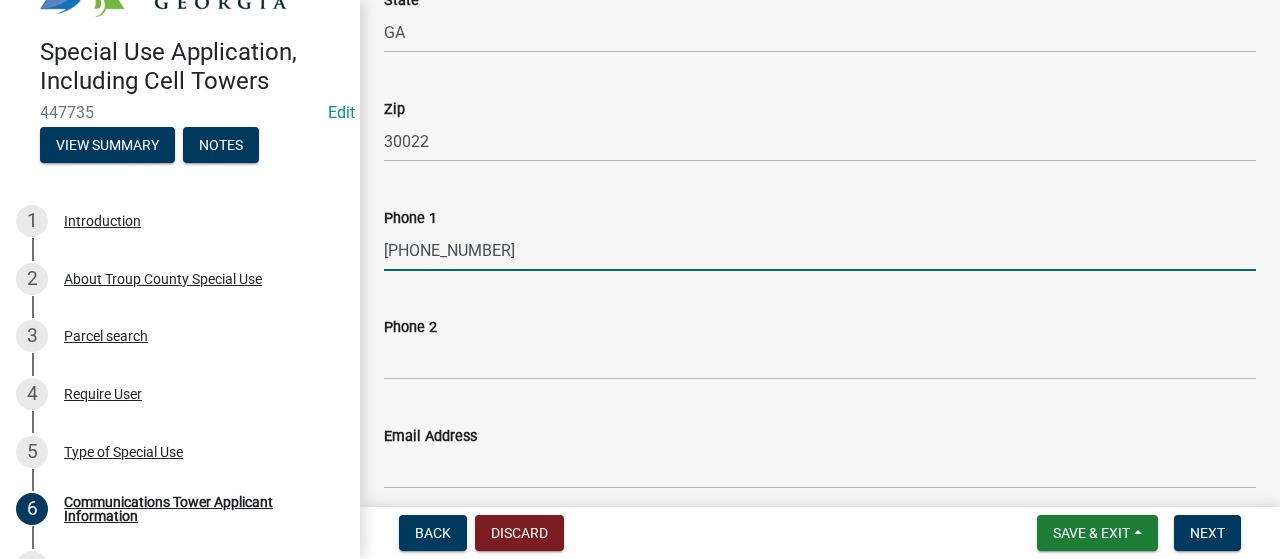 type on "[PHONE_NUMBER]" 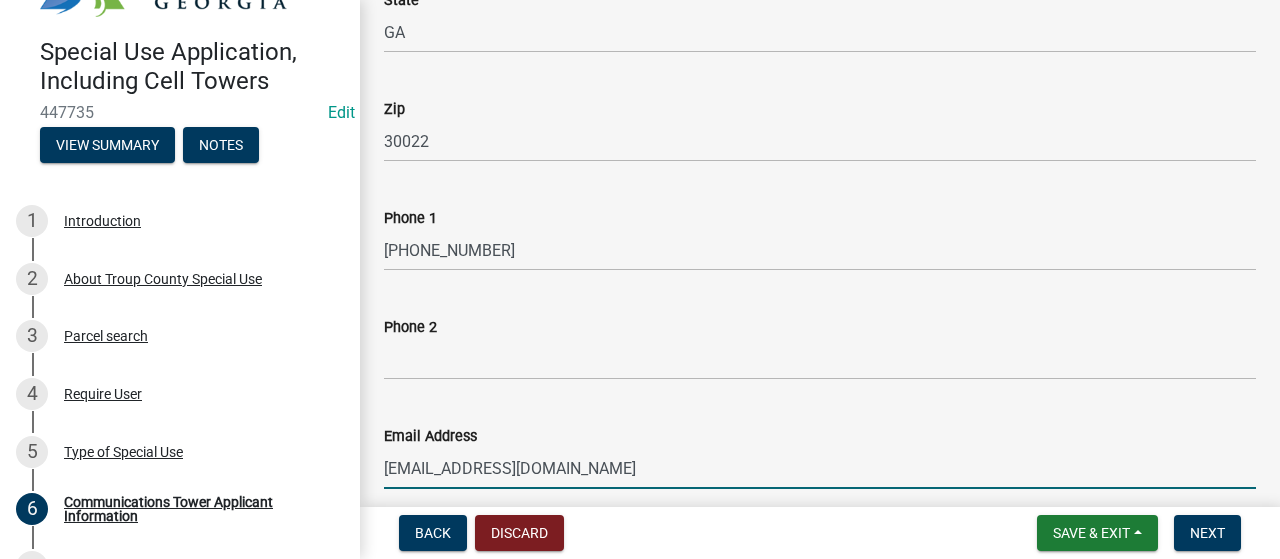 type on "[EMAIL_ADDRESS][DOMAIN_NAME]" 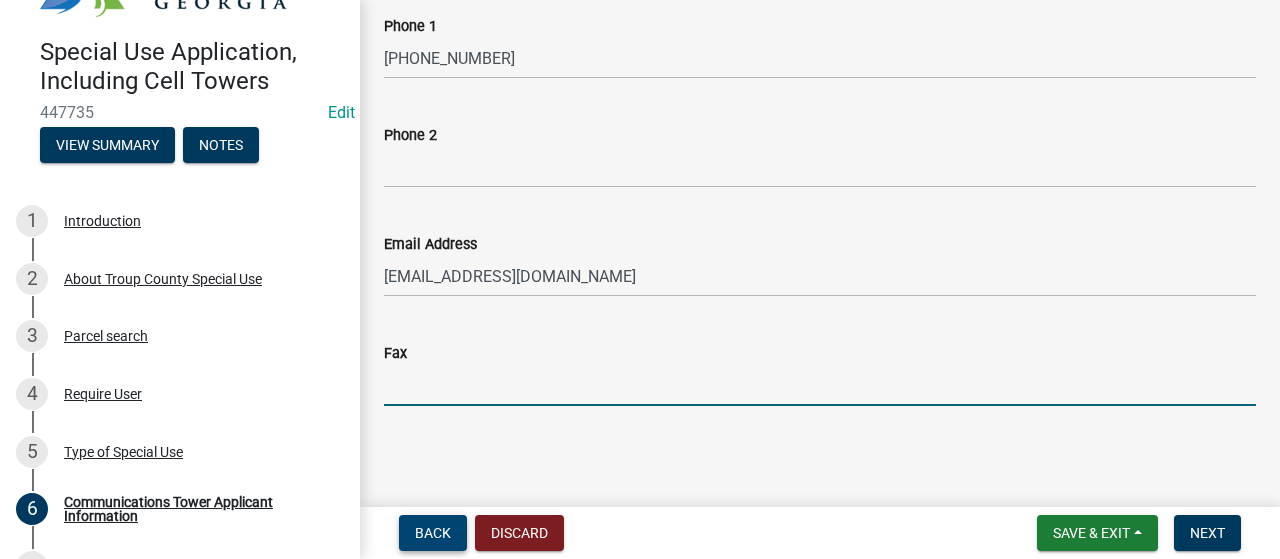 type 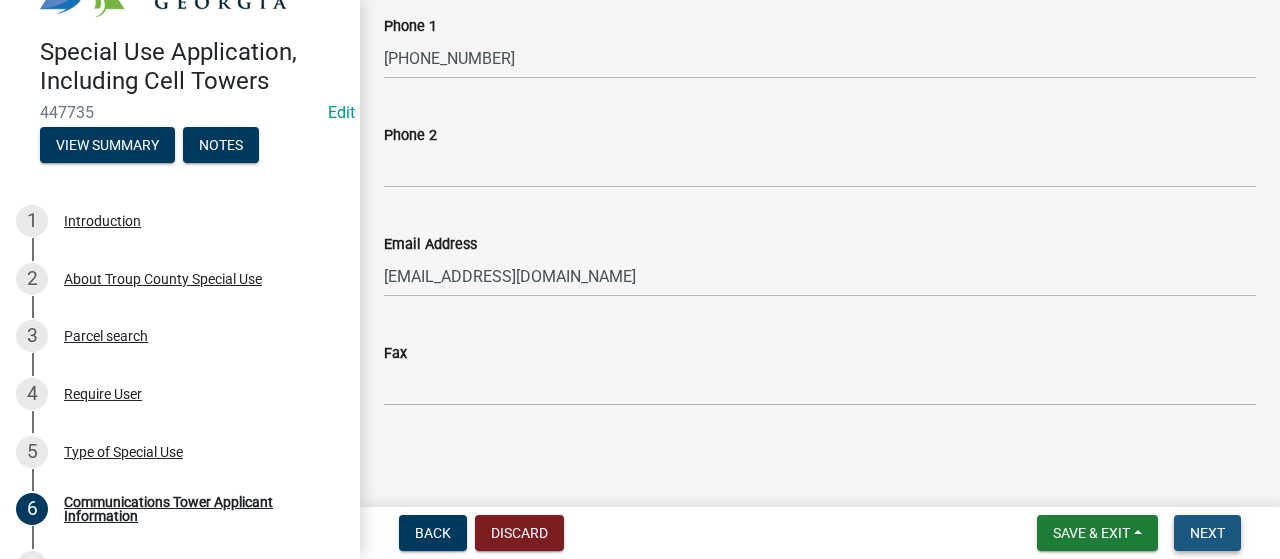 click on "Next" at bounding box center [1207, 533] 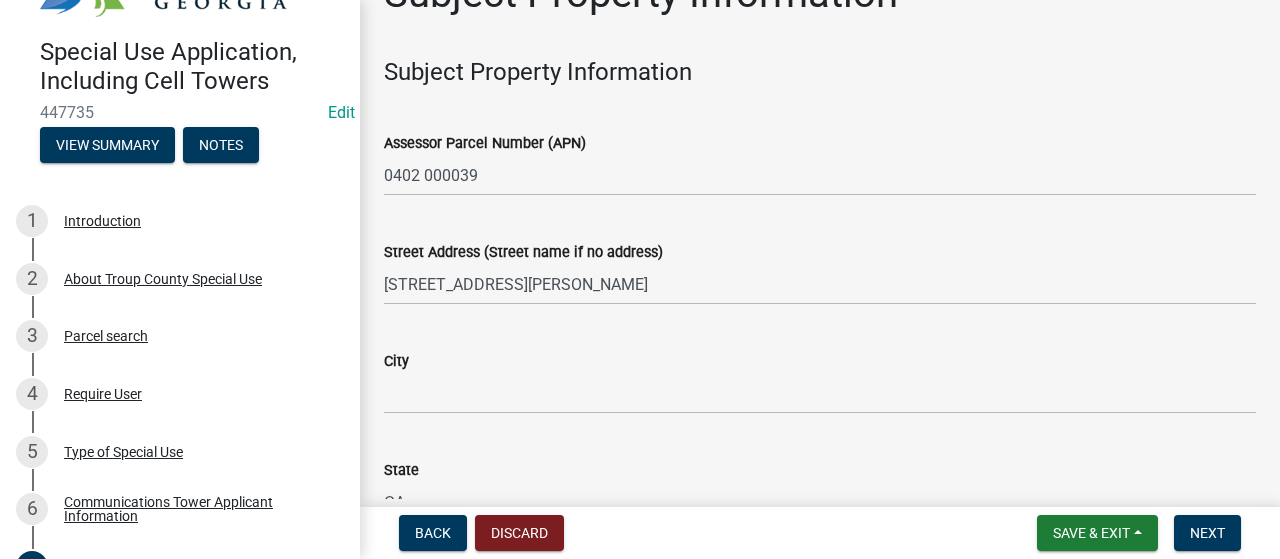 scroll, scrollTop: 100, scrollLeft: 0, axis: vertical 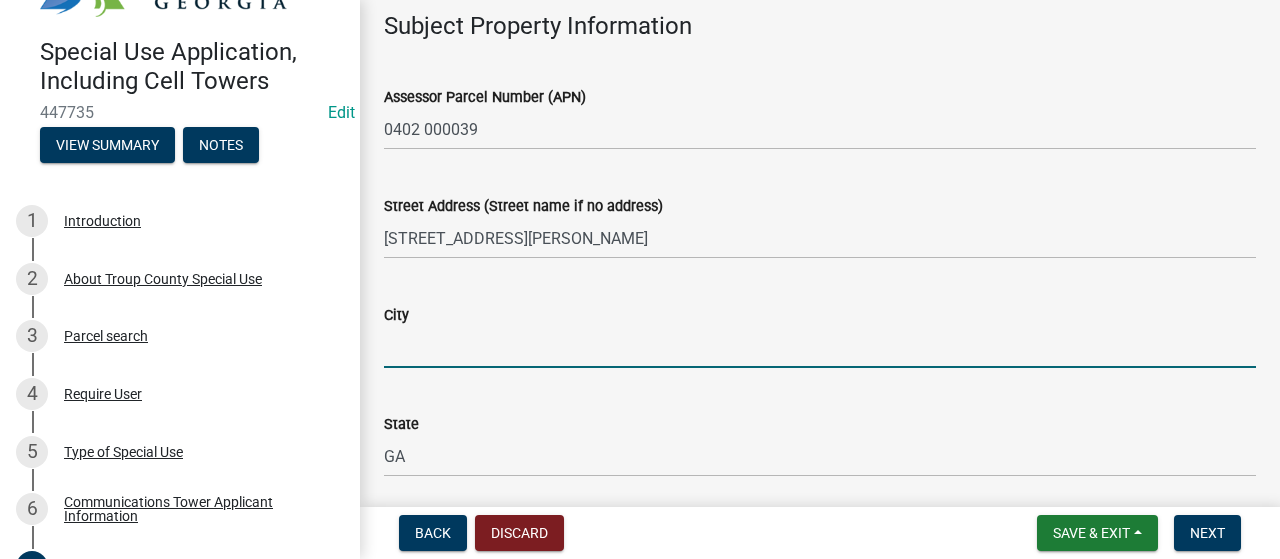 click on "City" at bounding box center (820, 347) 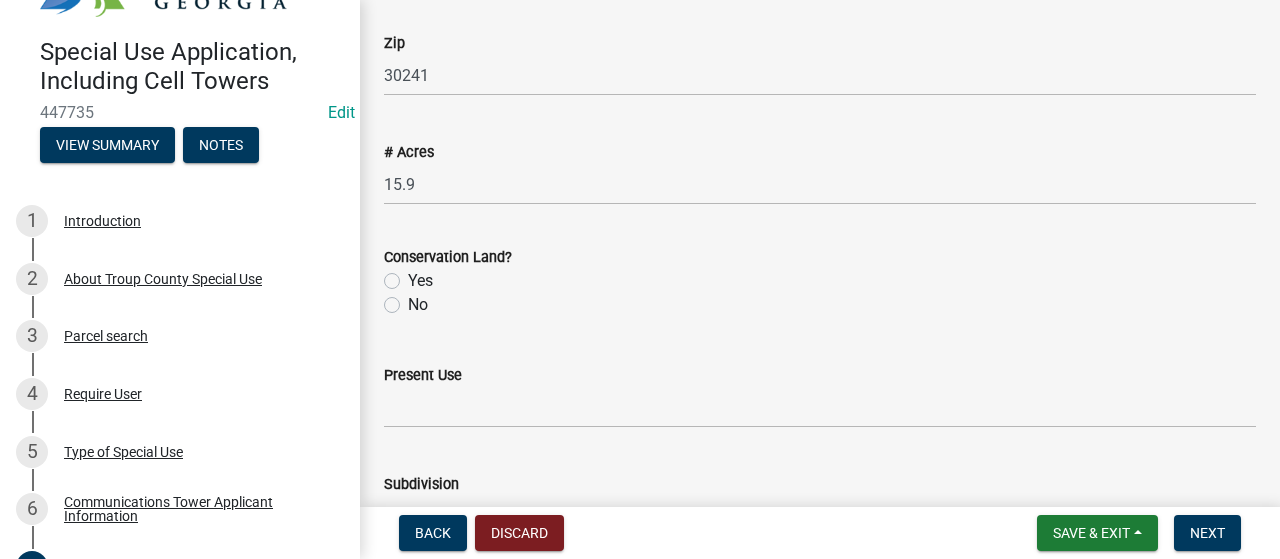 scroll, scrollTop: 600, scrollLeft: 0, axis: vertical 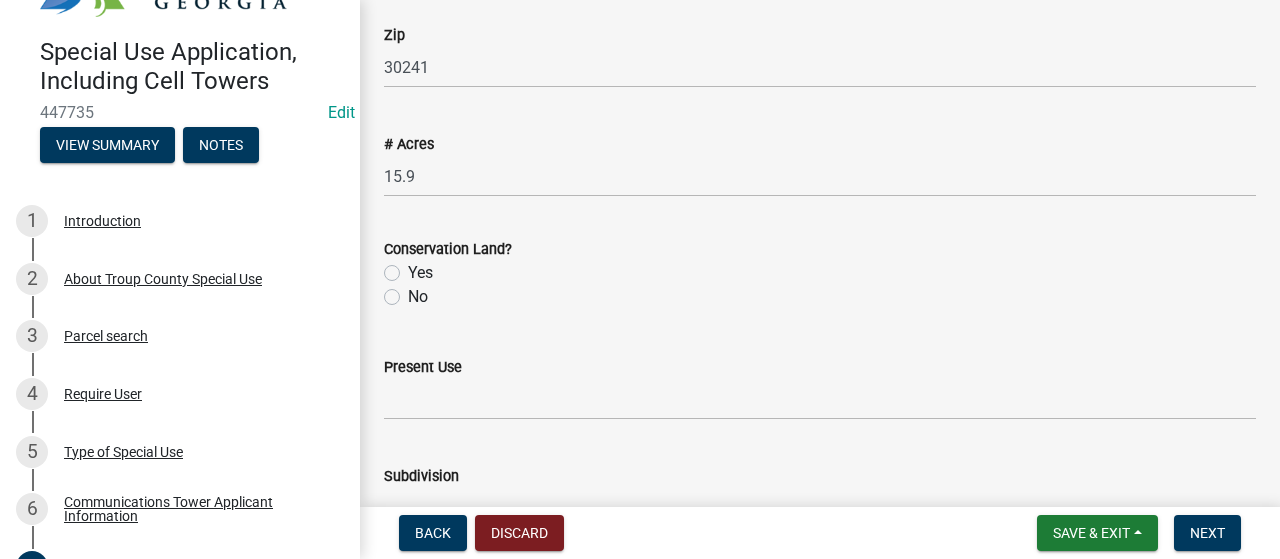 type on "LaGrange" 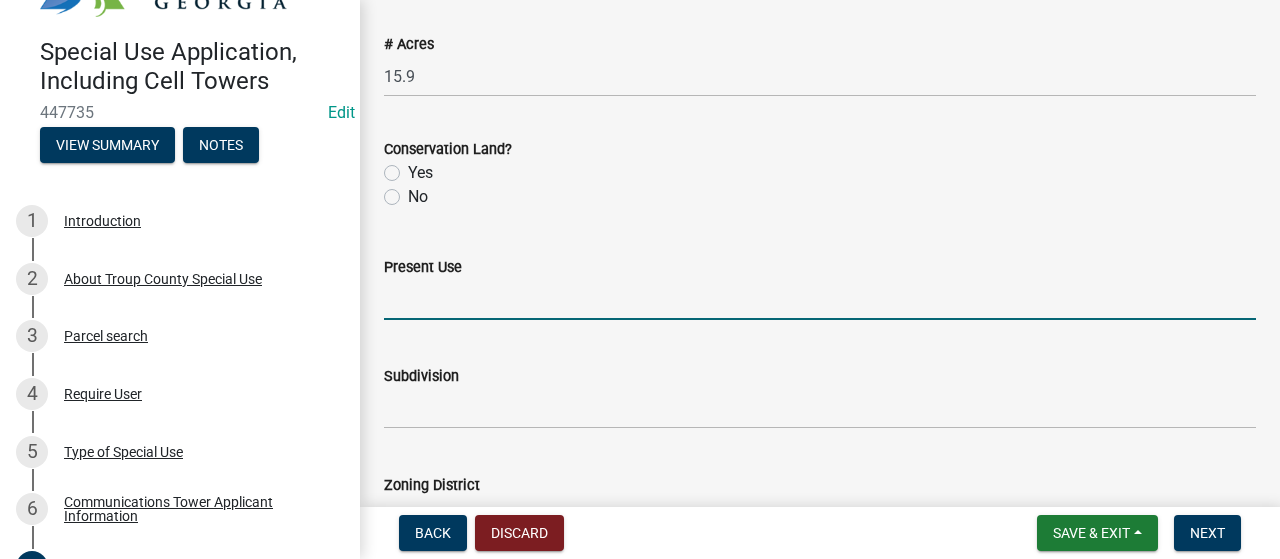 click on "Present Use" at bounding box center (820, 299) 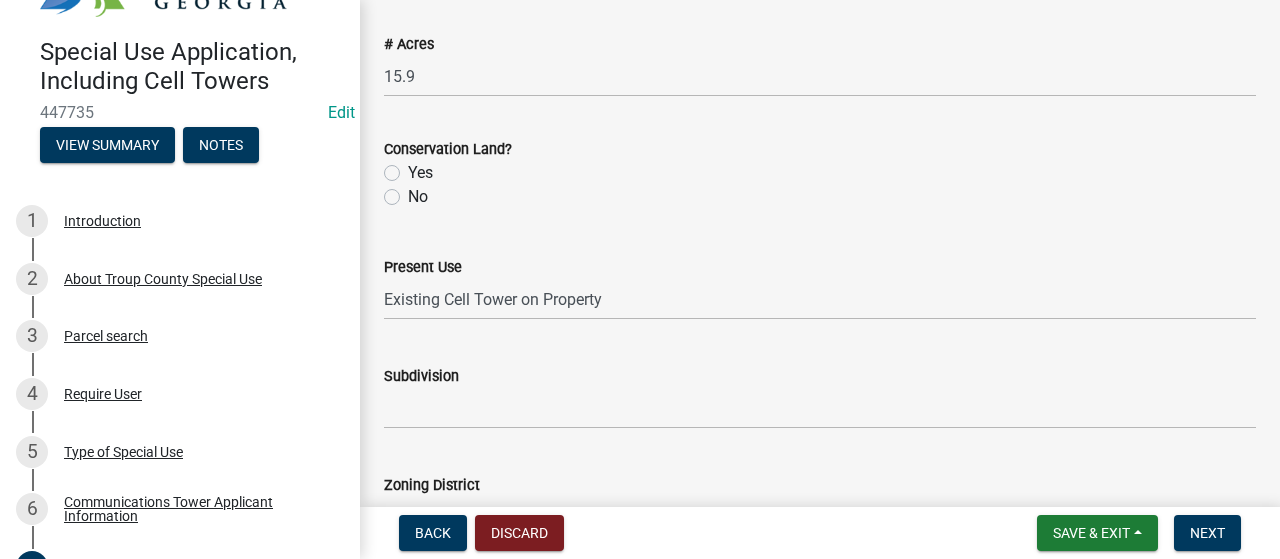 click on "Yes" 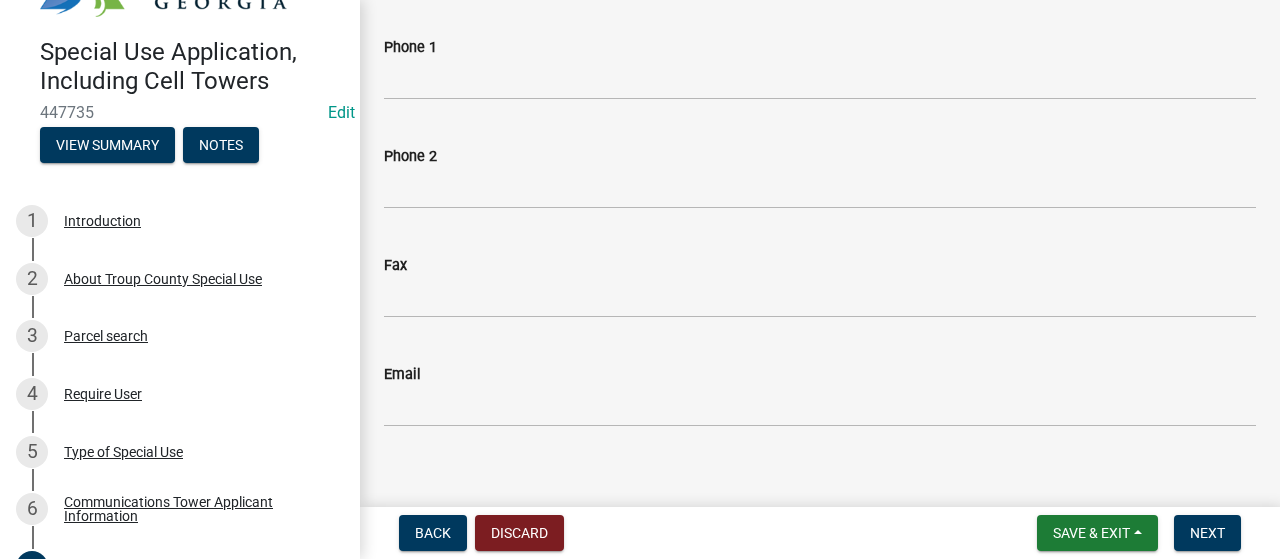 scroll, scrollTop: 1858, scrollLeft: 0, axis: vertical 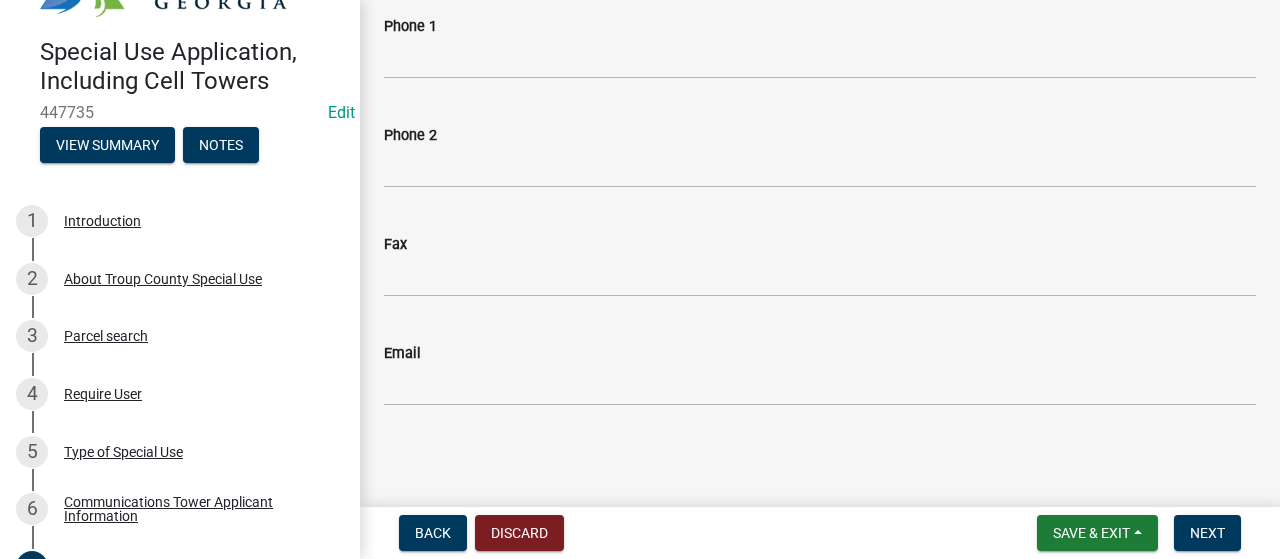 click on "Back  Discard   Save & Exit  Save  Save & Exit   Next" at bounding box center [820, 533] 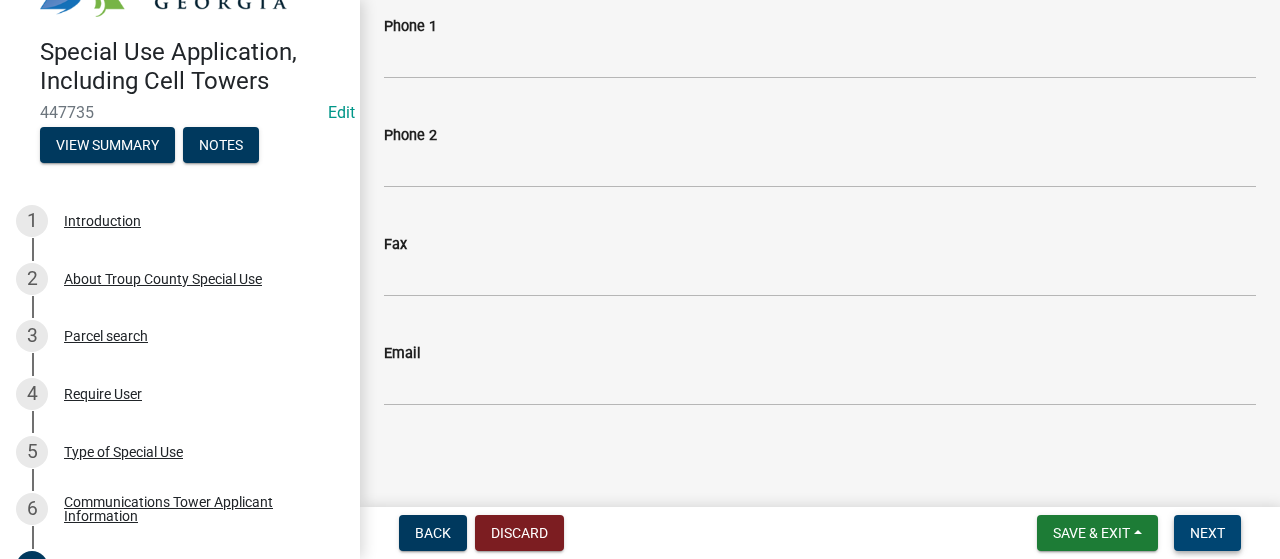 click on "Next" at bounding box center (1207, 533) 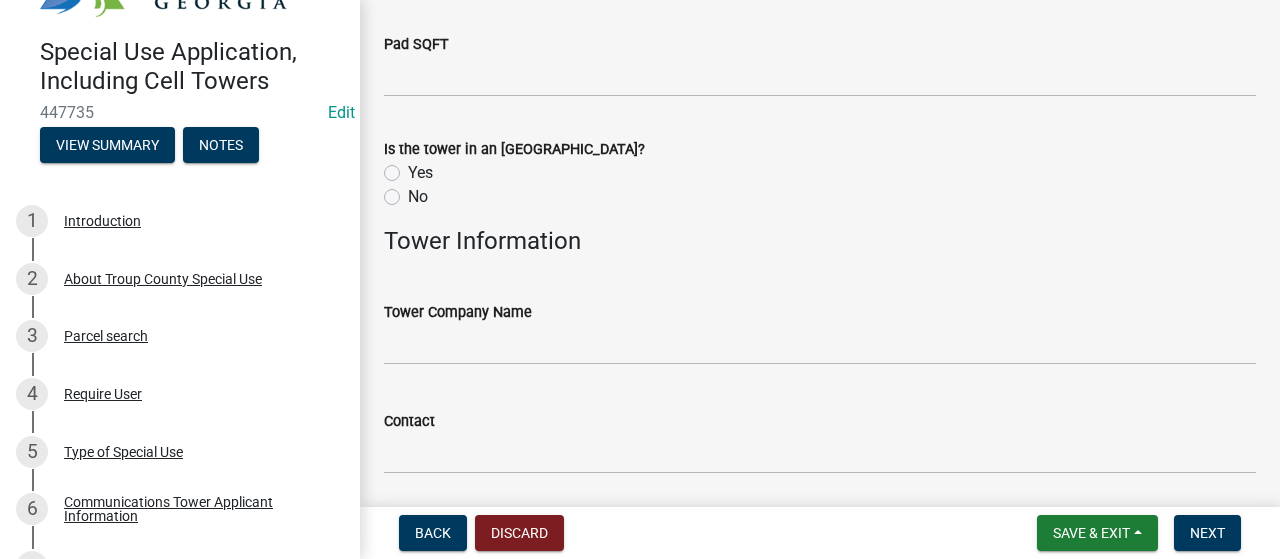 scroll, scrollTop: 400, scrollLeft: 0, axis: vertical 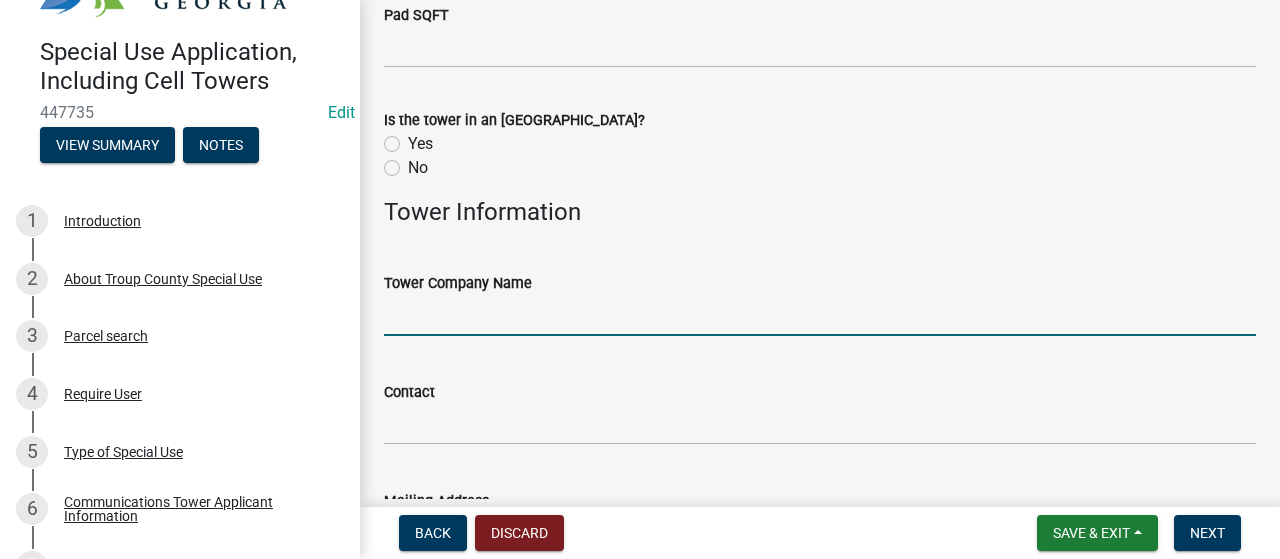 click on "Tower Company Name" at bounding box center (820, 315) 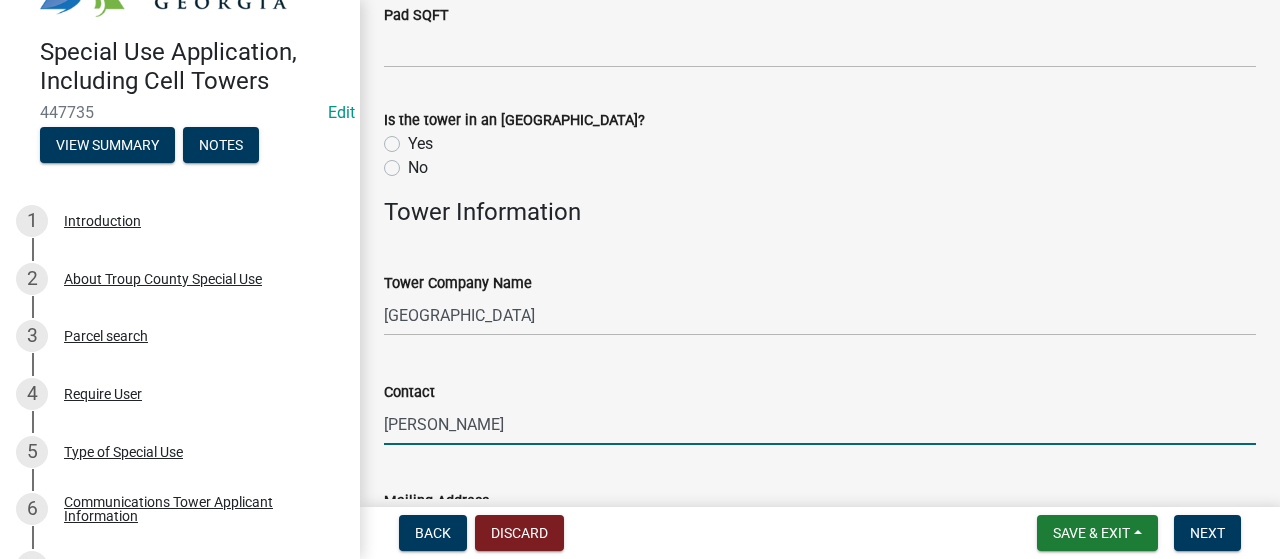 type on "[PERSON_NAME]" 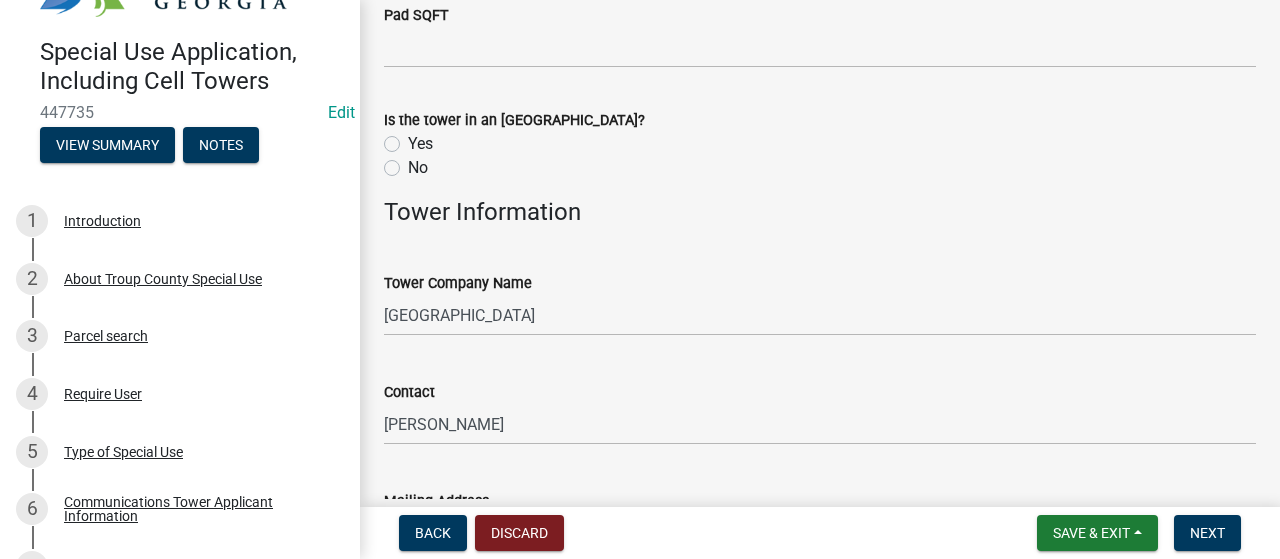 scroll, scrollTop: 683, scrollLeft: 0, axis: vertical 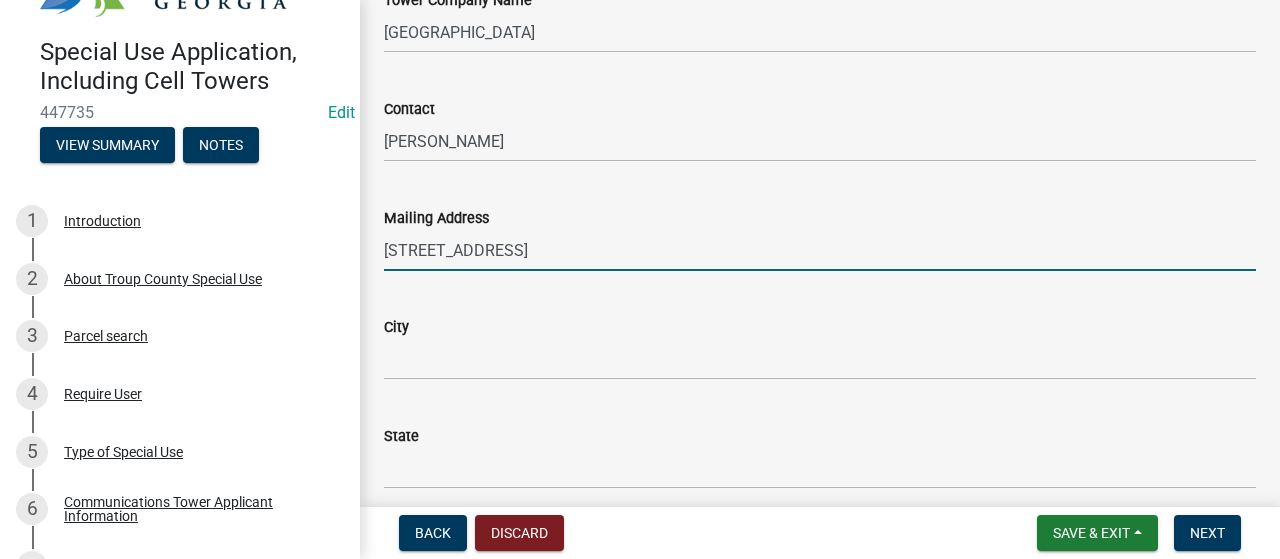 type on "[STREET_ADDRESS]" 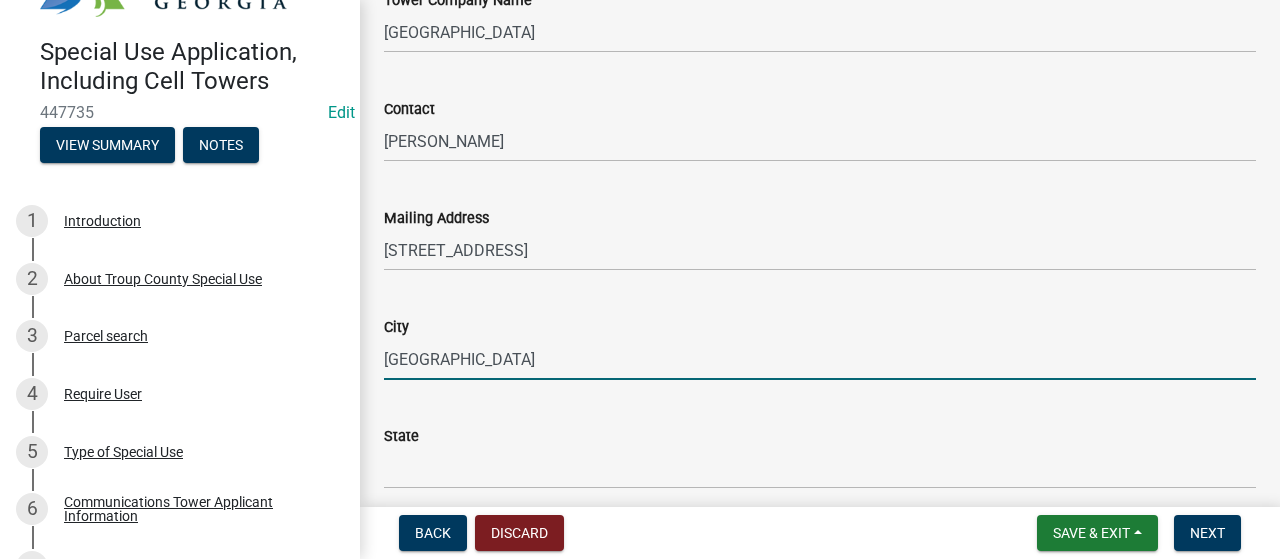 type on "[GEOGRAPHIC_DATA]" 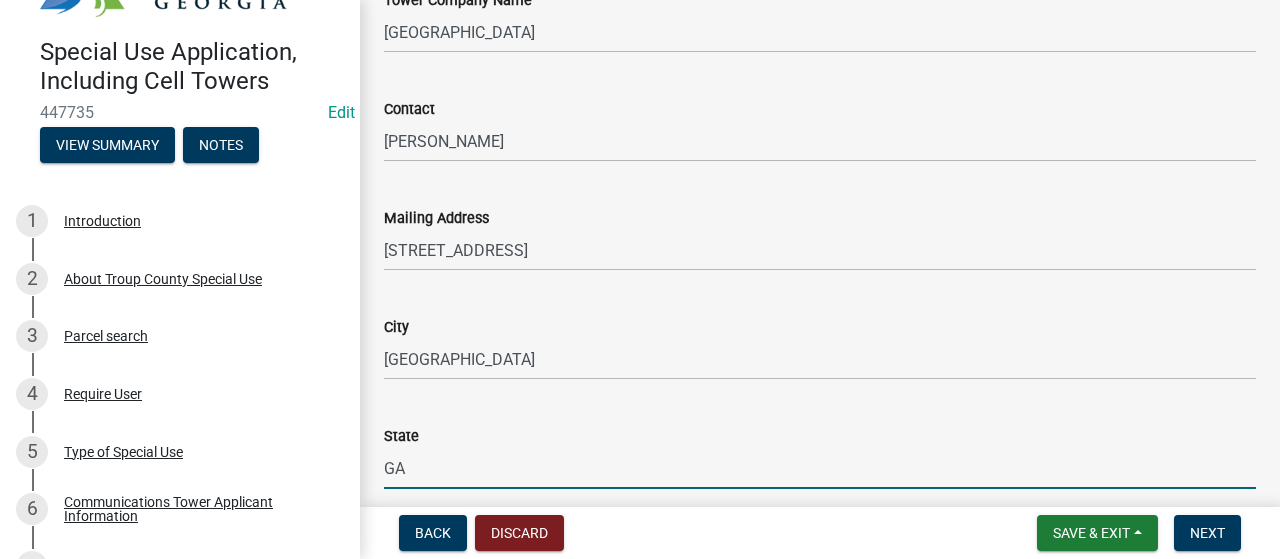 type on "GA" 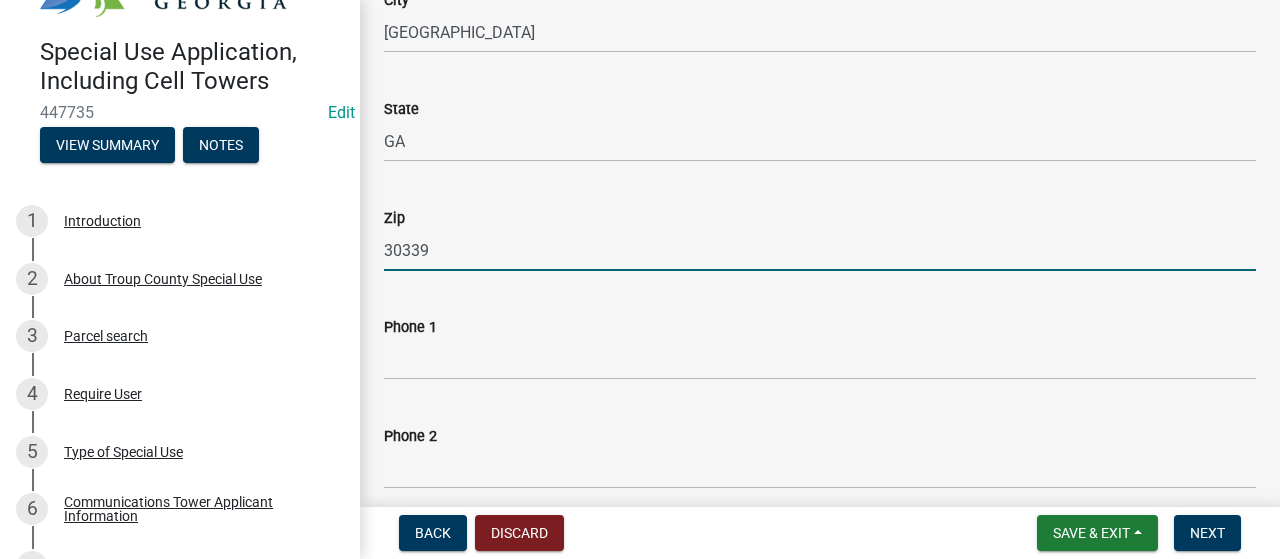 type on "30339" 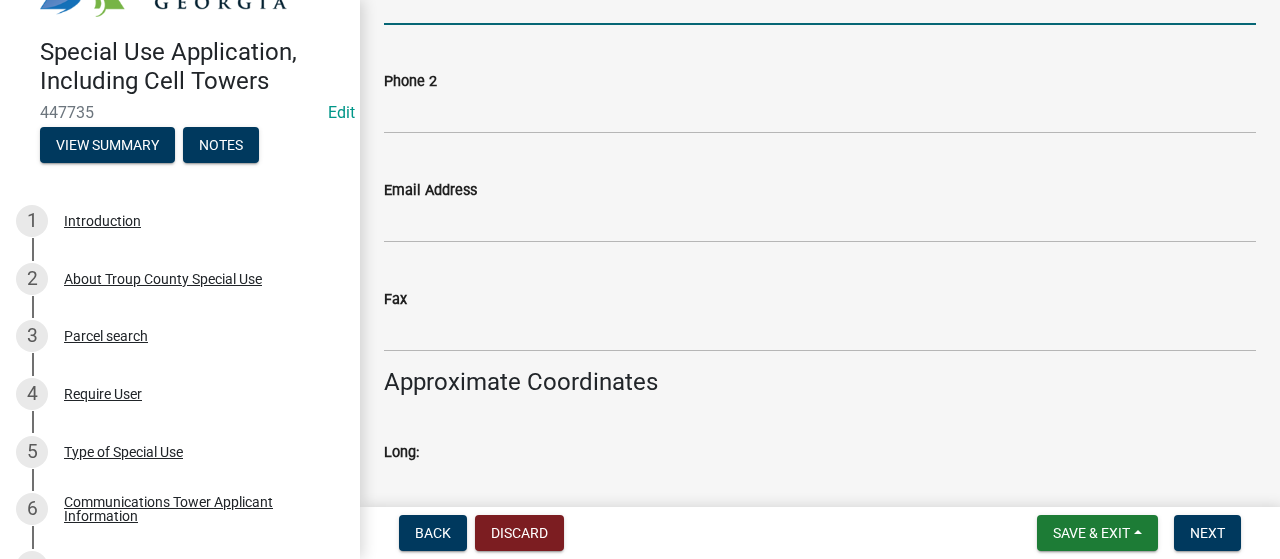 scroll, scrollTop: 1410, scrollLeft: 0, axis: vertical 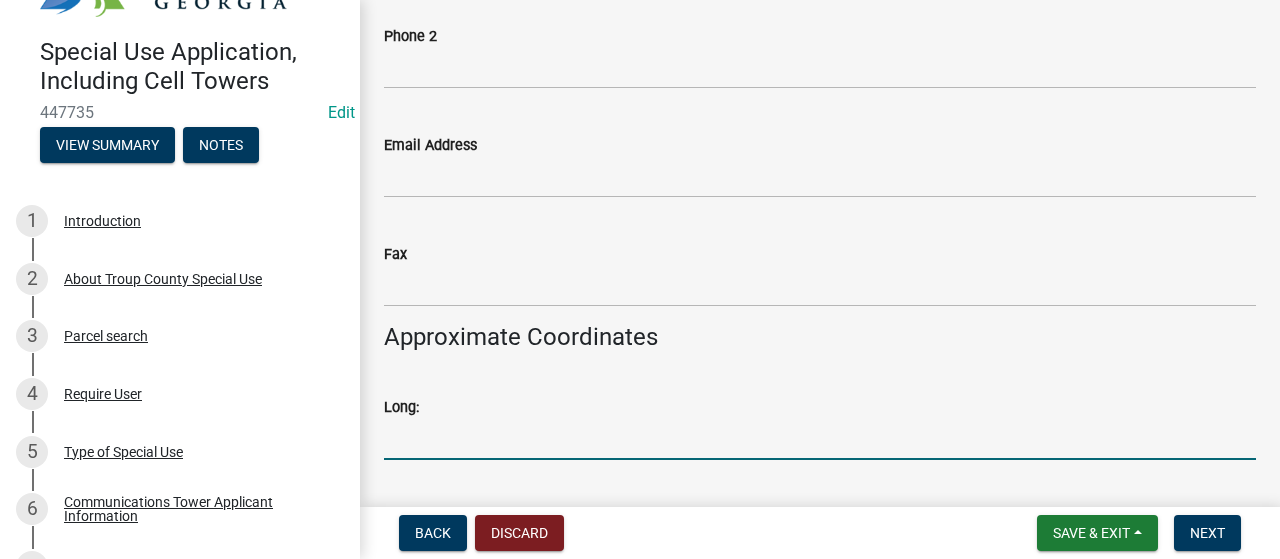 click on "Long:" at bounding box center [820, 439] 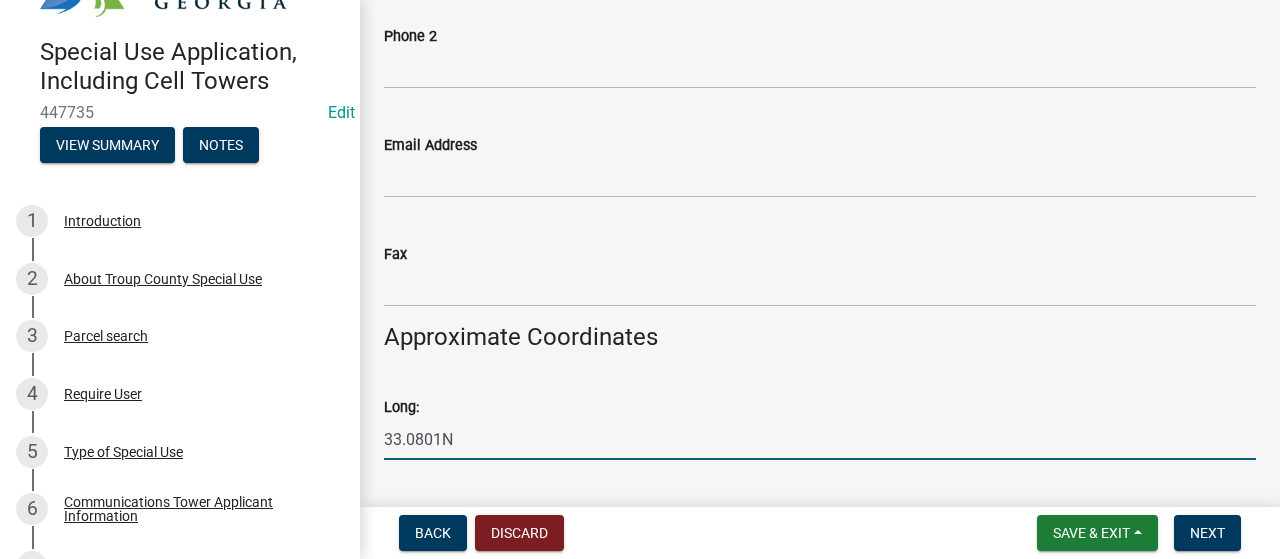 type on "33.0801N" 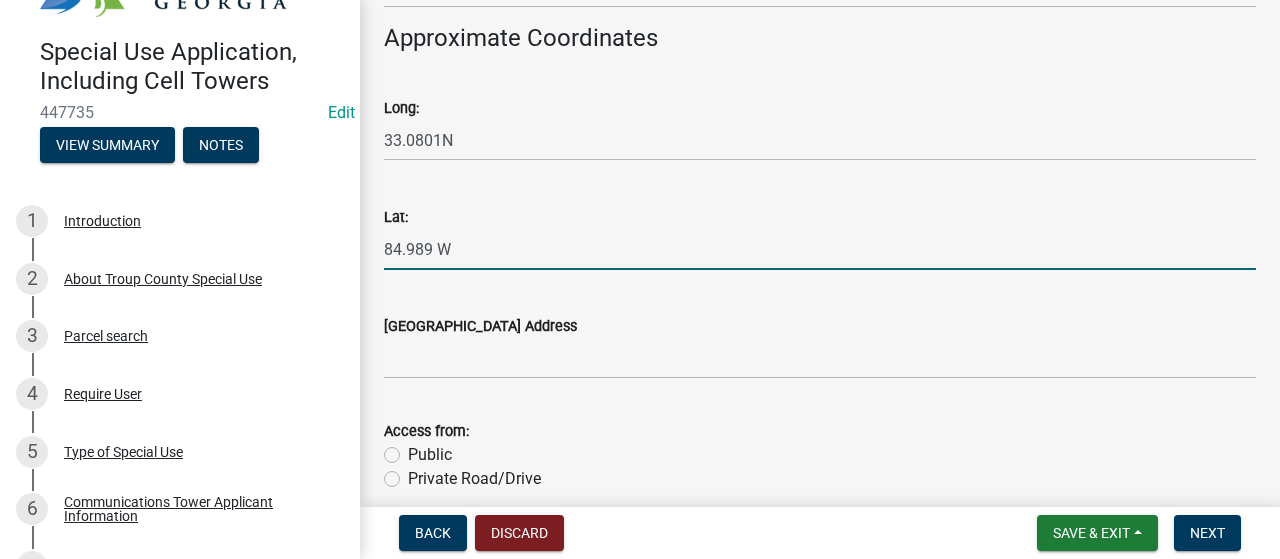 type on "84.989 W" 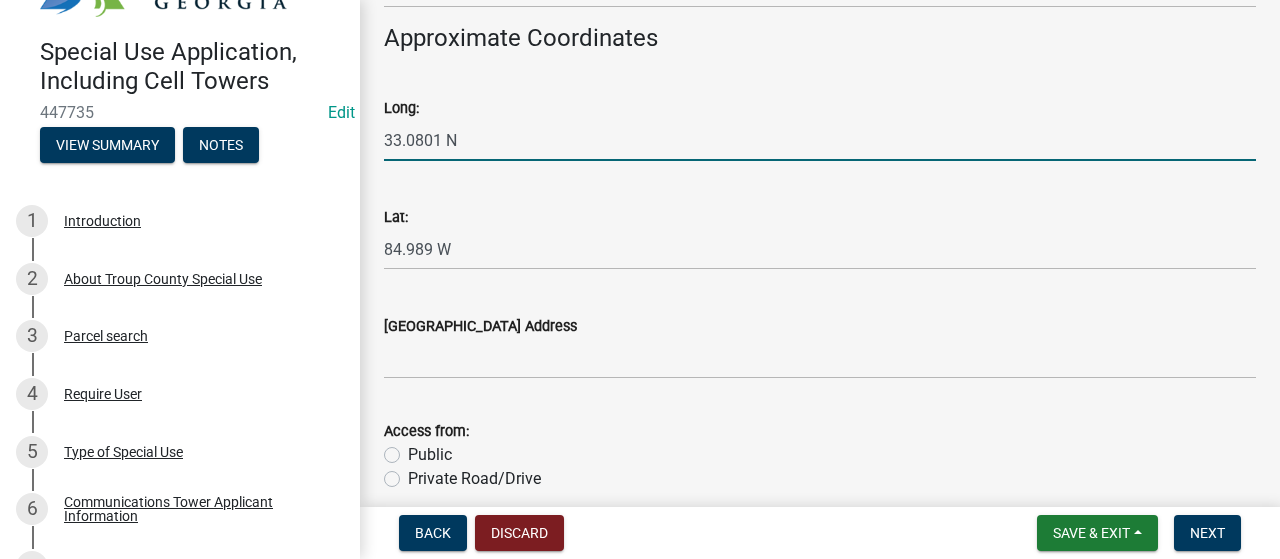 type on "33.0801 N" 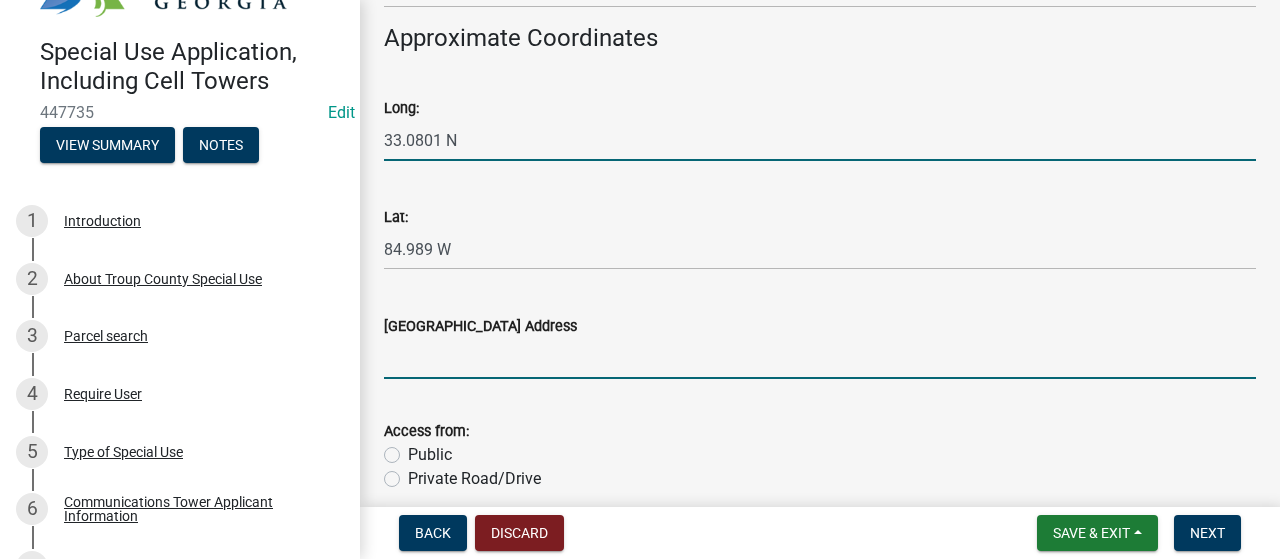 click on "[GEOGRAPHIC_DATA] Address" at bounding box center (820, 358) 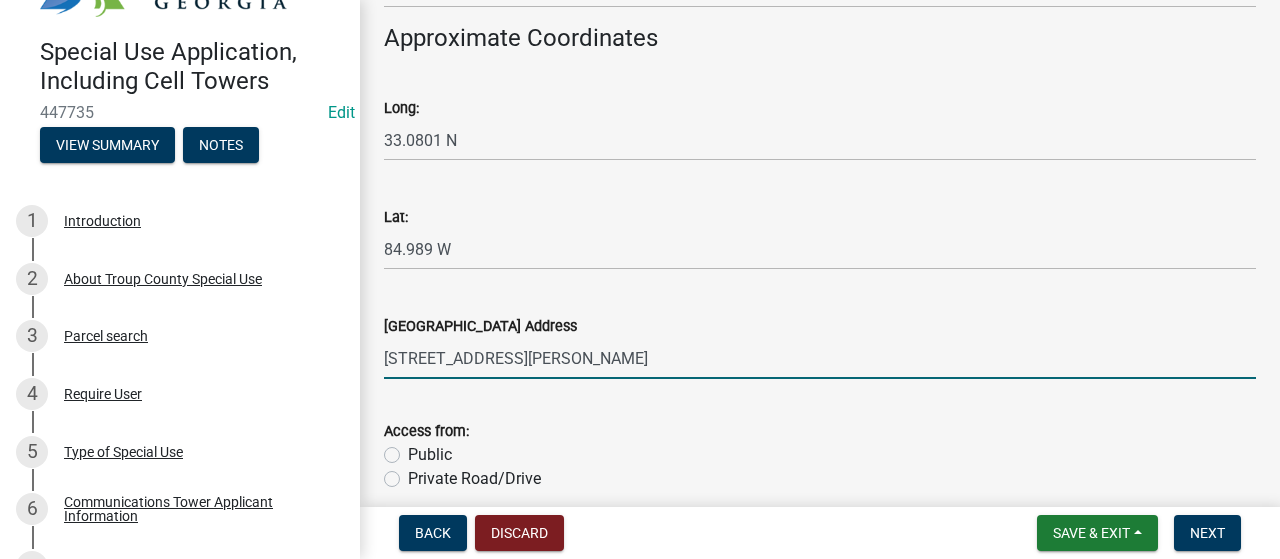 type on "[STREET_ADDRESS][PERSON_NAME]" 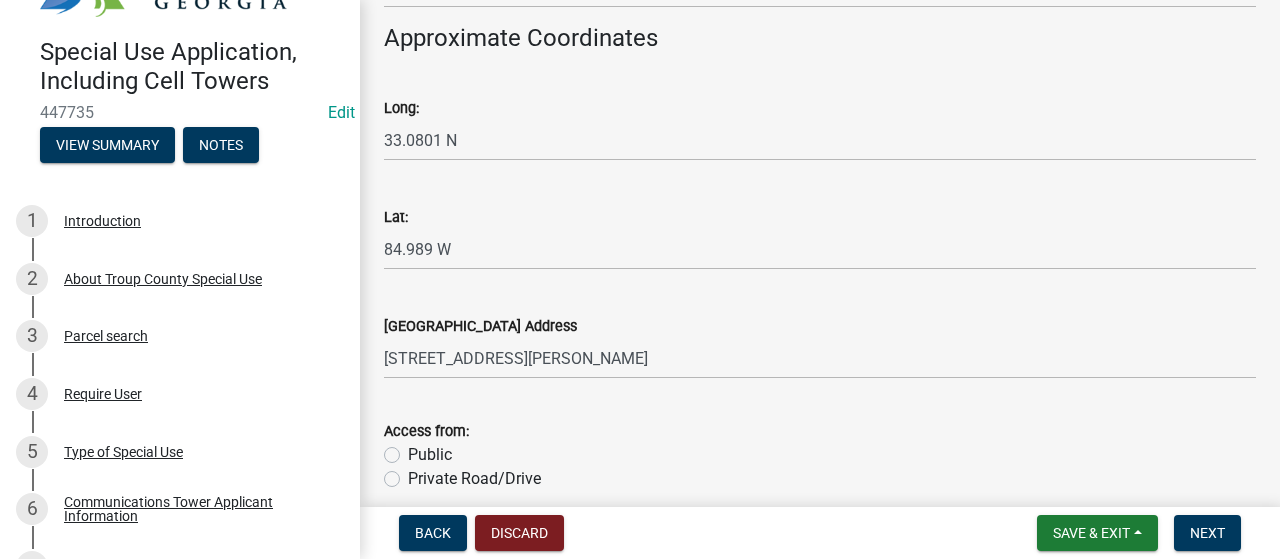 click on "Public" 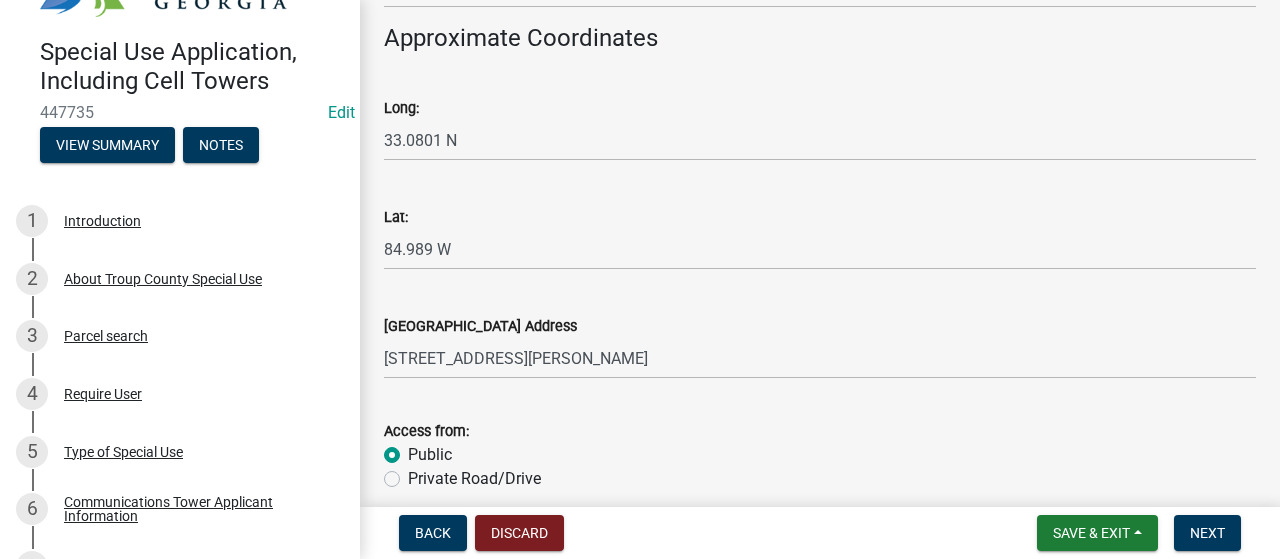 radio on "true" 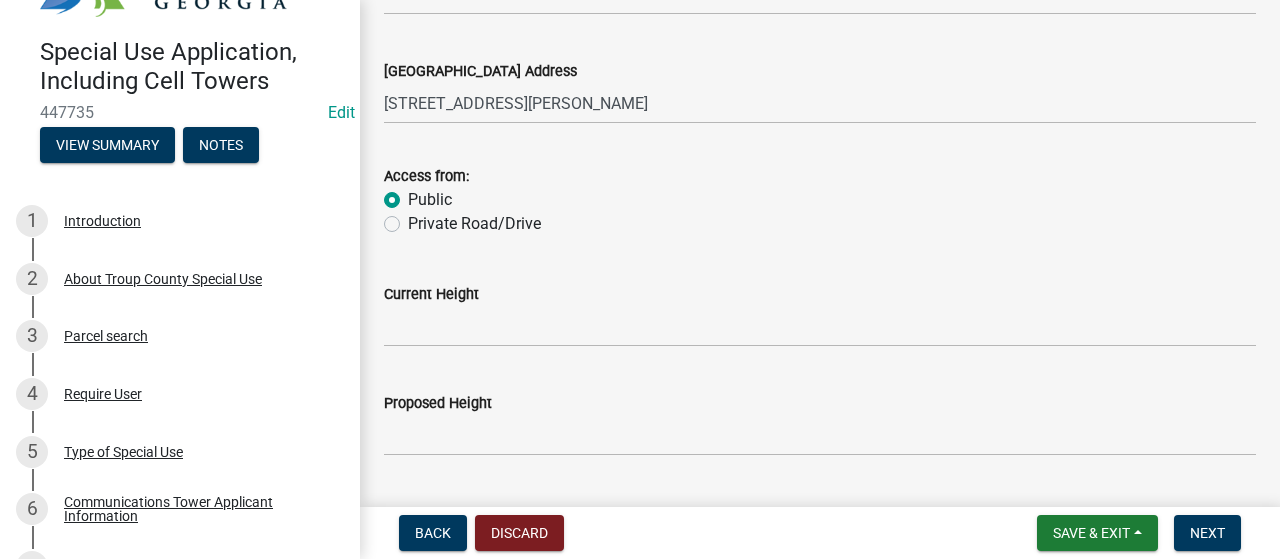 scroll, scrollTop: 2009, scrollLeft: 0, axis: vertical 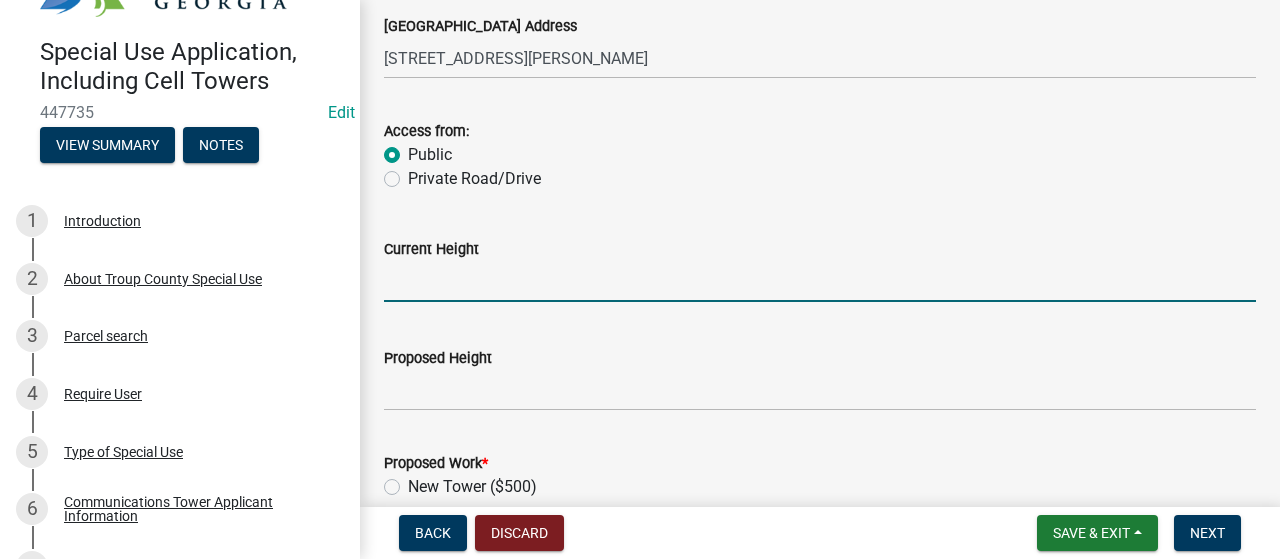 click on "Current Height" at bounding box center (820, 281) 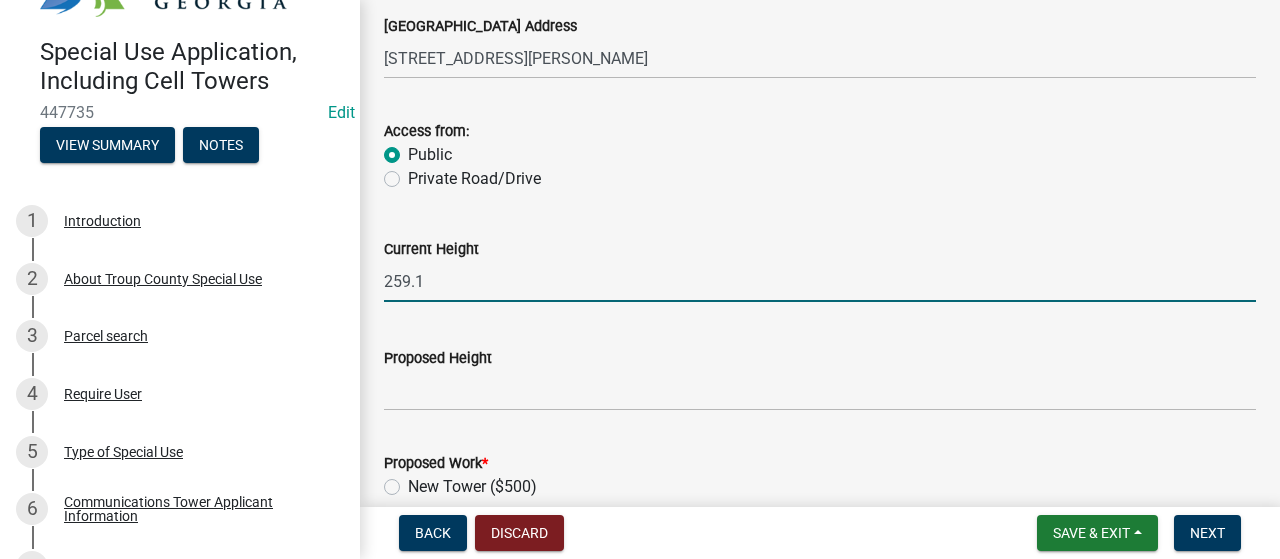 type on "259.1" 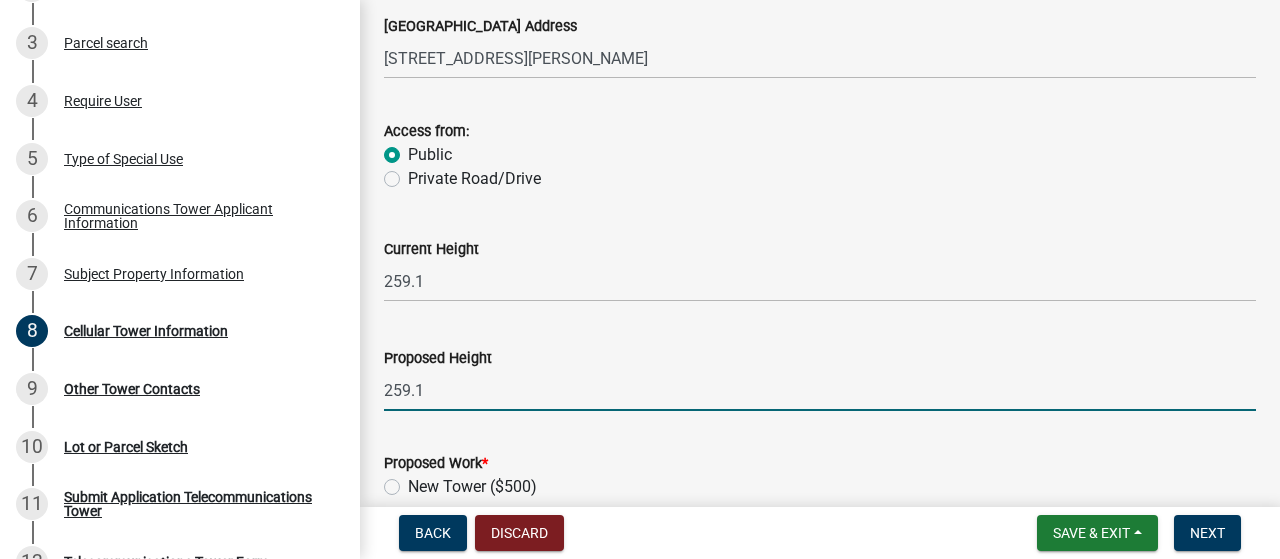 scroll, scrollTop: 377, scrollLeft: 0, axis: vertical 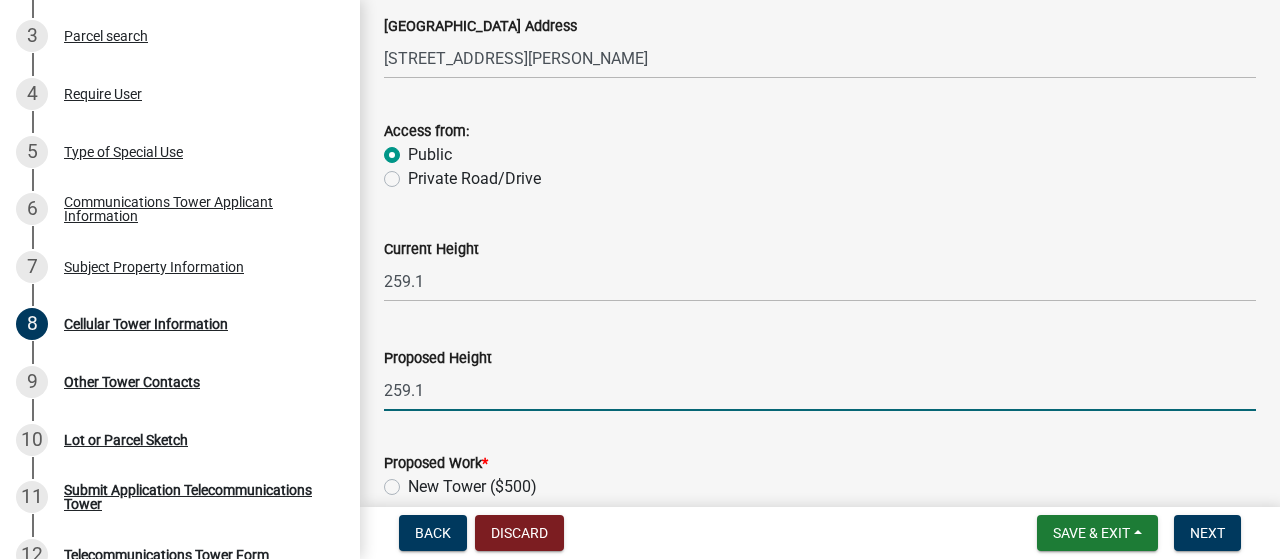 type on "259.1" 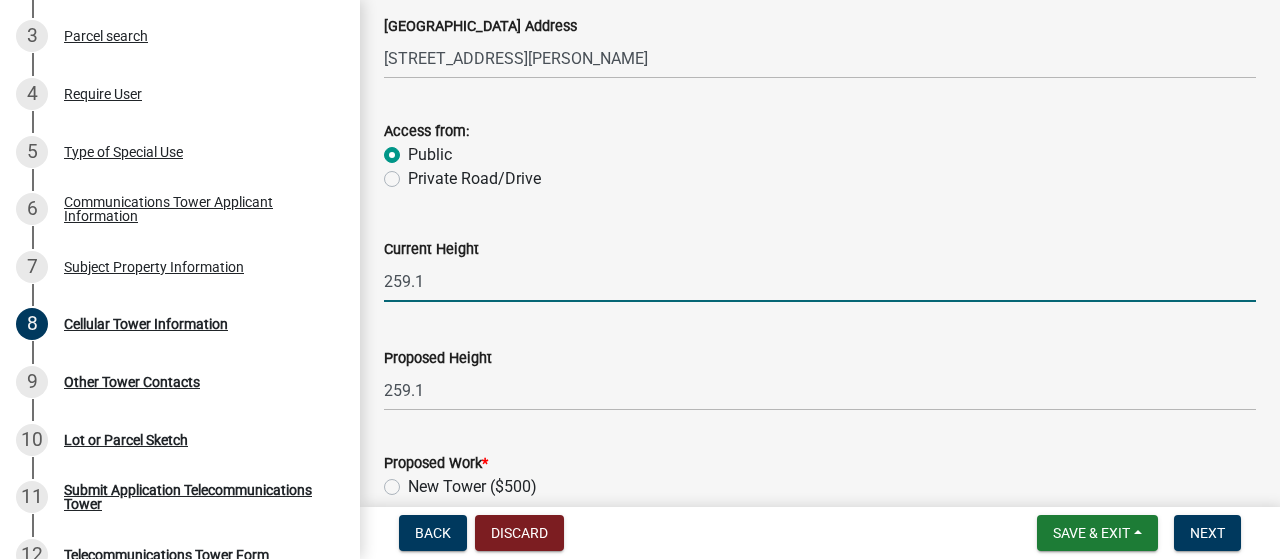 click on "259.1" at bounding box center [820, 281] 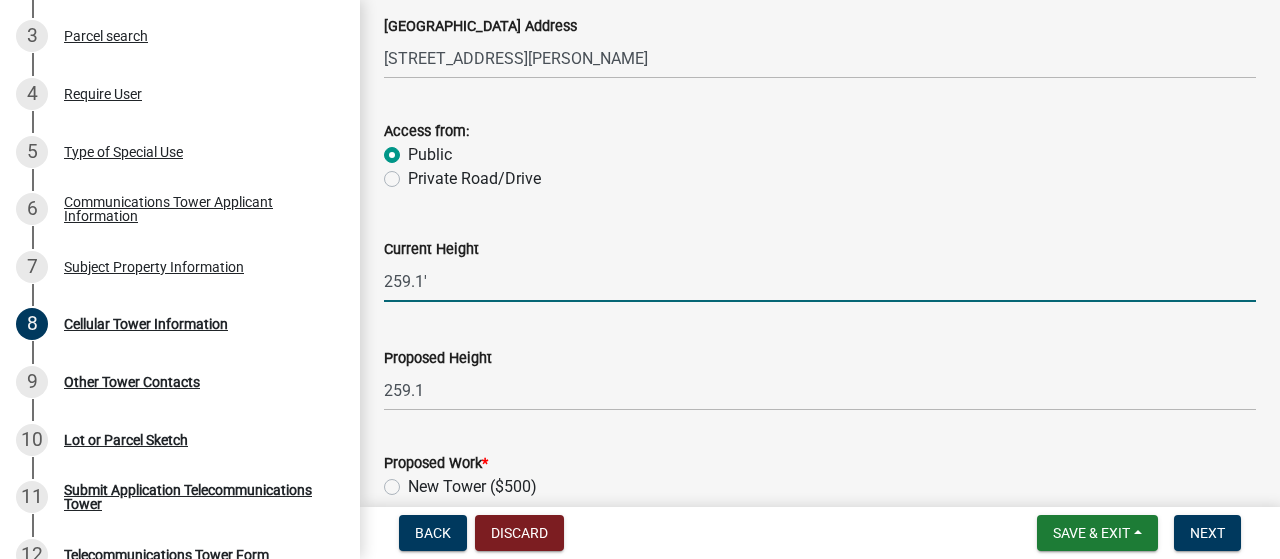 type on "259.1'" 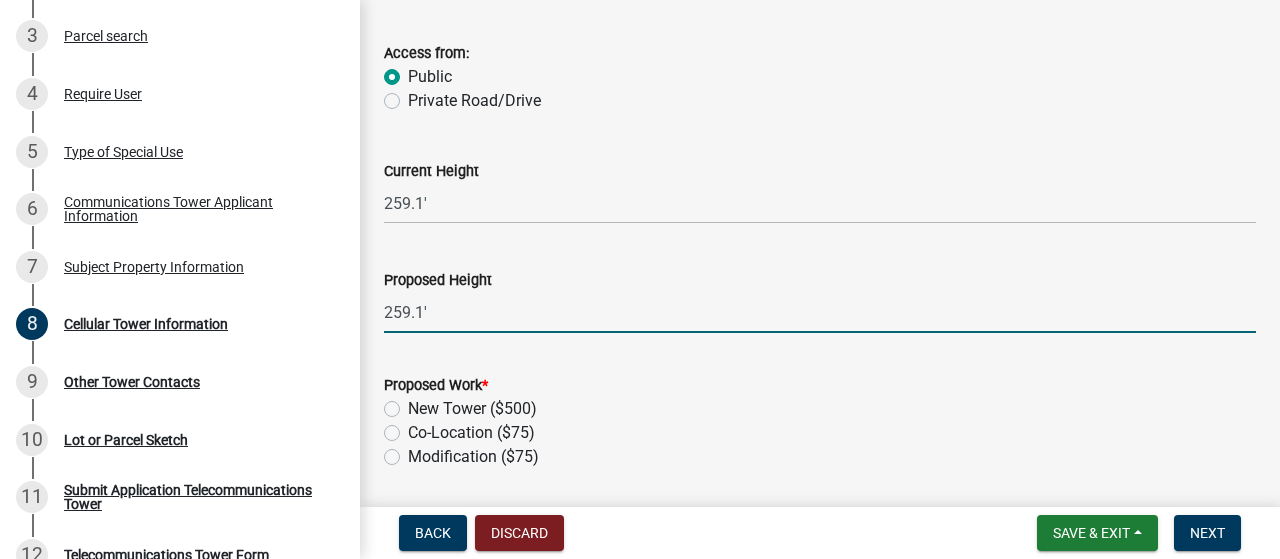 scroll, scrollTop: 2209, scrollLeft: 0, axis: vertical 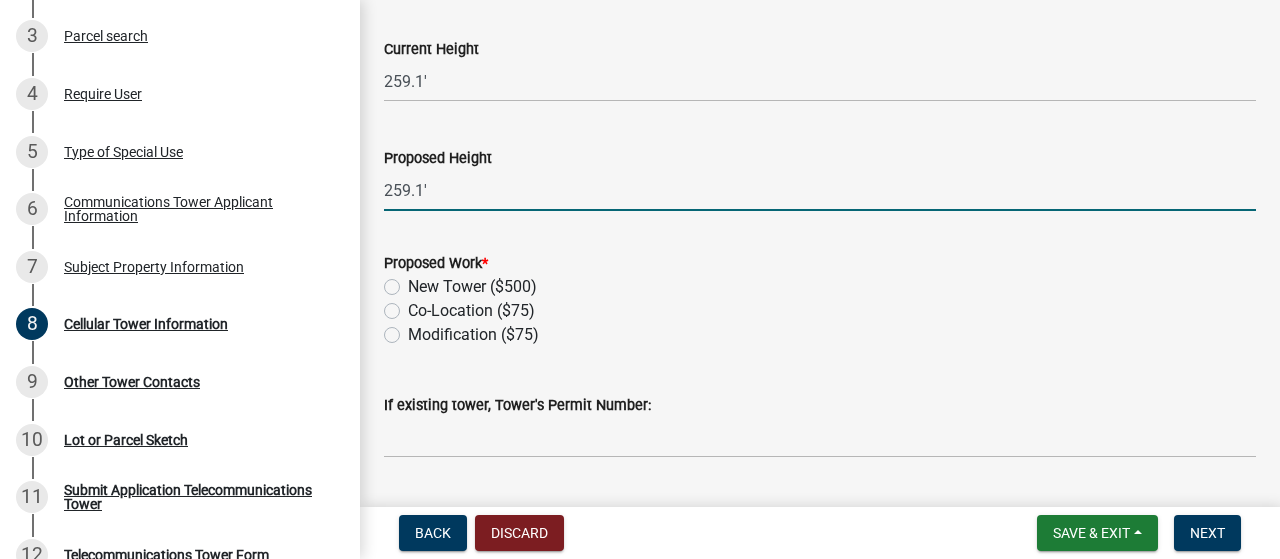 type on "259.1'" 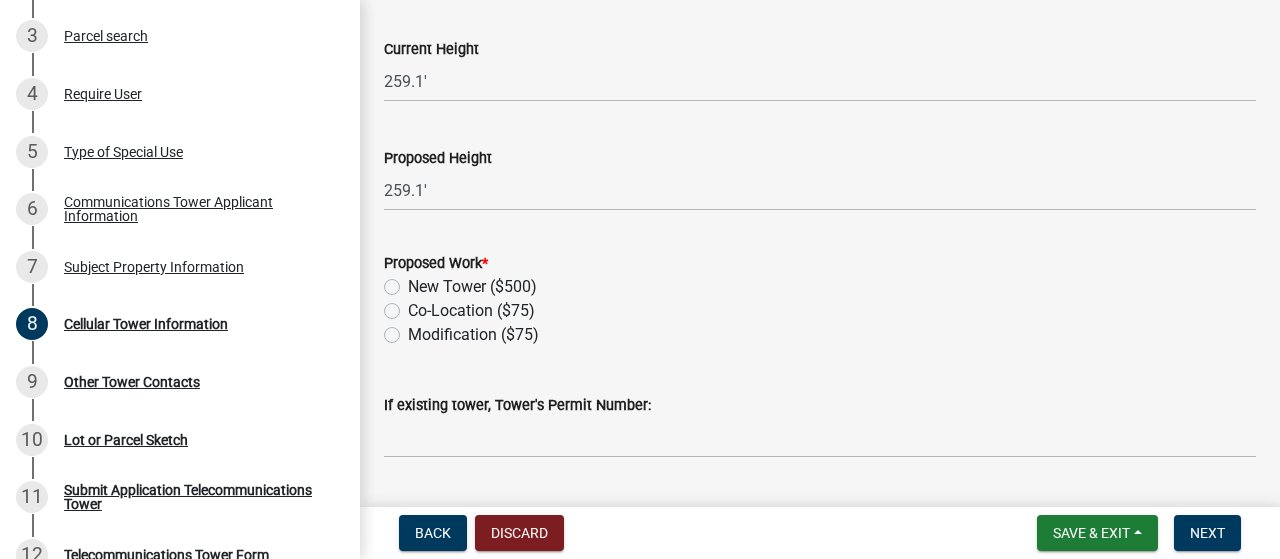 click on "Modification ($75)" 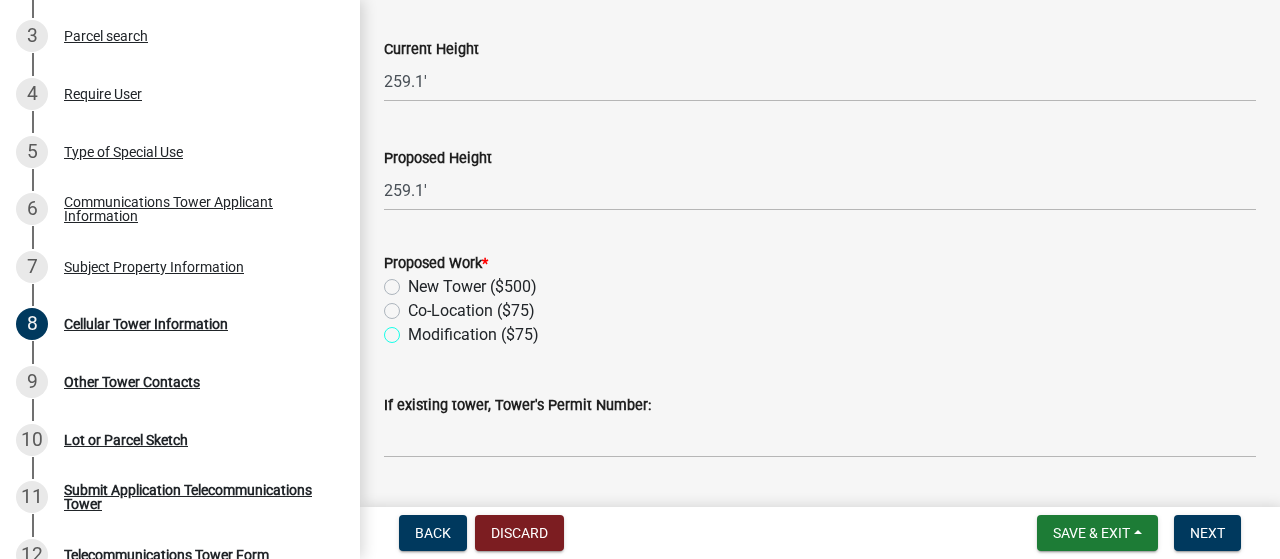 click on "Modification ($75)" at bounding box center (414, 329) 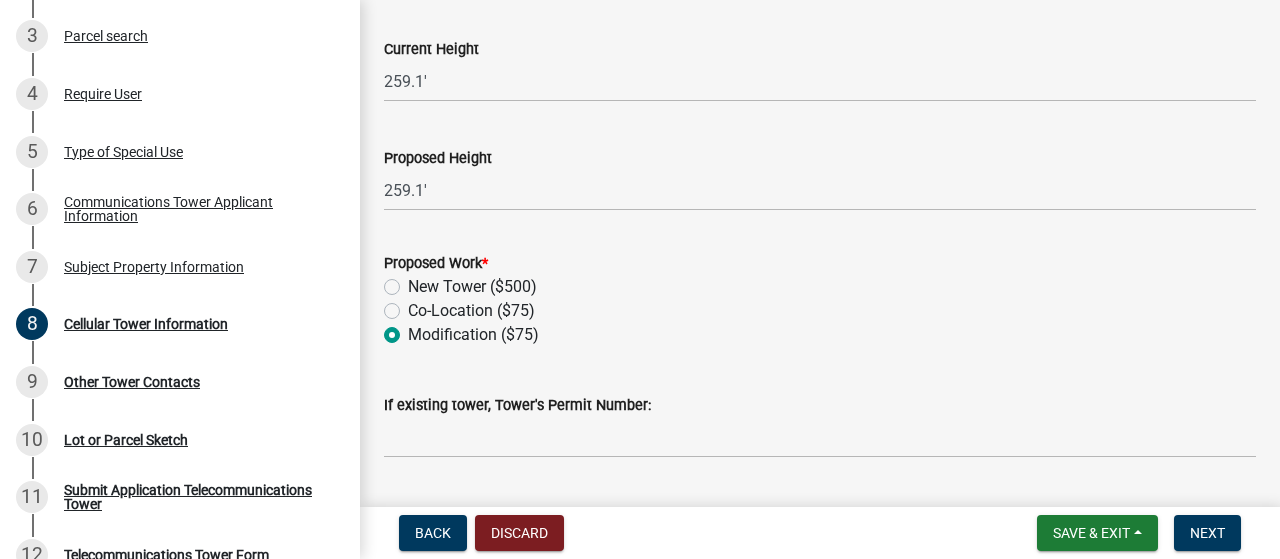 radio on "true" 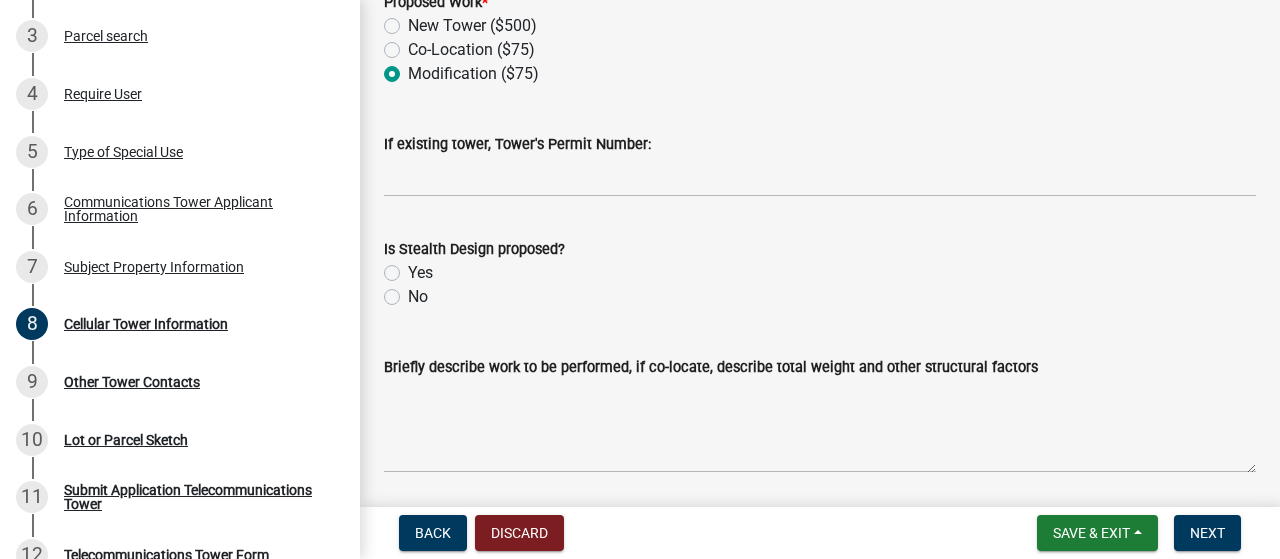 scroll, scrollTop: 2509, scrollLeft: 0, axis: vertical 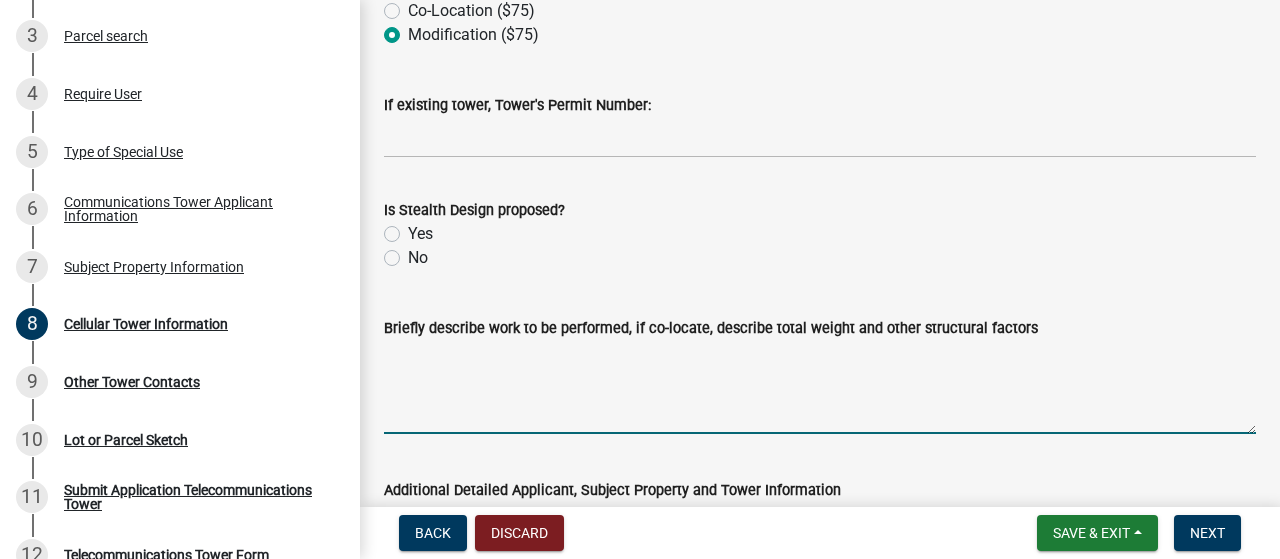 click on "Briefly describe work to be performed, if co-locate, describe total weight and other structural factors" at bounding box center [820, 387] 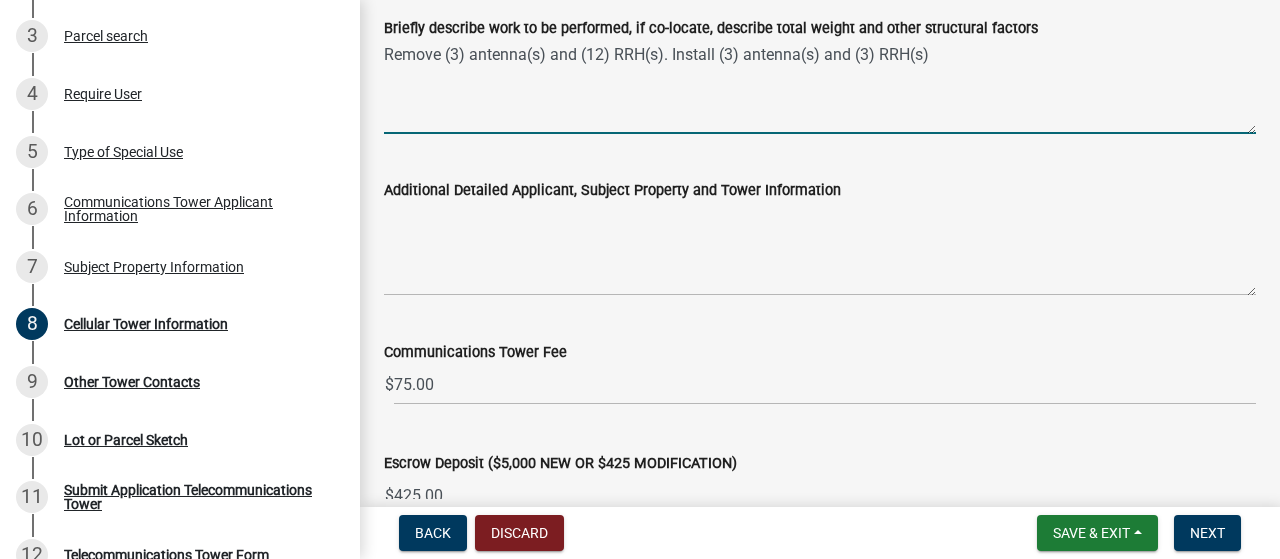 scroll, scrollTop: 2922, scrollLeft: 0, axis: vertical 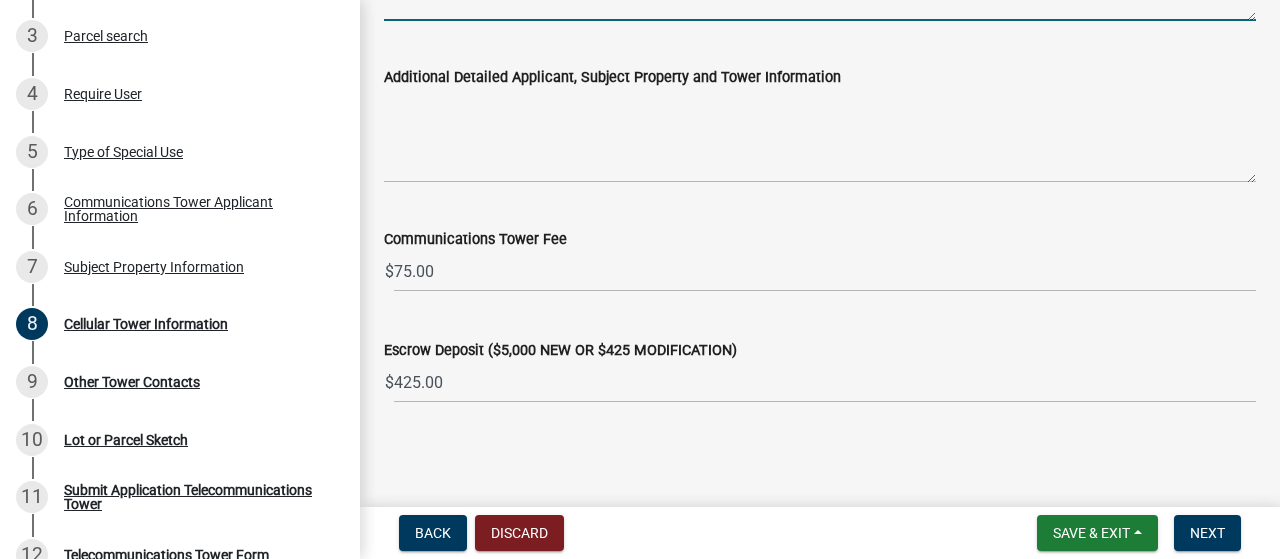 type on "Remove (3) antenna(s) and (12) RRH(s). Install (3) antenna(s) and (3) RRH(s)" 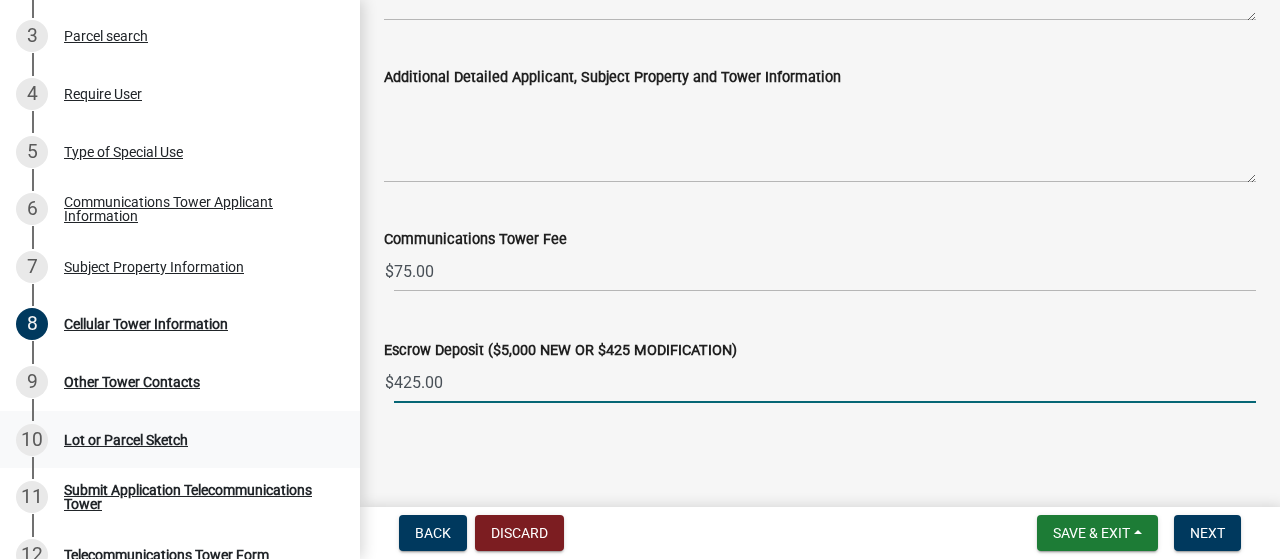 drag, startPoint x: 530, startPoint y: 393, endPoint x: 40, endPoint y: 456, distance: 494.0334 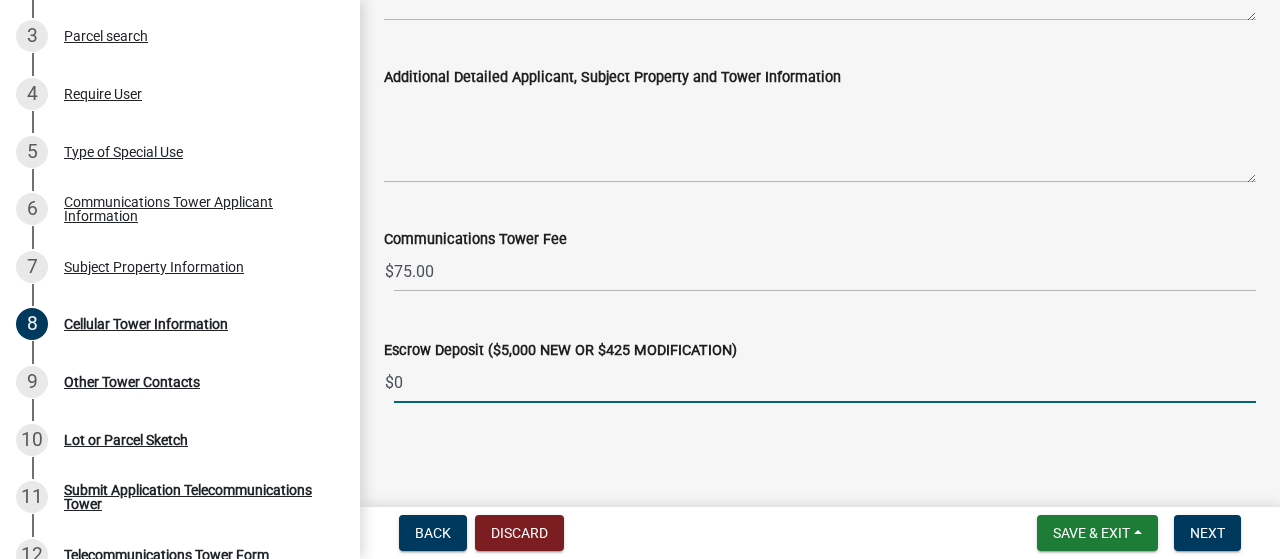 type on "0" 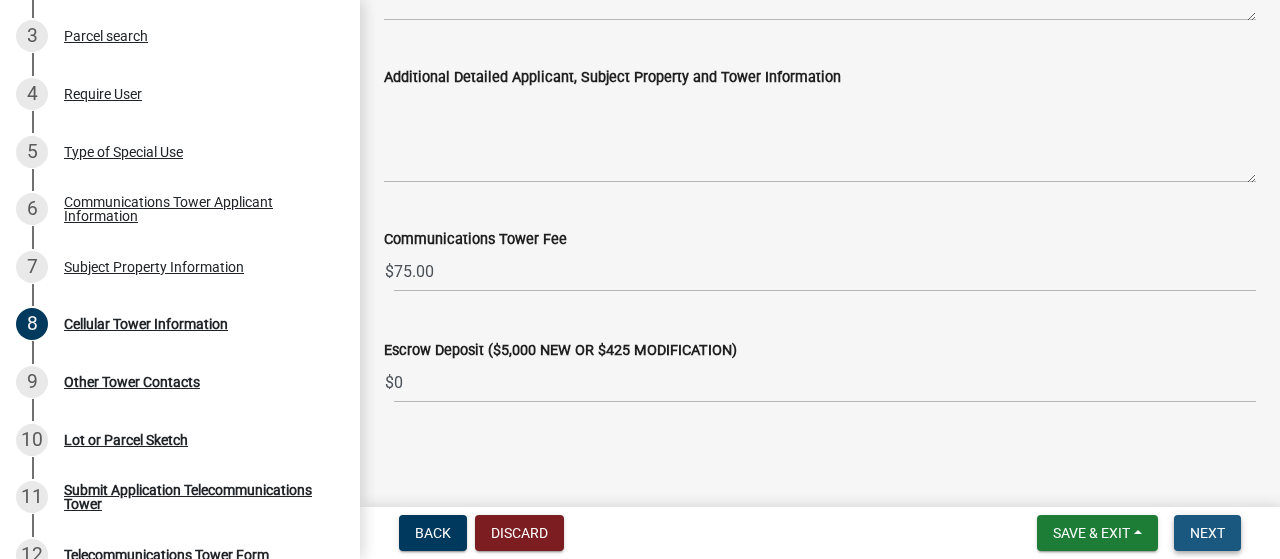 click on "Next" at bounding box center (1207, 533) 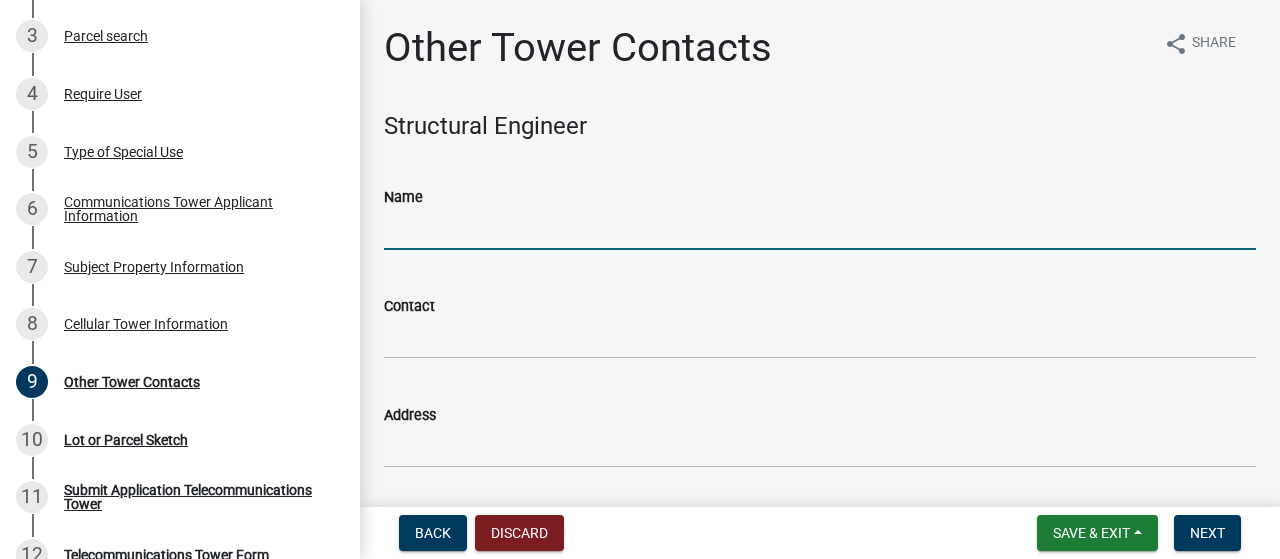 click on "Name" at bounding box center (820, 229) 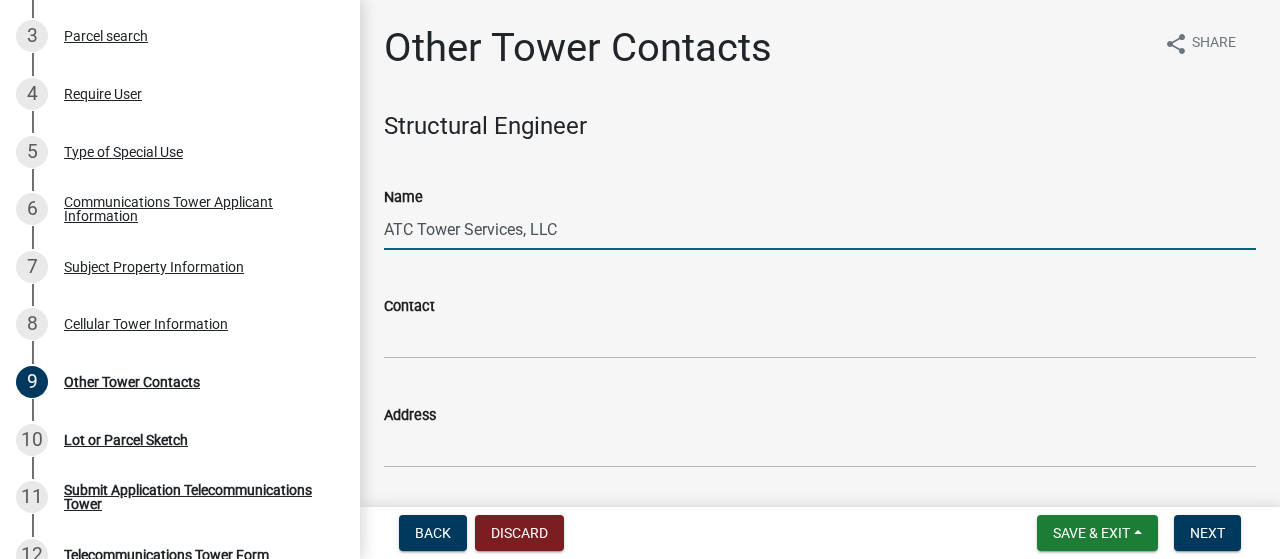 type on "ATC Tower Services, LLC" 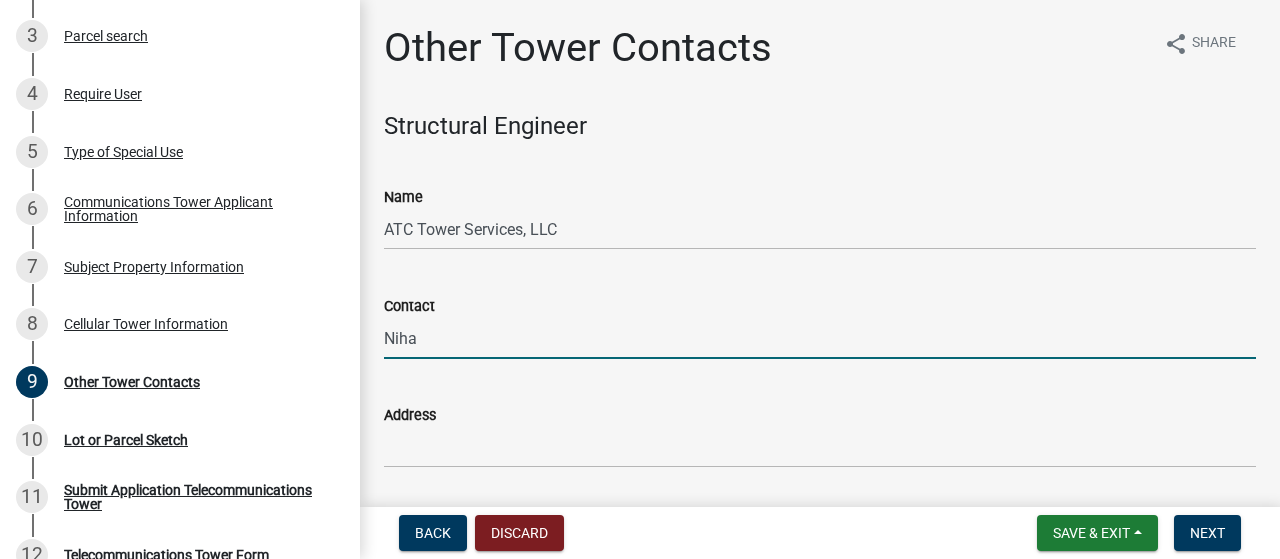 type on "[PERSON_NAME]" 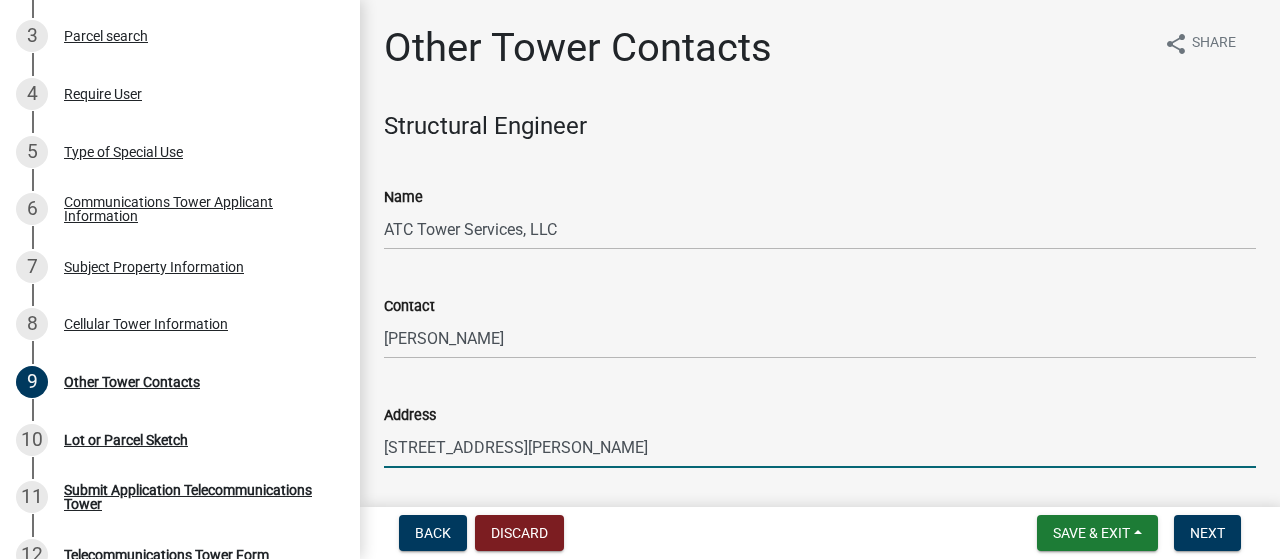 type on "[STREET_ADDRESS][PERSON_NAME]" 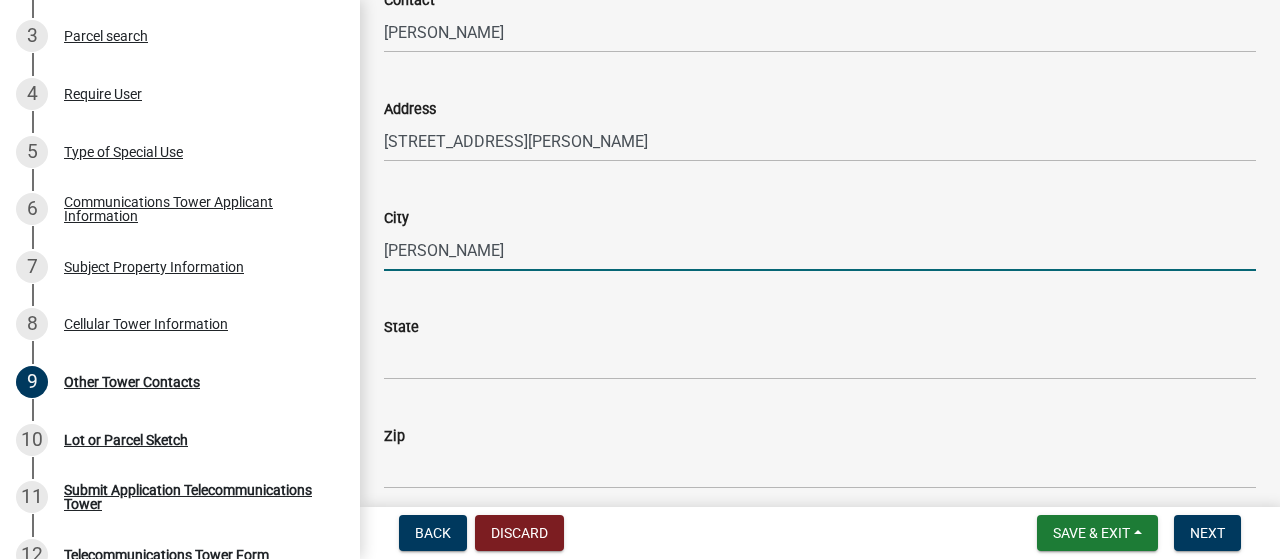 type on "[PERSON_NAME]" 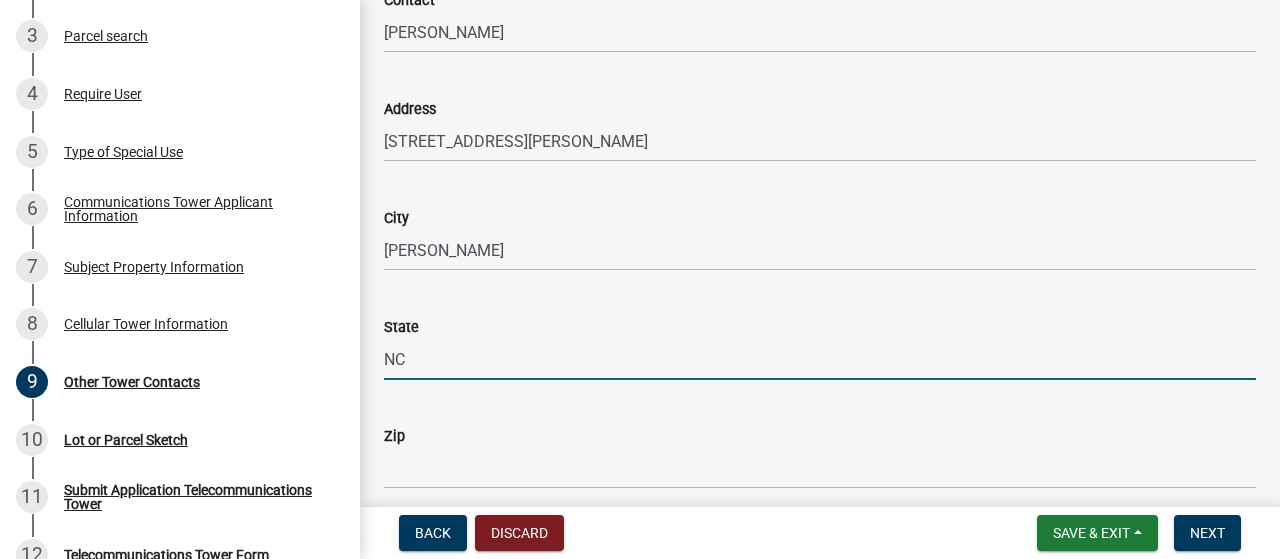 type on "NC" 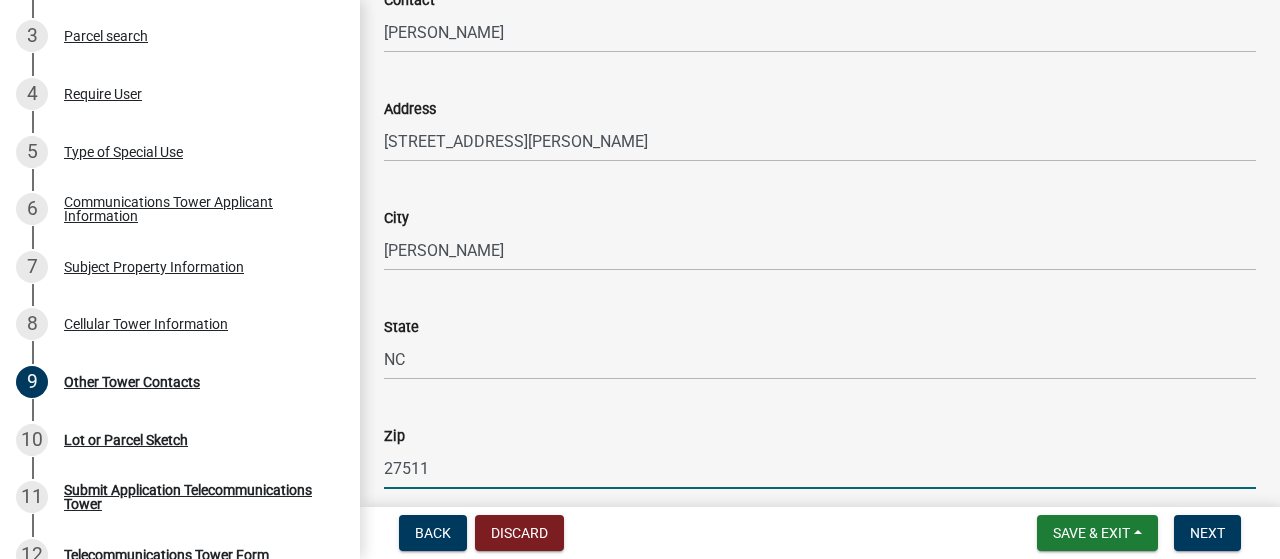 type on "27511" 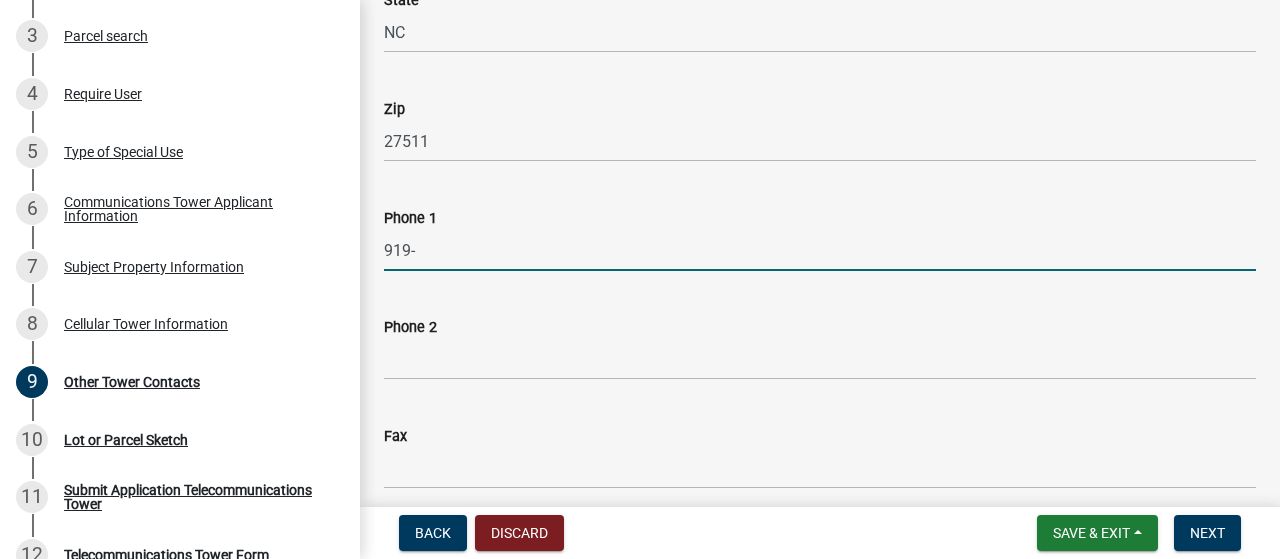 type on "[PHONE_NUMBER]" 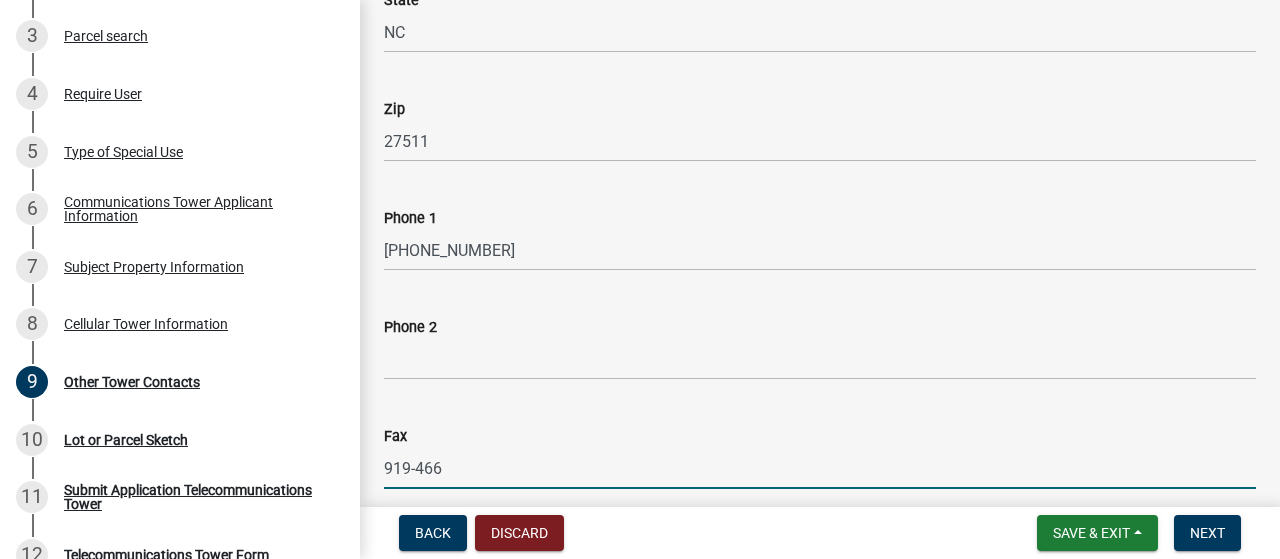type on "[PHONE_NUMBER]" 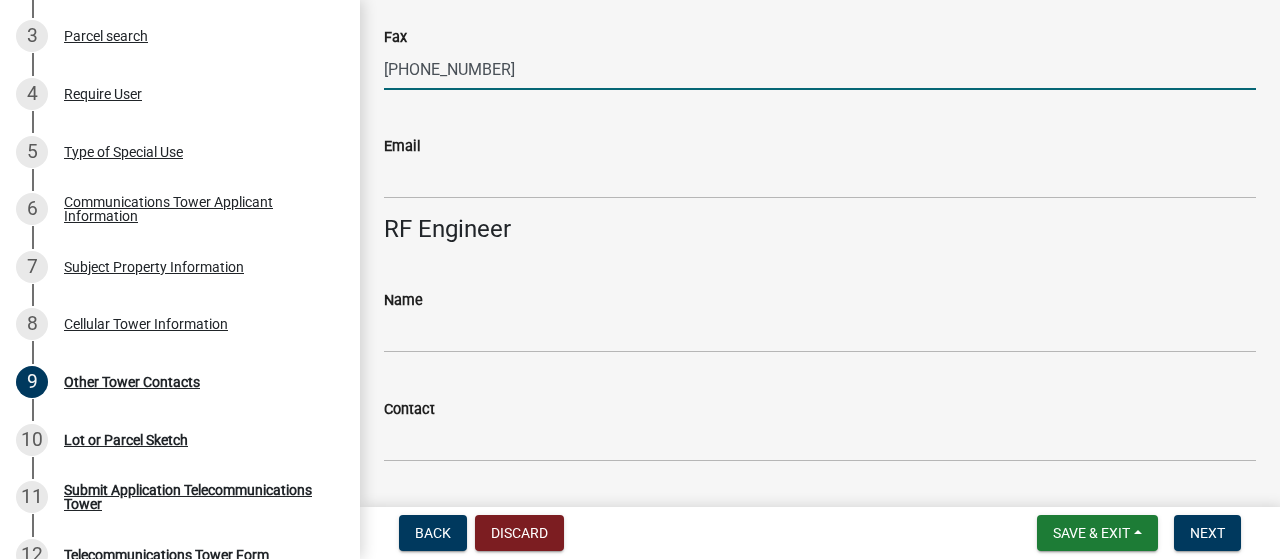 scroll, scrollTop: 1033, scrollLeft: 0, axis: vertical 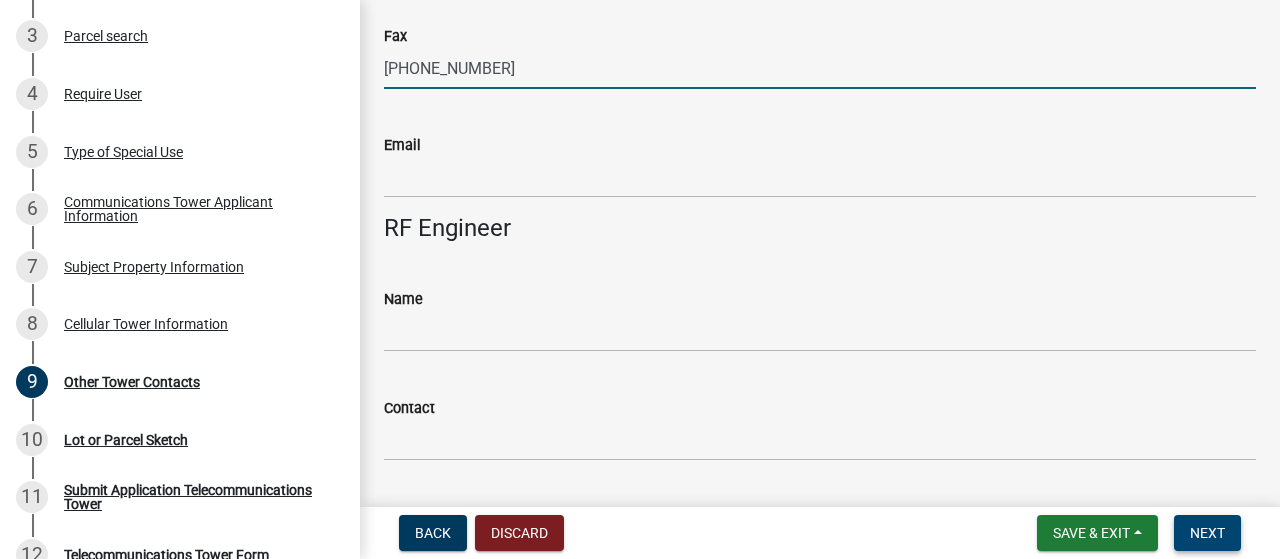 click on "Next" at bounding box center (1207, 533) 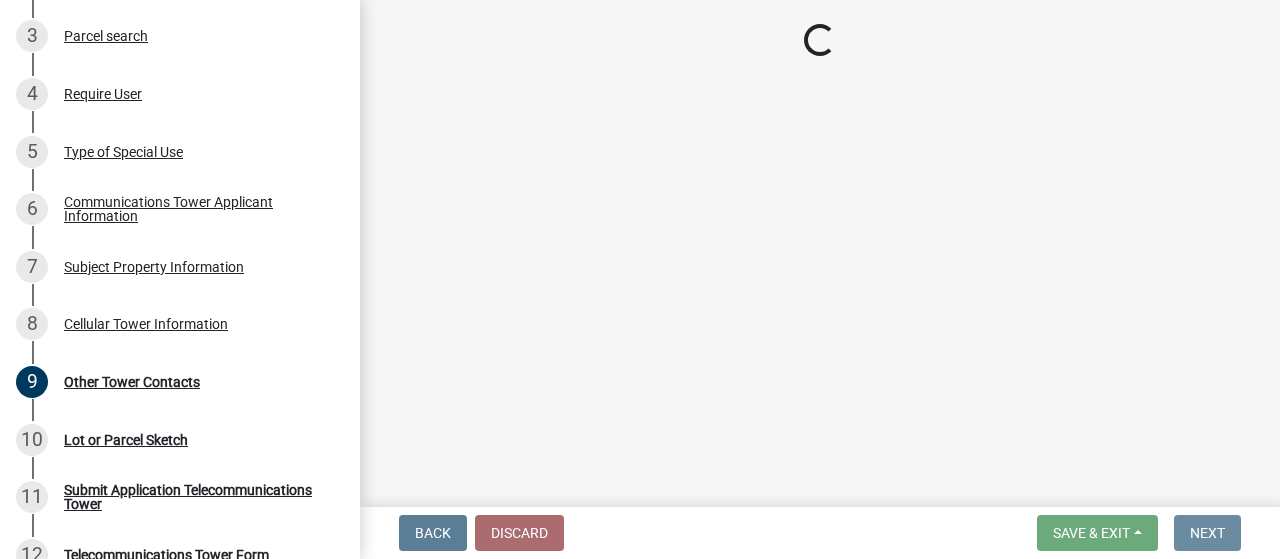scroll, scrollTop: 0, scrollLeft: 0, axis: both 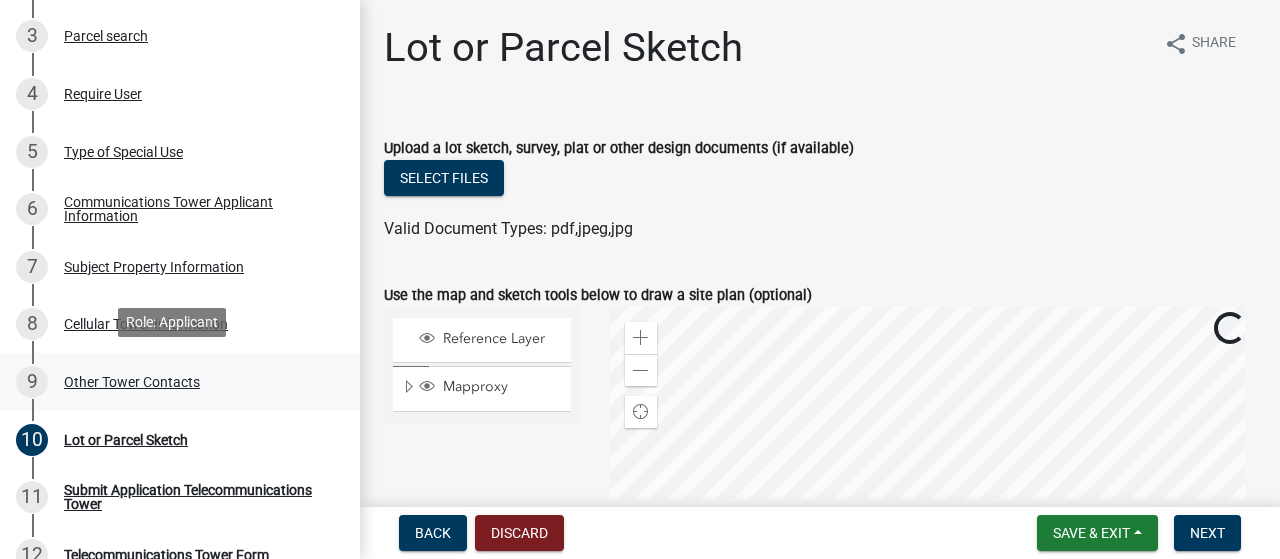 click on "Other Tower Contacts" at bounding box center (132, 382) 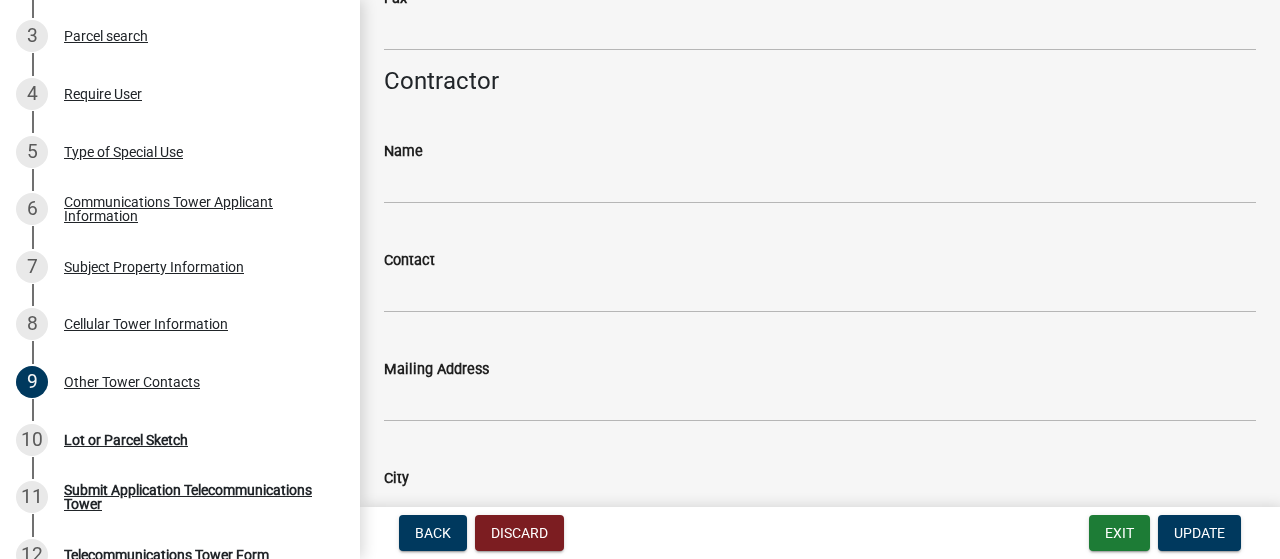 scroll, scrollTop: 2400, scrollLeft: 0, axis: vertical 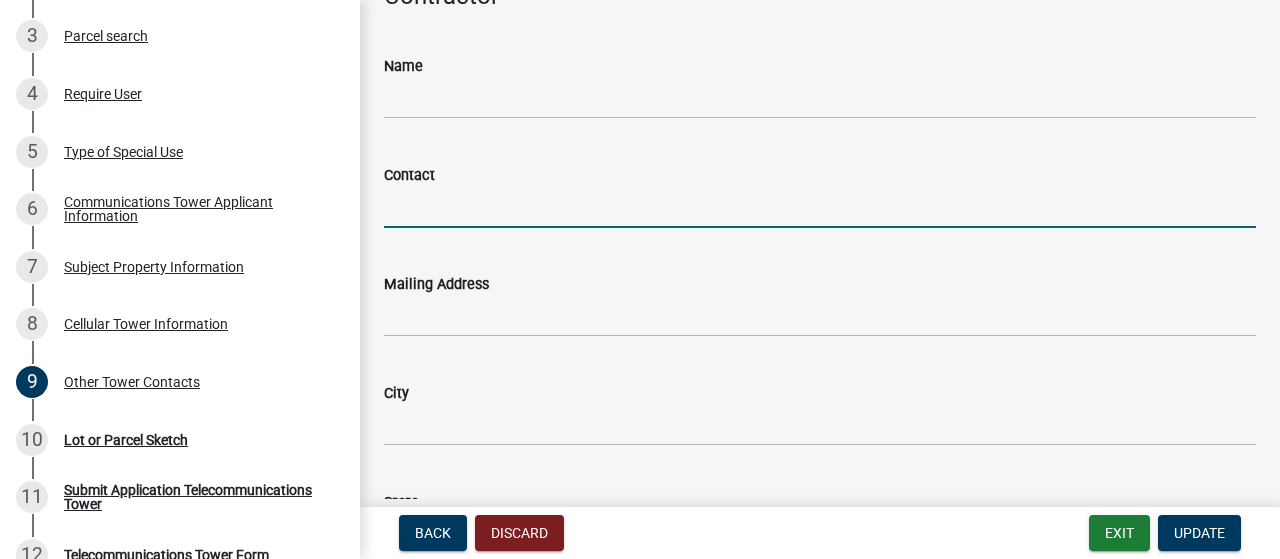 click on "Contact" at bounding box center [820, 207] 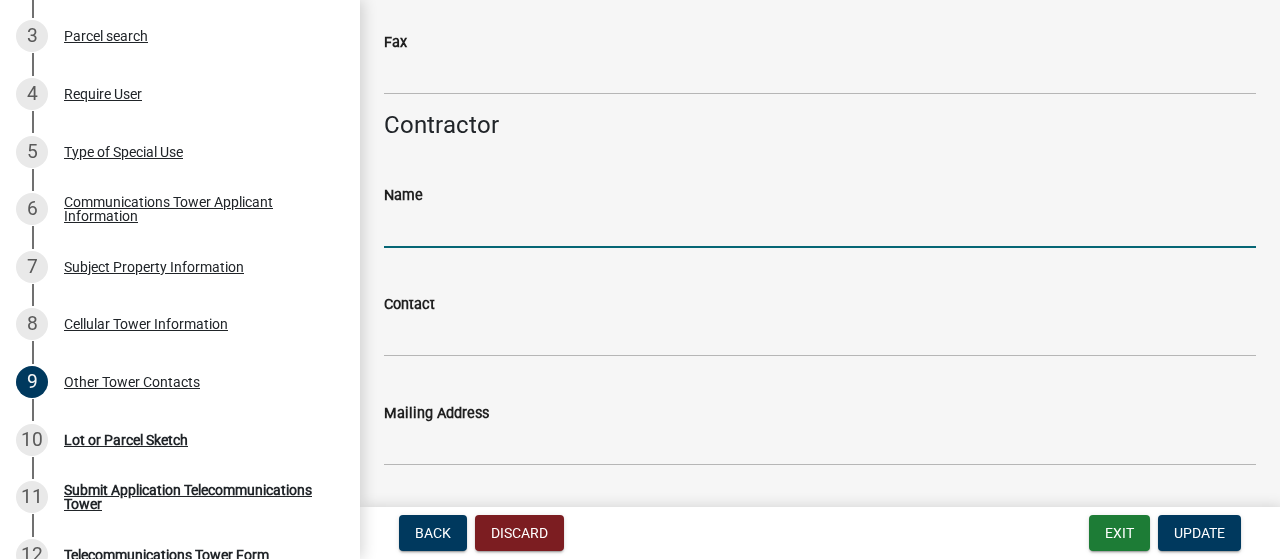 scroll, scrollTop: 2200, scrollLeft: 0, axis: vertical 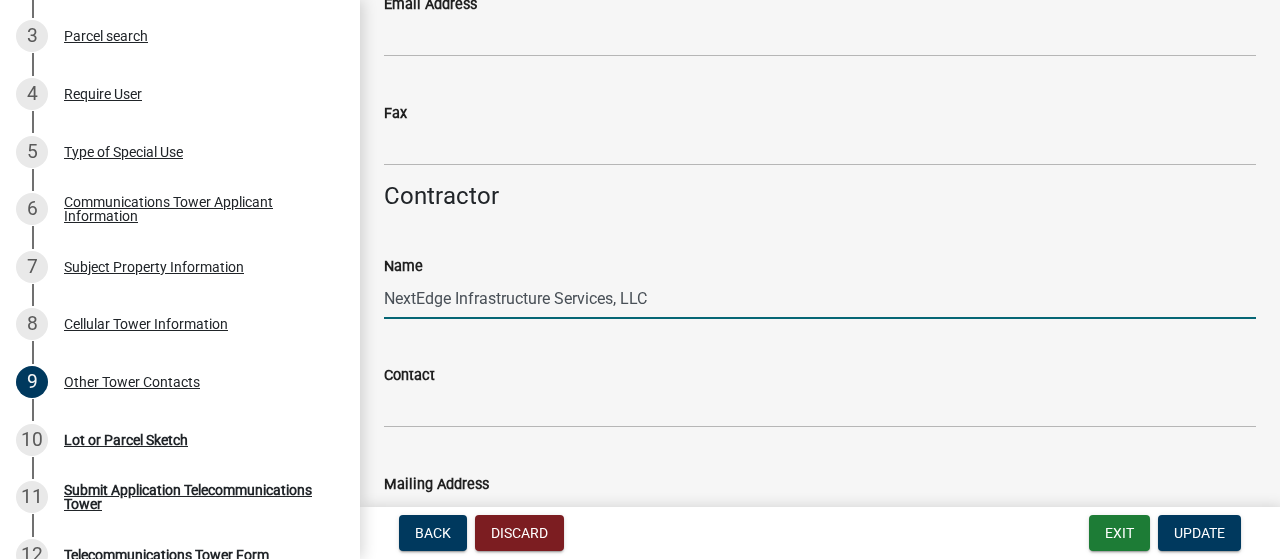 type on "NextEdge Infrastructure Services, LLC" 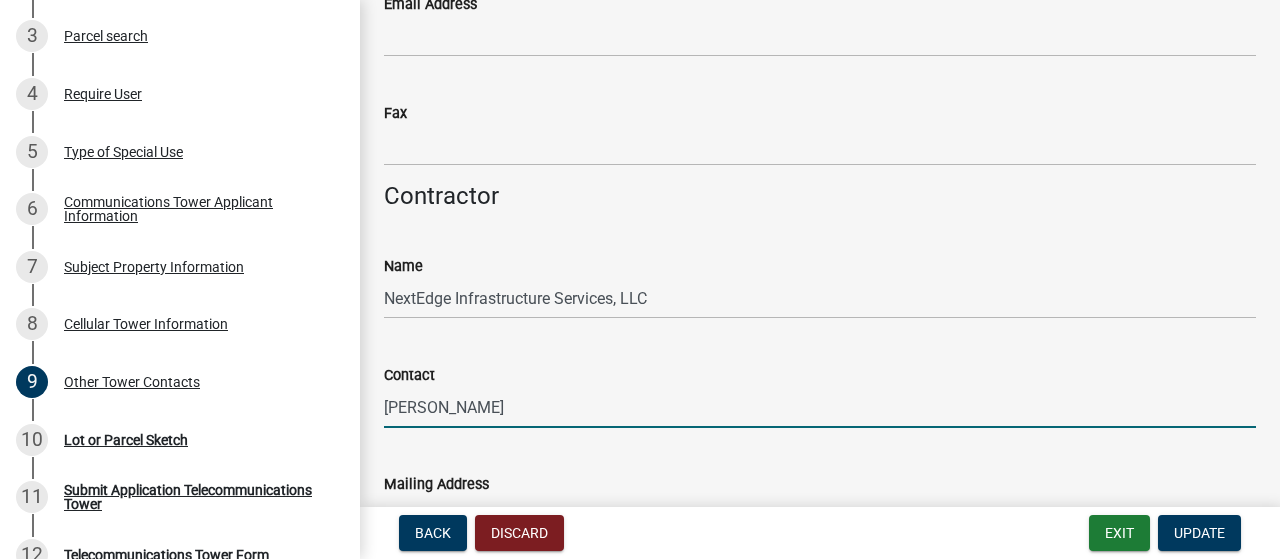 type on "[PERSON_NAME]" 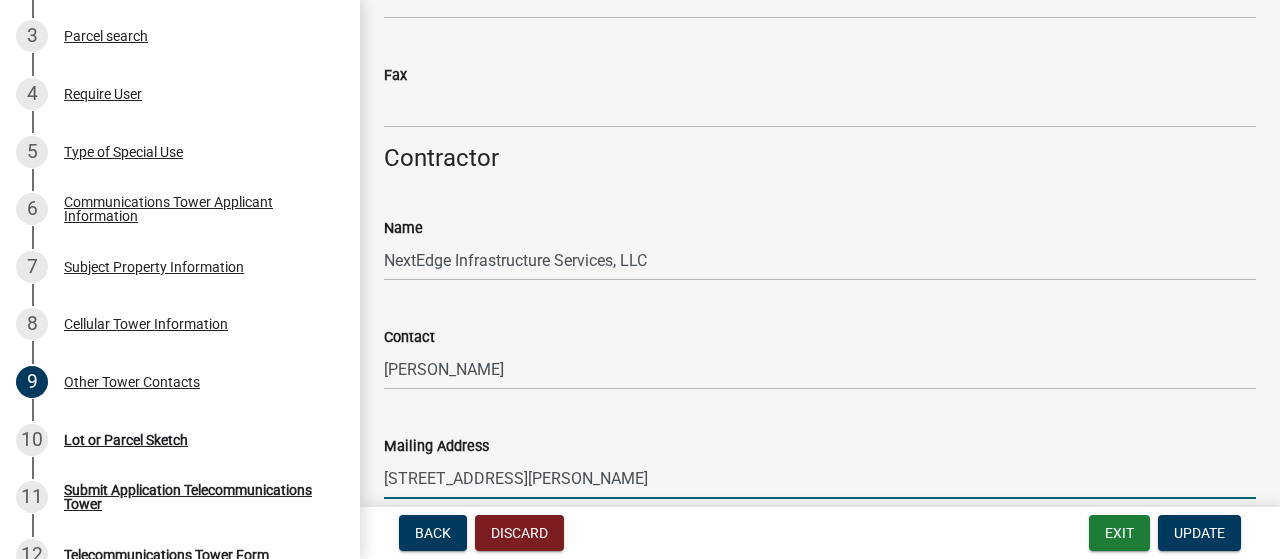 type on "[STREET_ADDRESS][PERSON_NAME]" 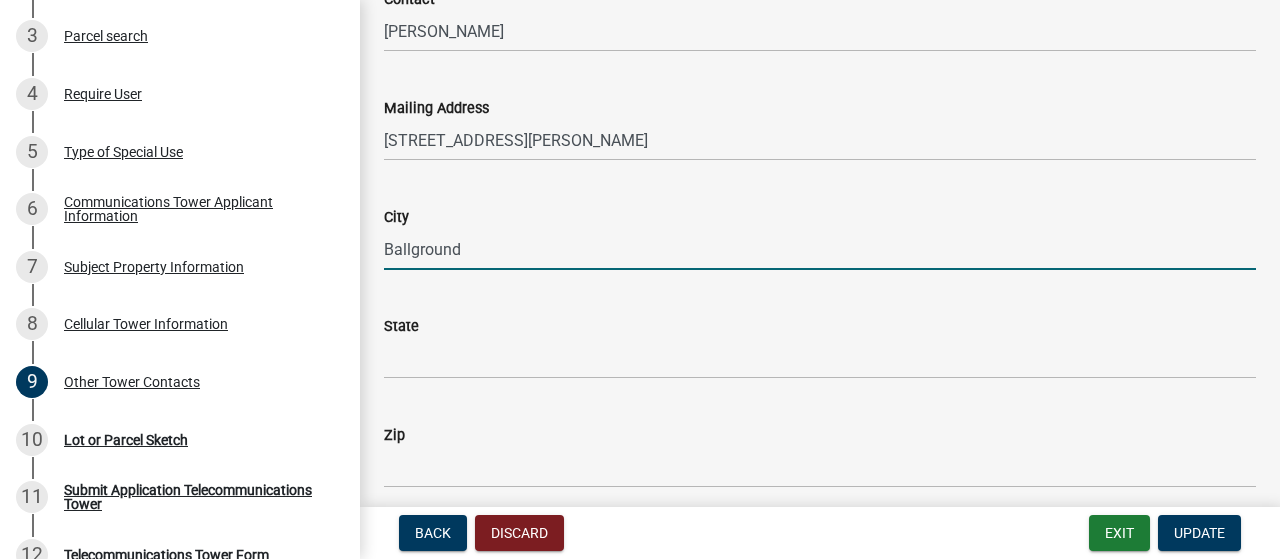 type on "Ballground" 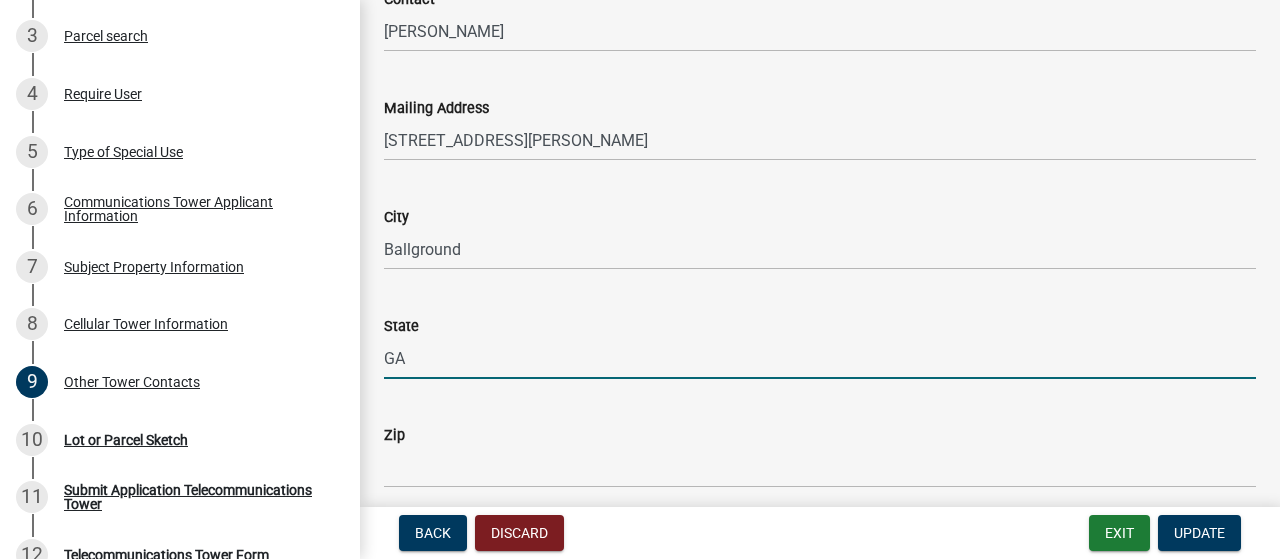 type on "GA" 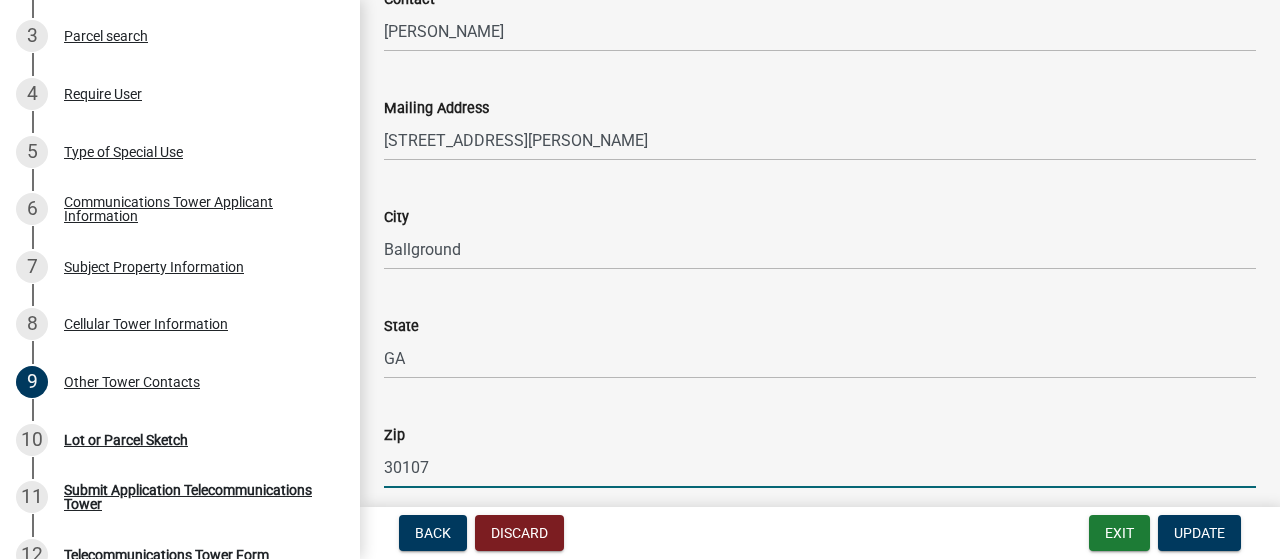 type on "30107" 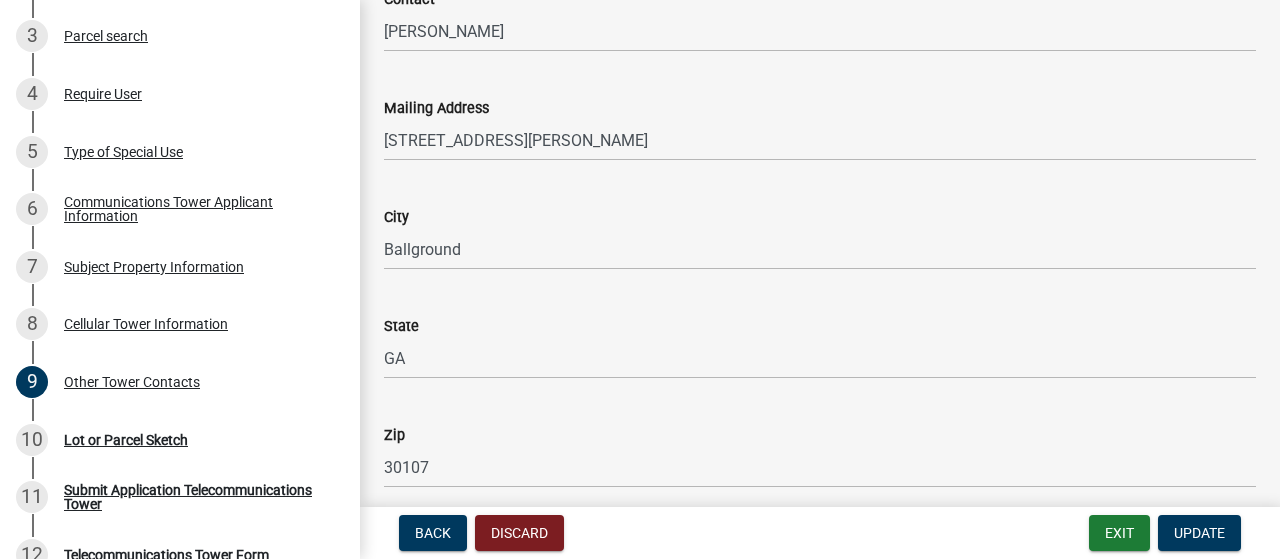 scroll, scrollTop: 2903, scrollLeft: 0, axis: vertical 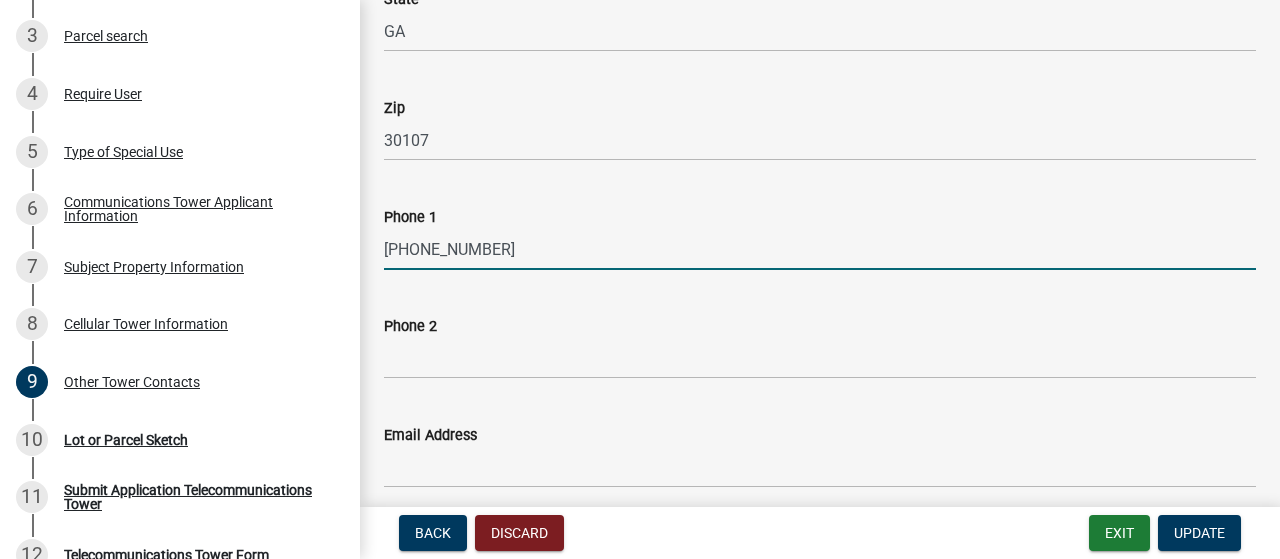 type on "[PHONE_NUMBER]" 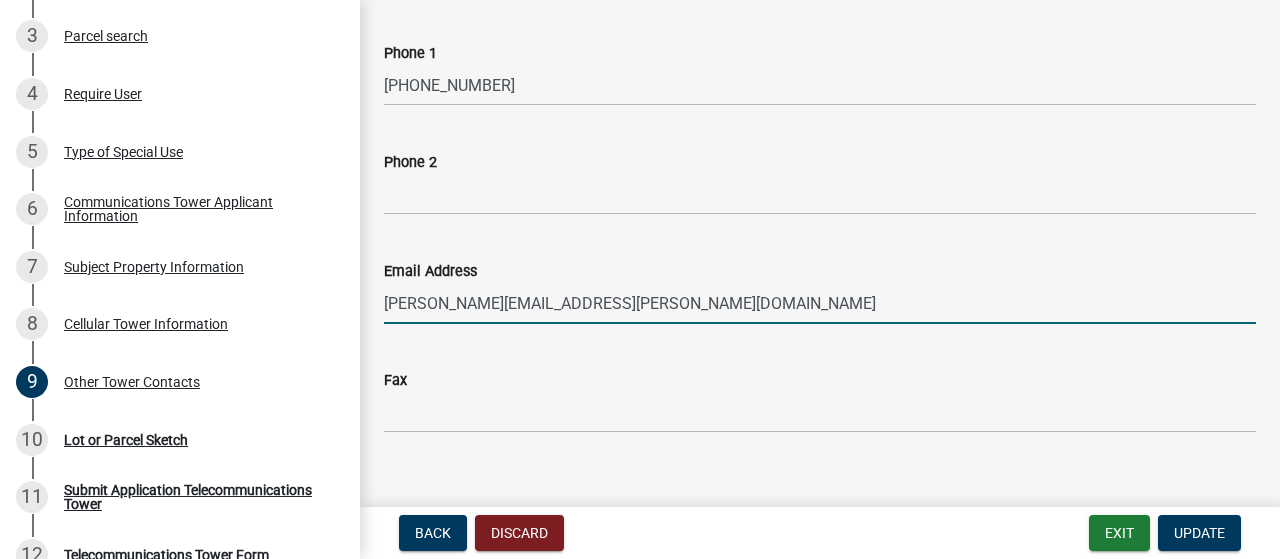scroll, scrollTop: 3095, scrollLeft: 0, axis: vertical 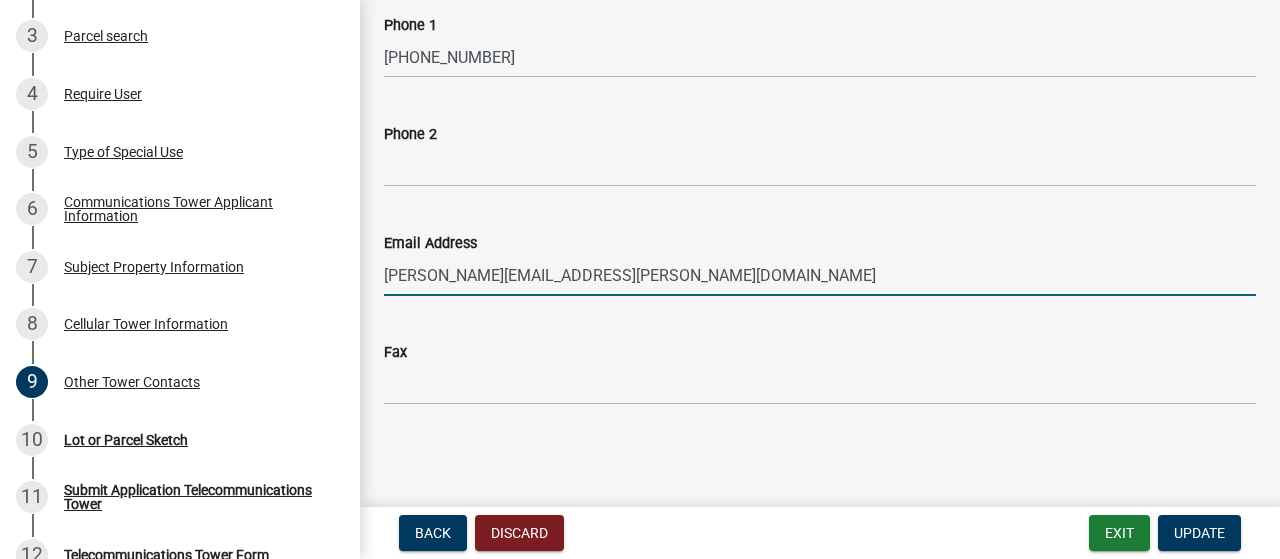 type on "[PERSON_NAME][EMAIL_ADDRESS][PERSON_NAME][DOMAIN_NAME]" 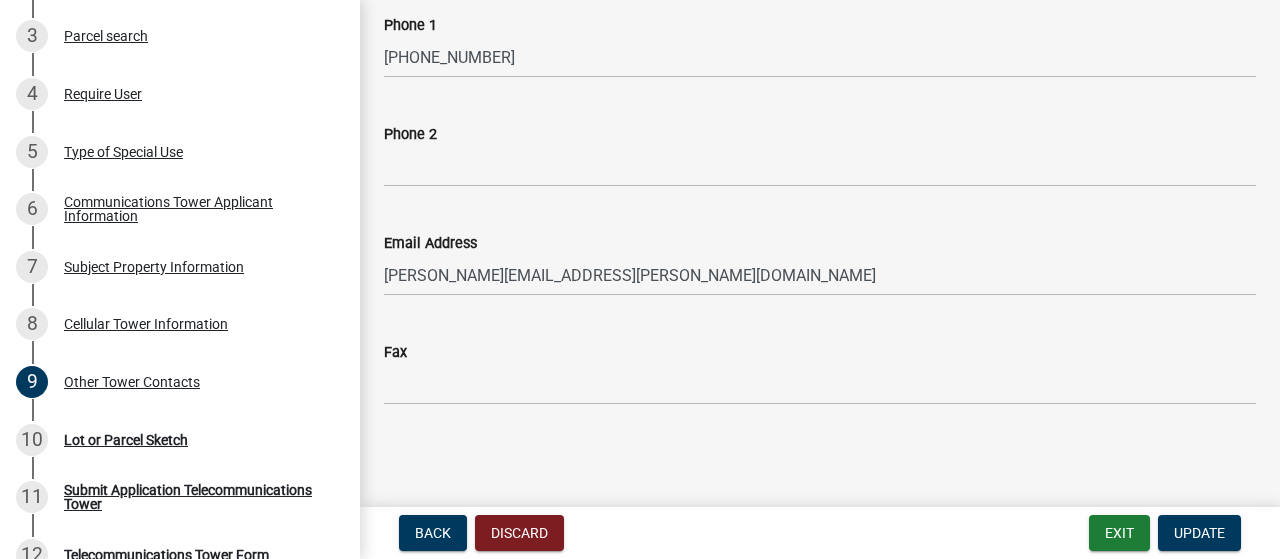 click on "Other Tower Contacts share Share Structural Engineer  Name  ATC Tower Services, LLC  Contact  [PERSON_NAME]  Address  [STREET_ADDRESS][PERSON_NAME][US_STATE]  Phone [PHONE_NUMBER]  Phone 2   Fax  [PHONE_NUMBER]  Email  RF Engineer  Name   Contact   Mailing Address   City   State   Zip   Phone 1   Phone 2   Email Address   Fax  Contractor  Name  NextEdge Infrastructure Services, LLC  Contact  [PERSON_NAME]  Mailing Address  [STREET_ADDRESS][PERSON_NAME][US_STATE]  Phone [PHONE_NUMBER]  Phone 2   Email Address  [PERSON_NAME][EMAIL_ADDRESS][DOMAIN_NAME]  Fax" 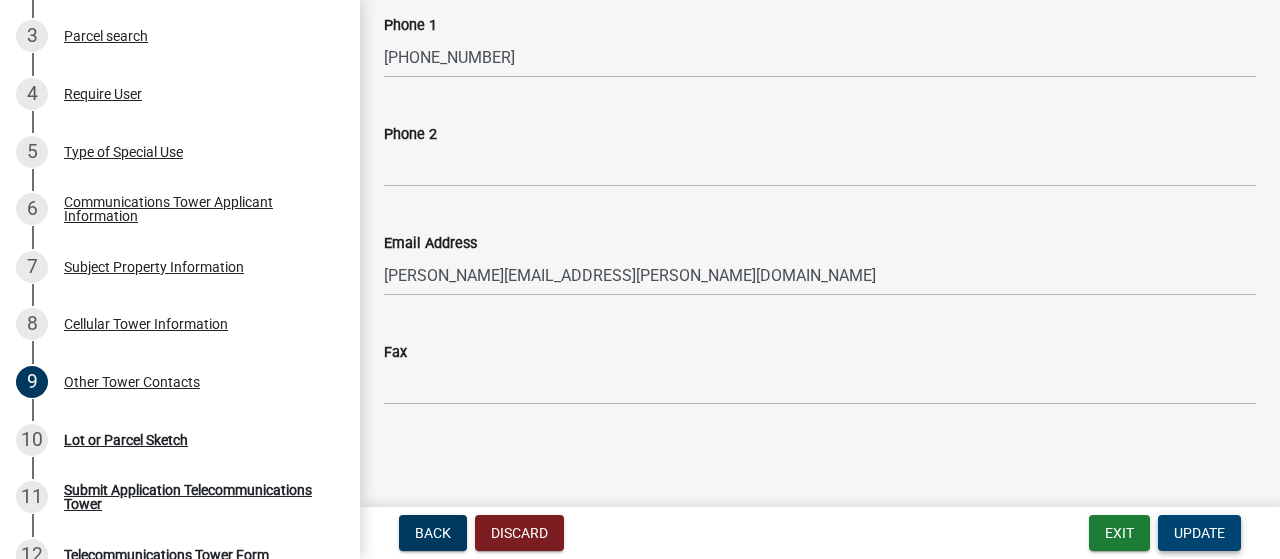 click on "Update" at bounding box center [1199, 533] 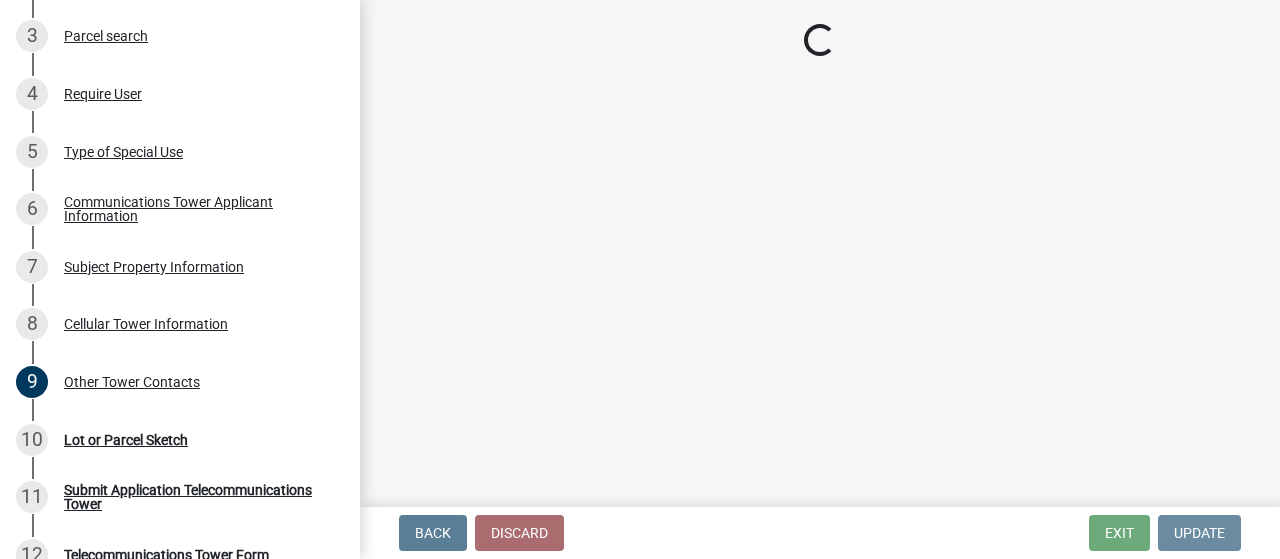 scroll, scrollTop: 0, scrollLeft: 0, axis: both 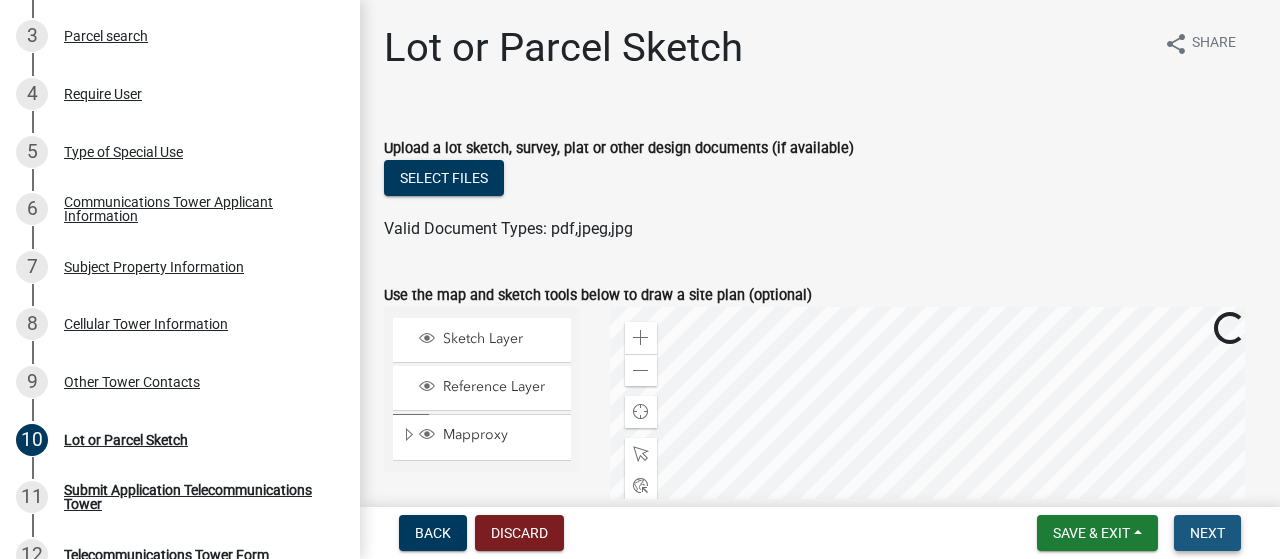 click on "Next" at bounding box center [1207, 533] 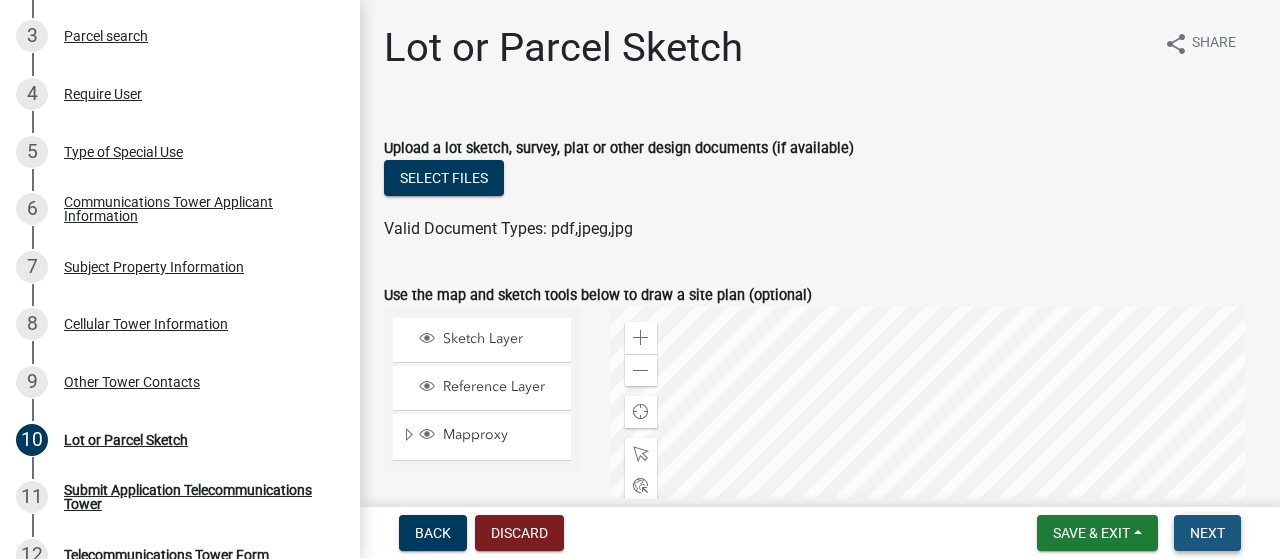 click on "Next" at bounding box center [1207, 533] 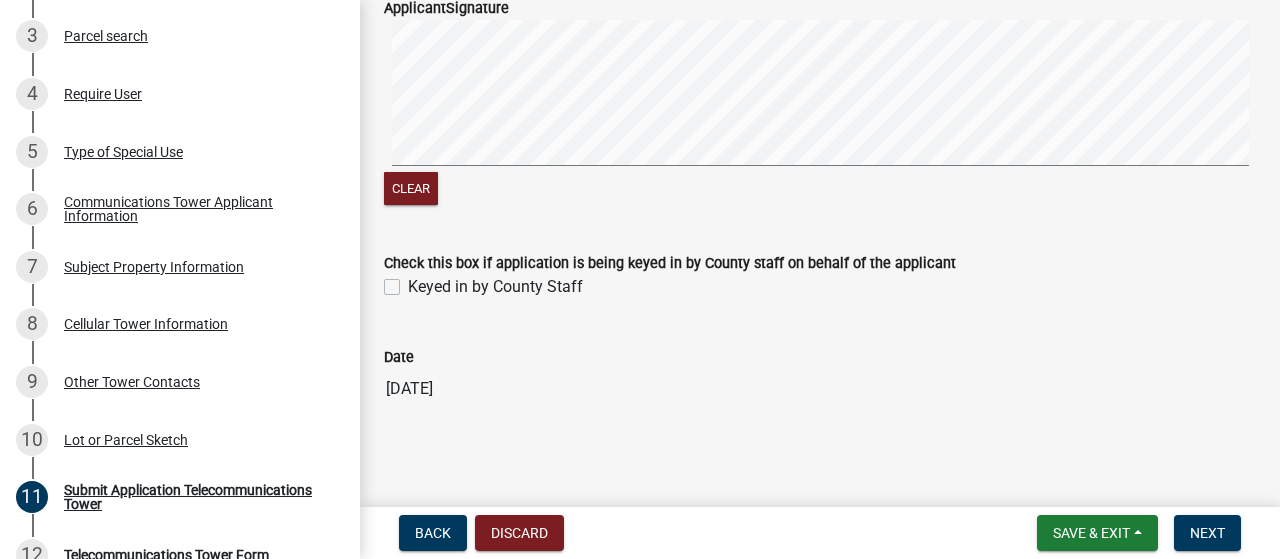 scroll, scrollTop: 1930, scrollLeft: 0, axis: vertical 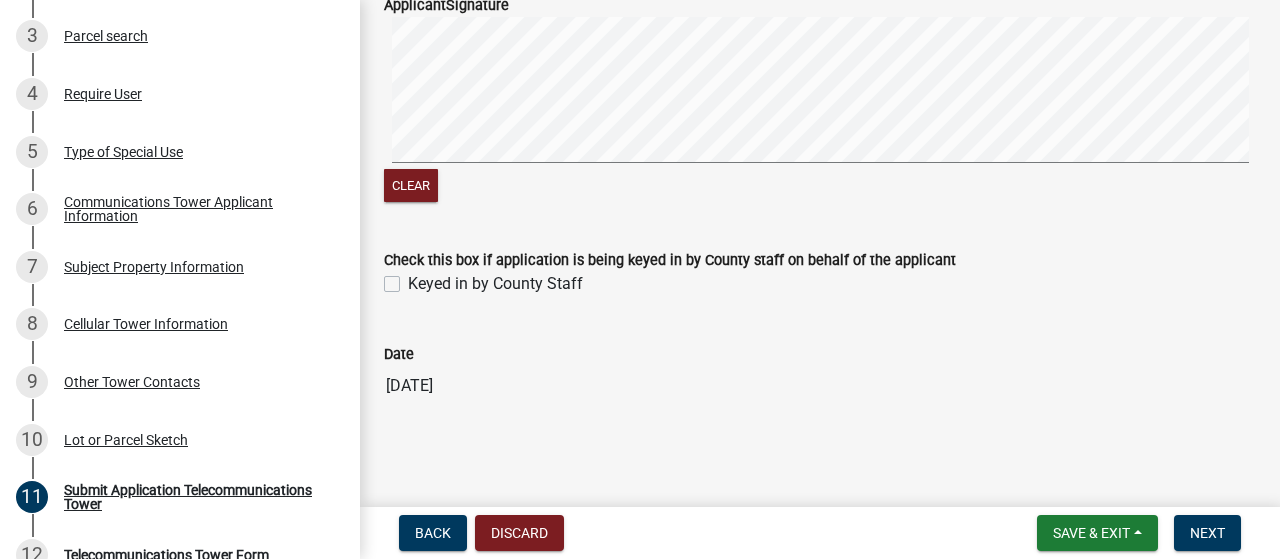 drag, startPoint x: 494, startPoint y: 279, endPoint x: 510, endPoint y: 279, distance: 16 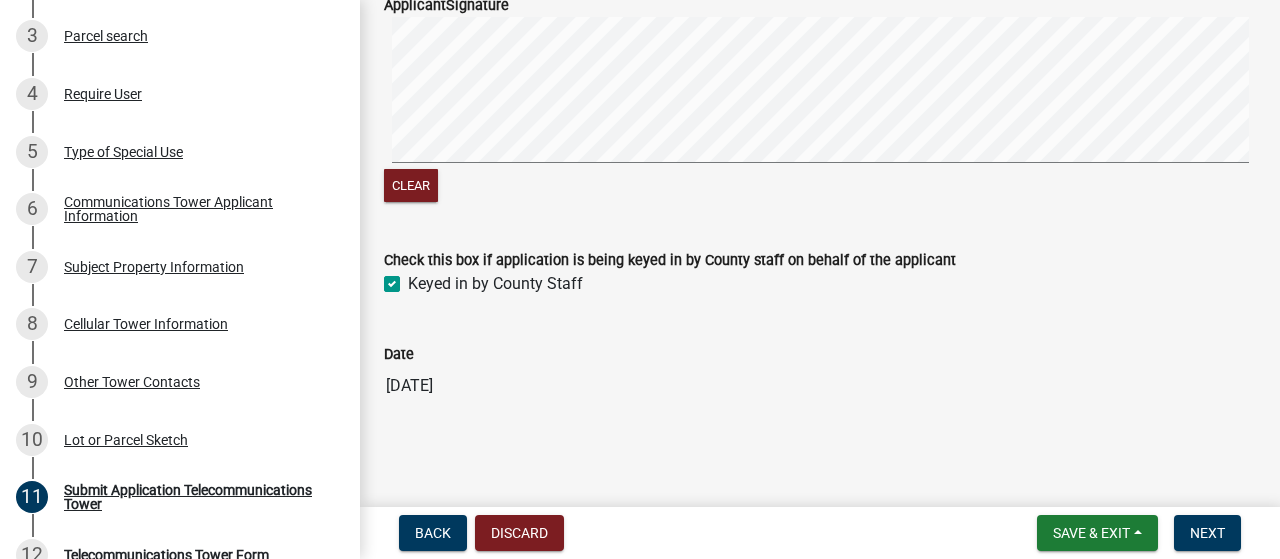 checkbox on "true" 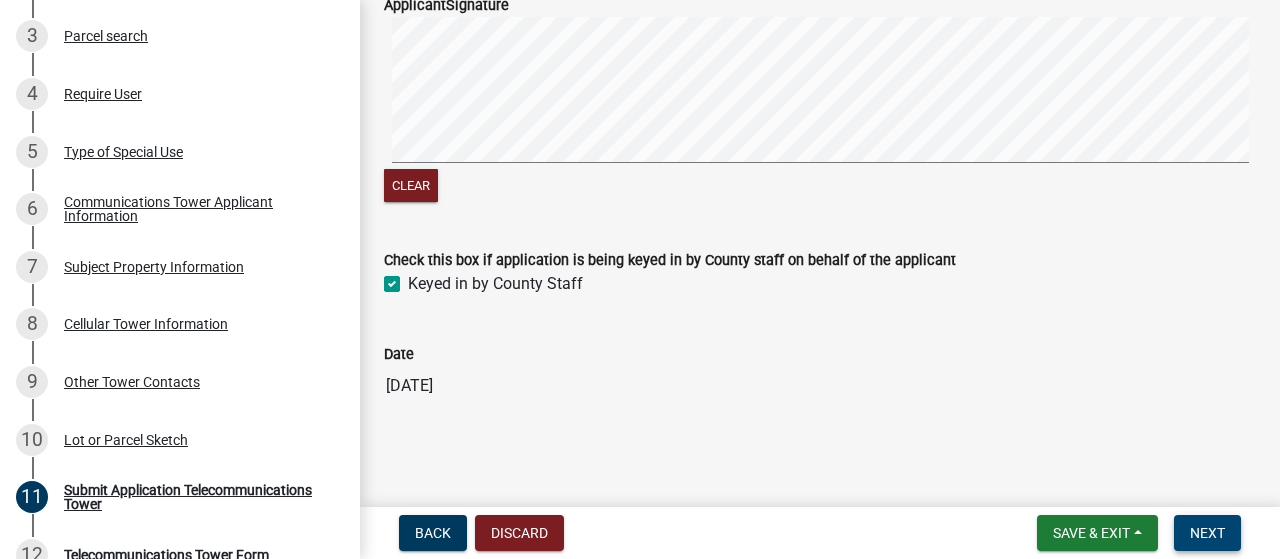click on "Next" at bounding box center (1207, 533) 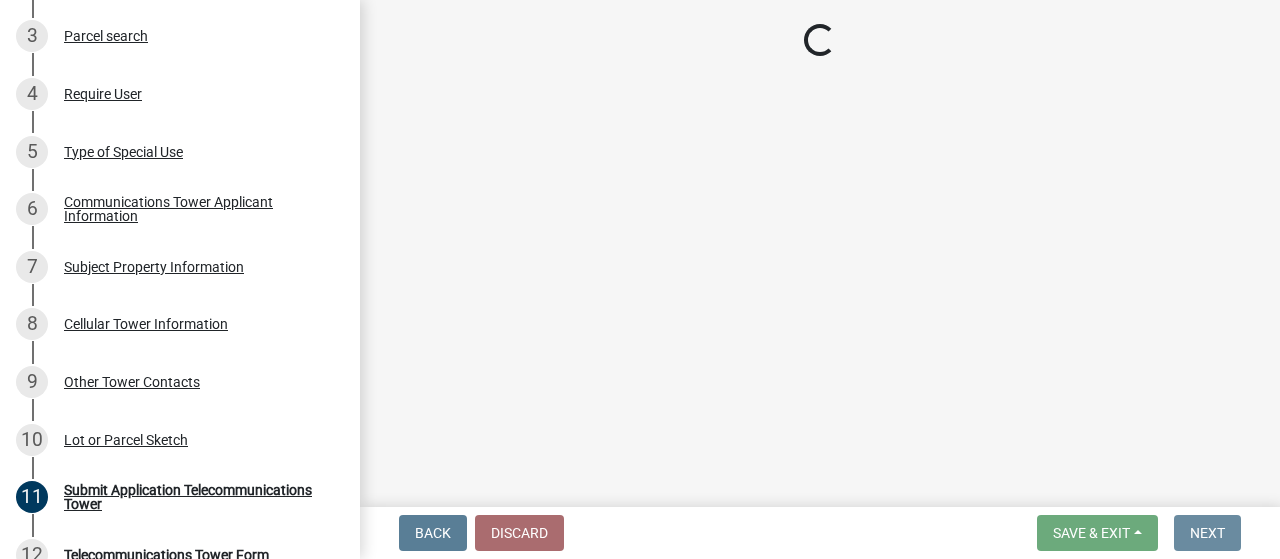 scroll, scrollTop: 0, scrollLeft: 0, axis: both 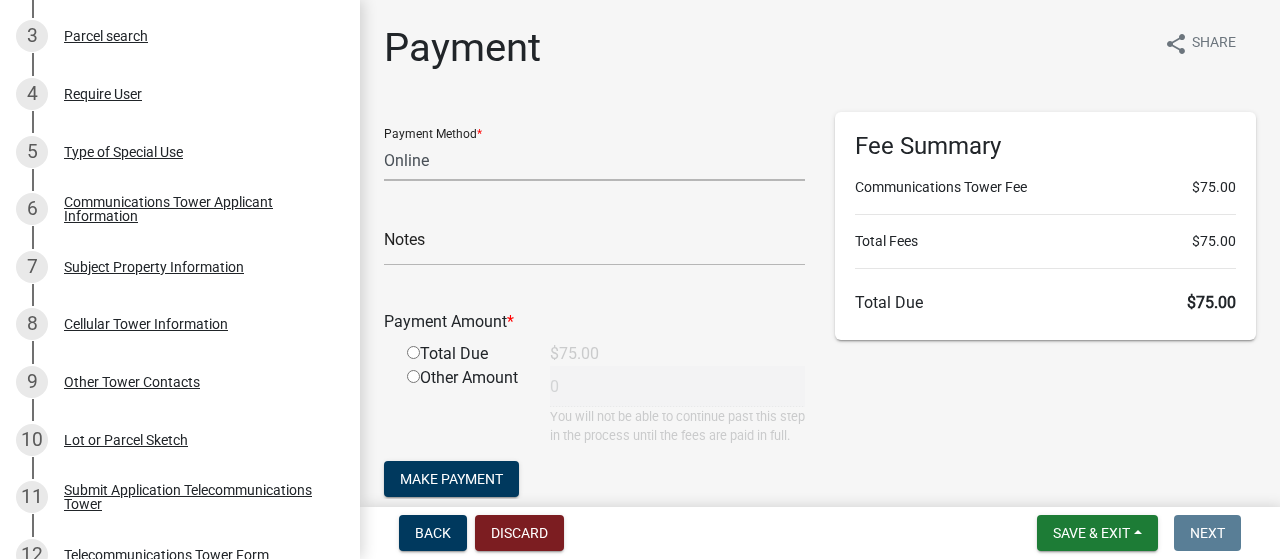 click on "Credit Card POS Check Cash Online" 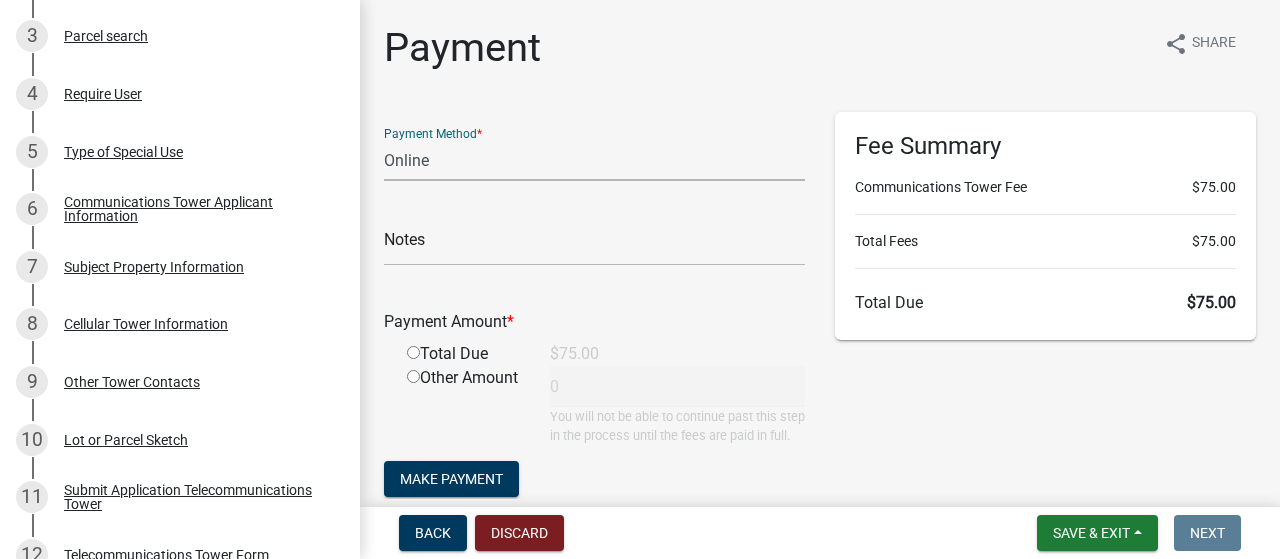 select on "1: 0" 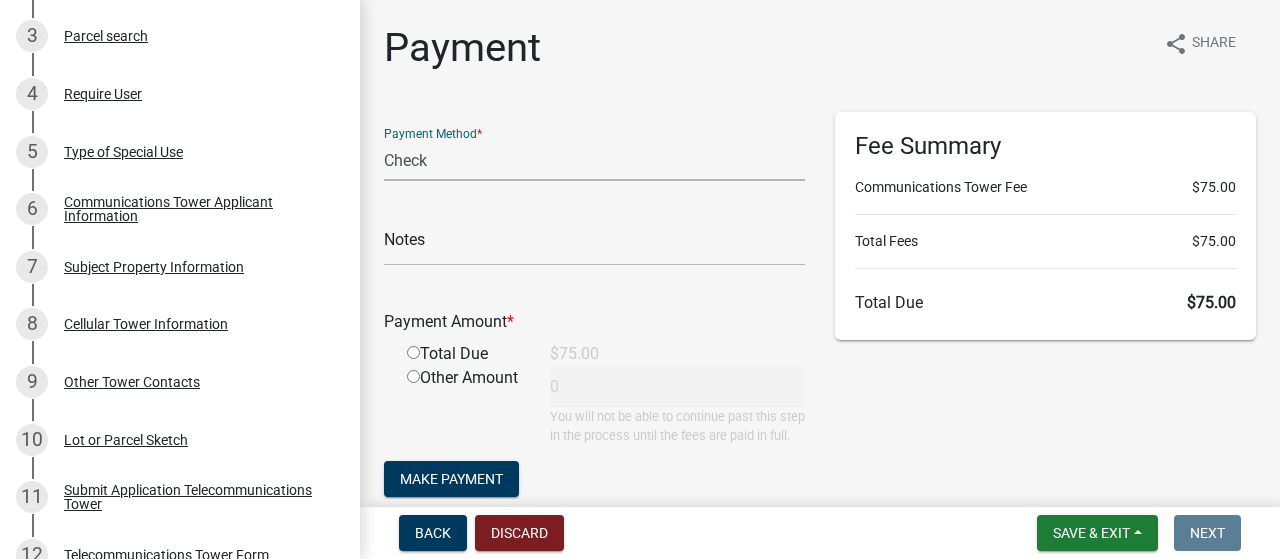 click on "Credit Card POS Check Cash Online" 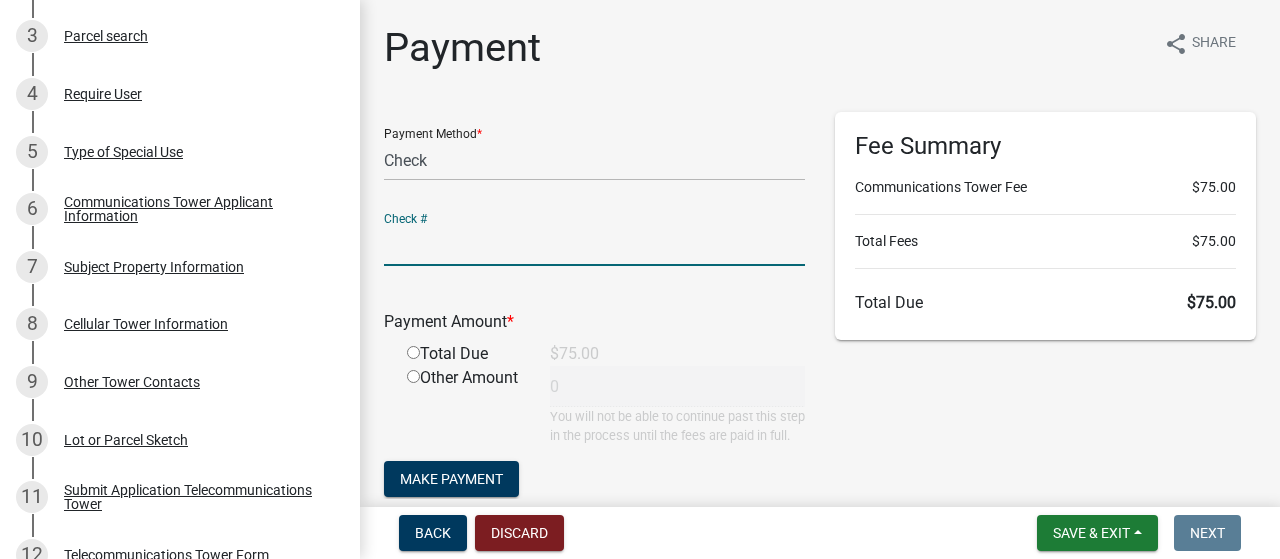 click 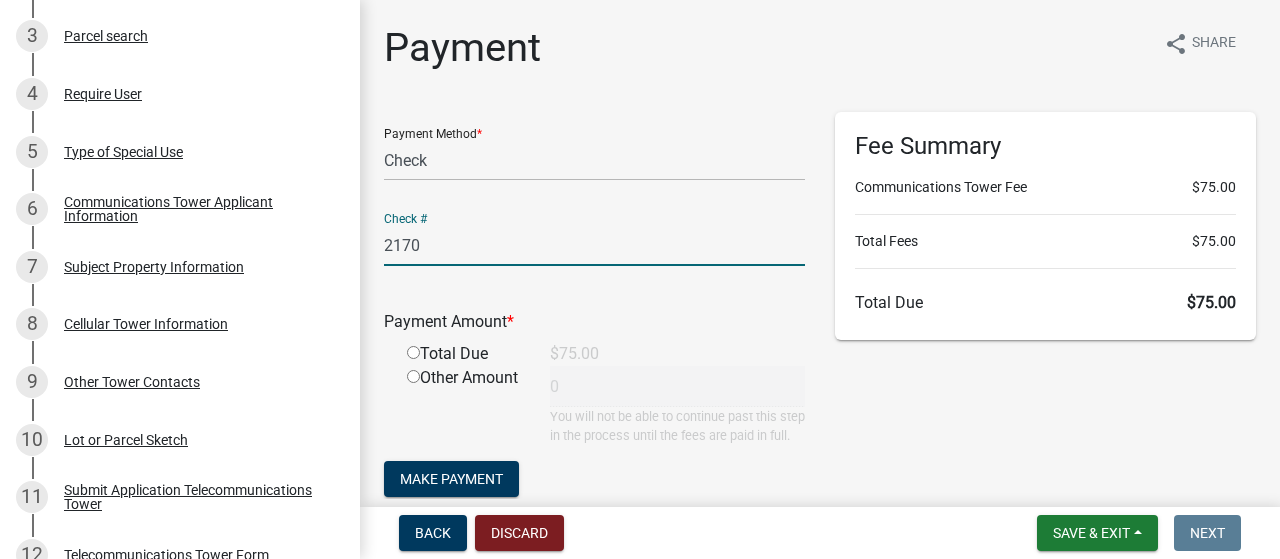 type on "2170" 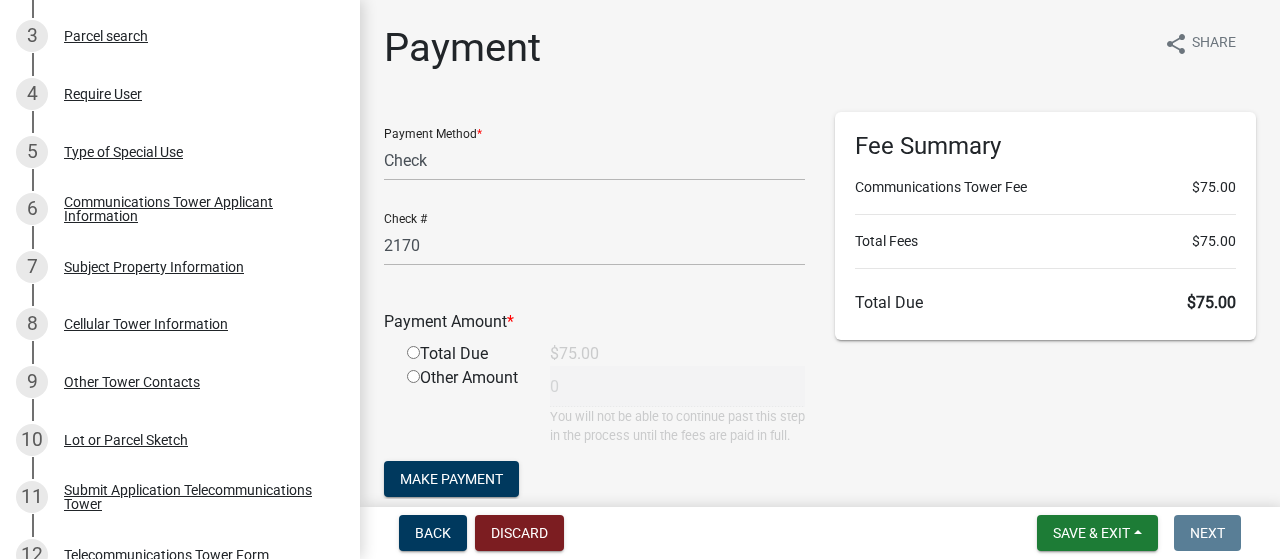 click 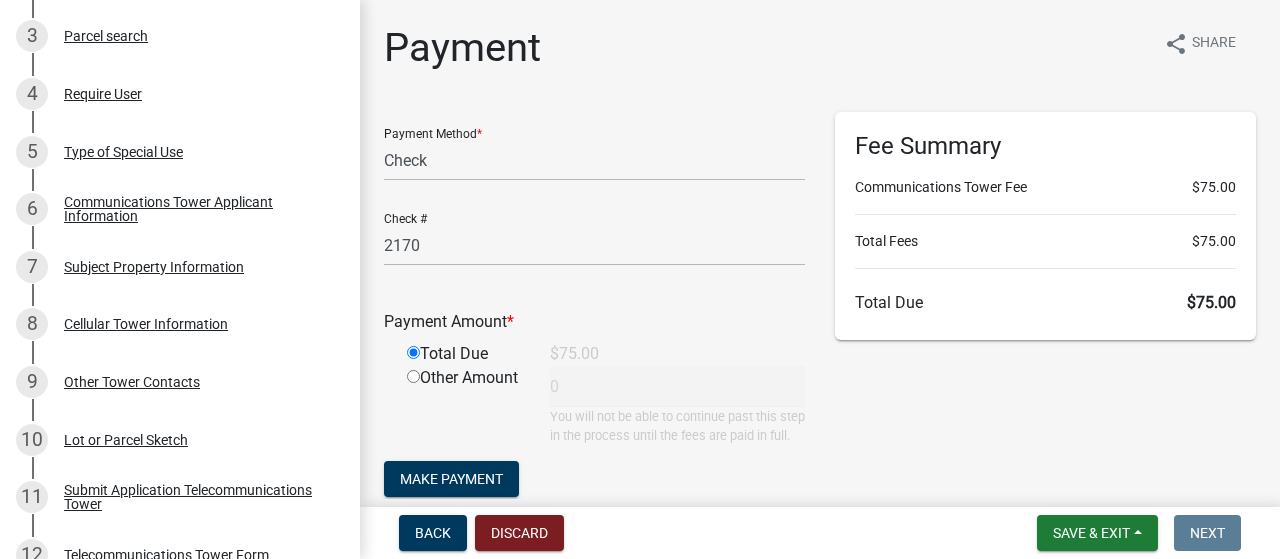 type on "75" 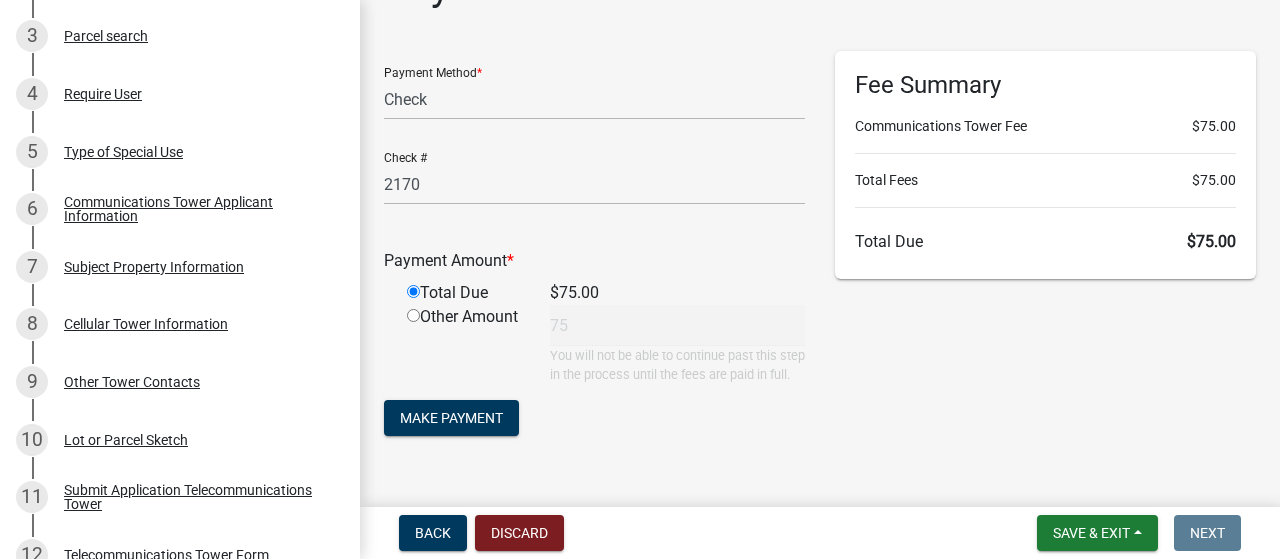 scroll, scrollTop: 118, scrollLeft: 0, axis: vertical 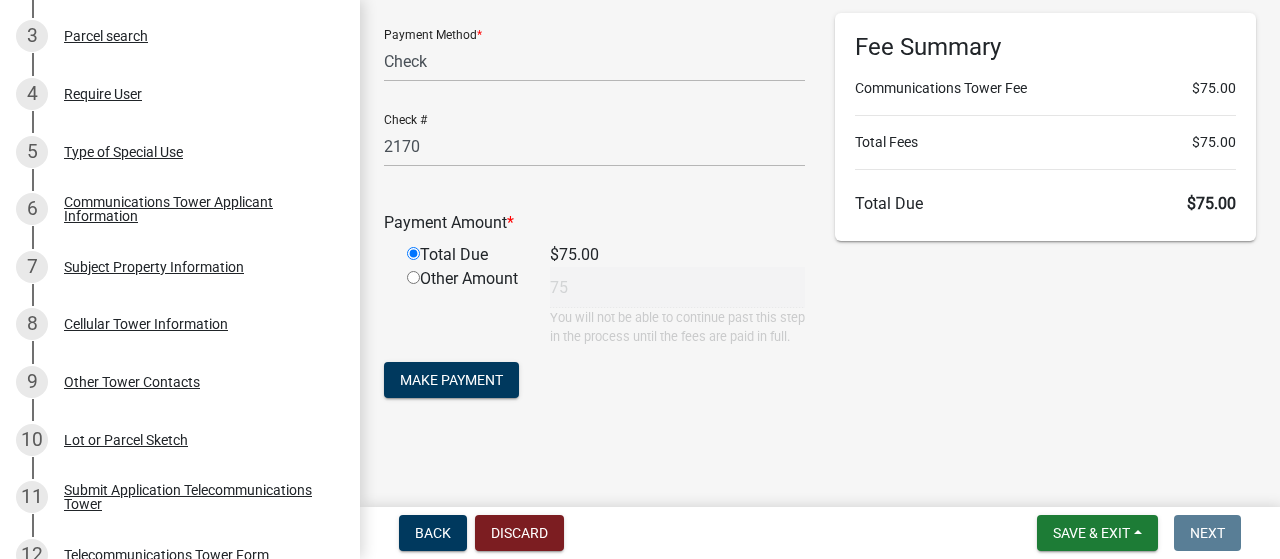 click on "Payment Method  * Credit Card POS Check Cash Online  Check #  2170  Payment Amount  *  Total Due   $75.00   Other Amount  75  You will not be able to continue past this step in the process until the fees are paid in full.  Make Payment" 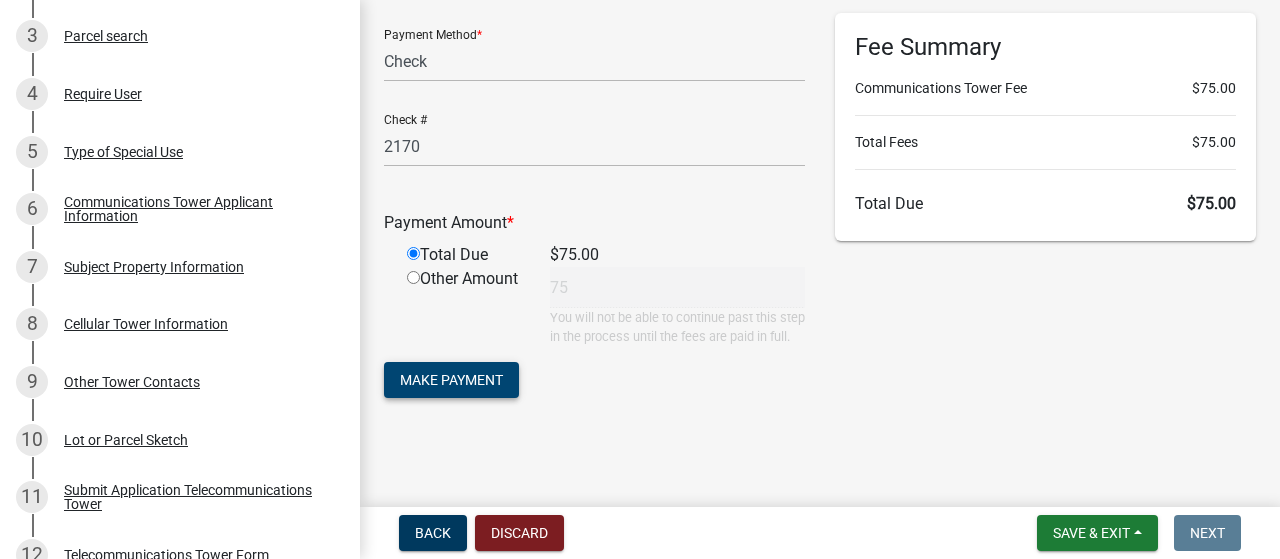 click on "Make Payment" 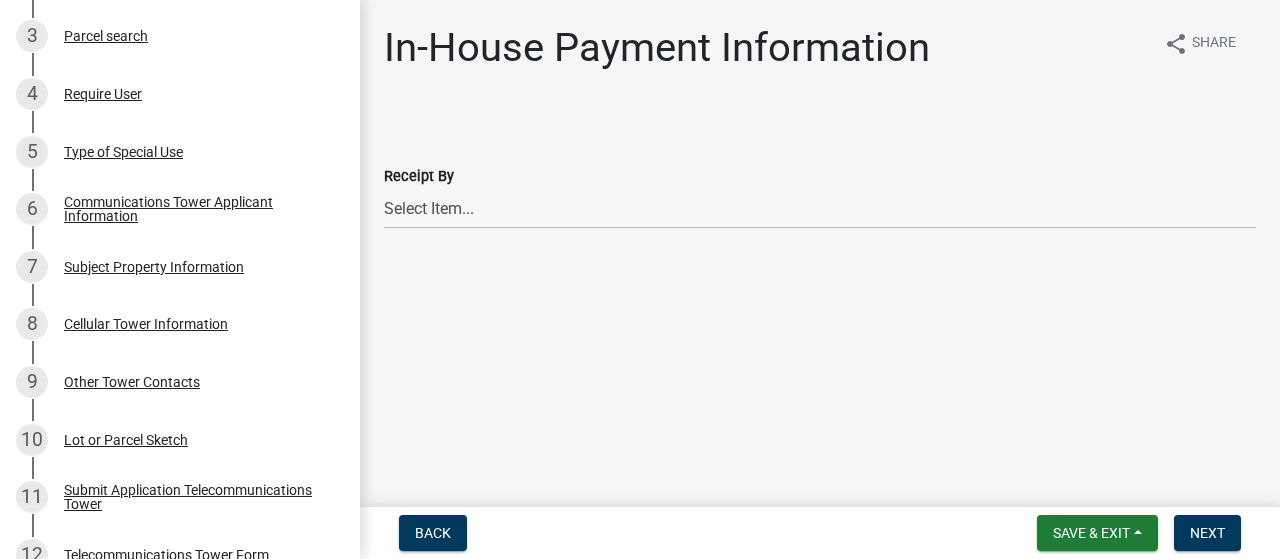 scroll, scrollTop: 0, scrollLeft: 0, axis: both 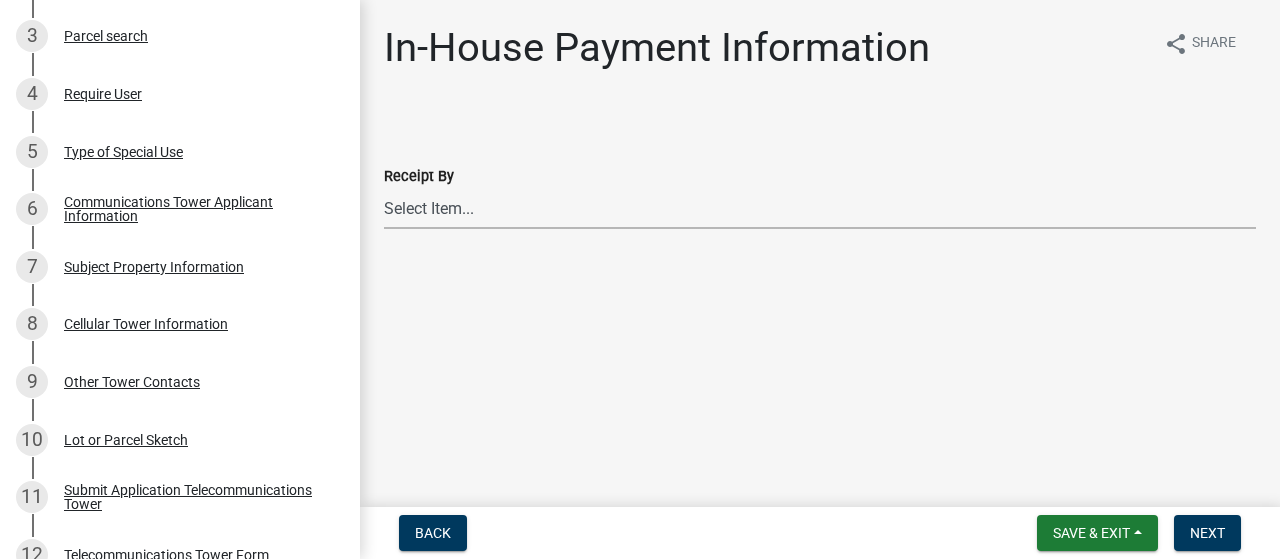 click on "Select Item...   [PERSON_NAME]   [PERSON_NAME]   [PERSON_NAME]   [PERSON_NAME]   [PERSON_NAME]   [PERSON_NAME]" at bounding box center [820, 208] 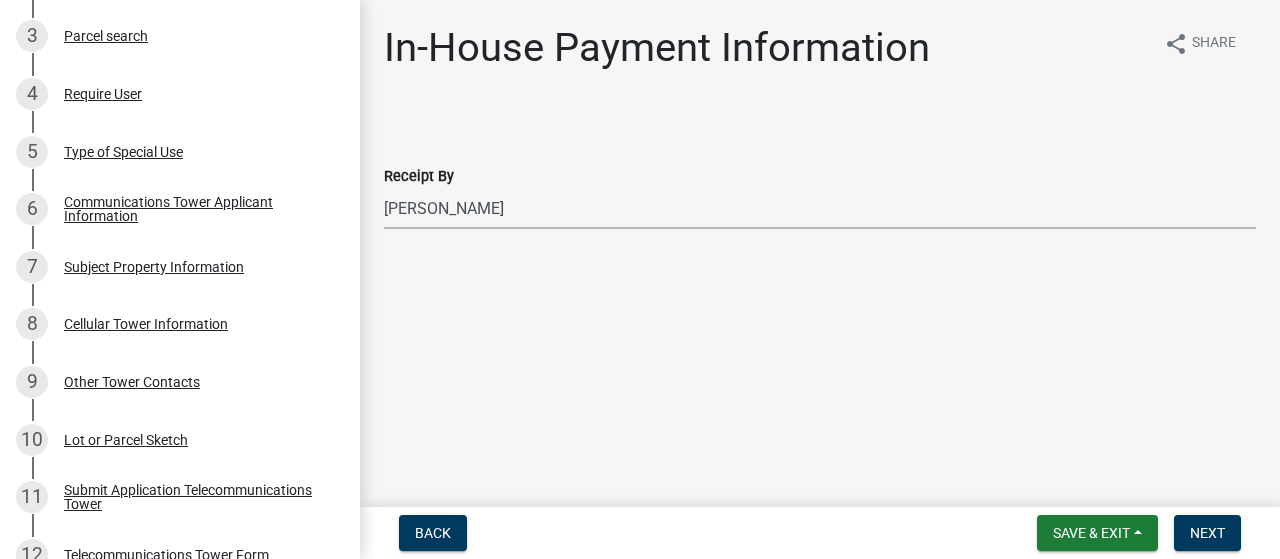 click on "Select Item...   [PERSON_NAME]   [PERSON_NAME]   [PERSON_NAME]   [PERSON_NAME]   [PERSON_NAME]   [PERSON_NAME]" at bounding box center (820, 208) 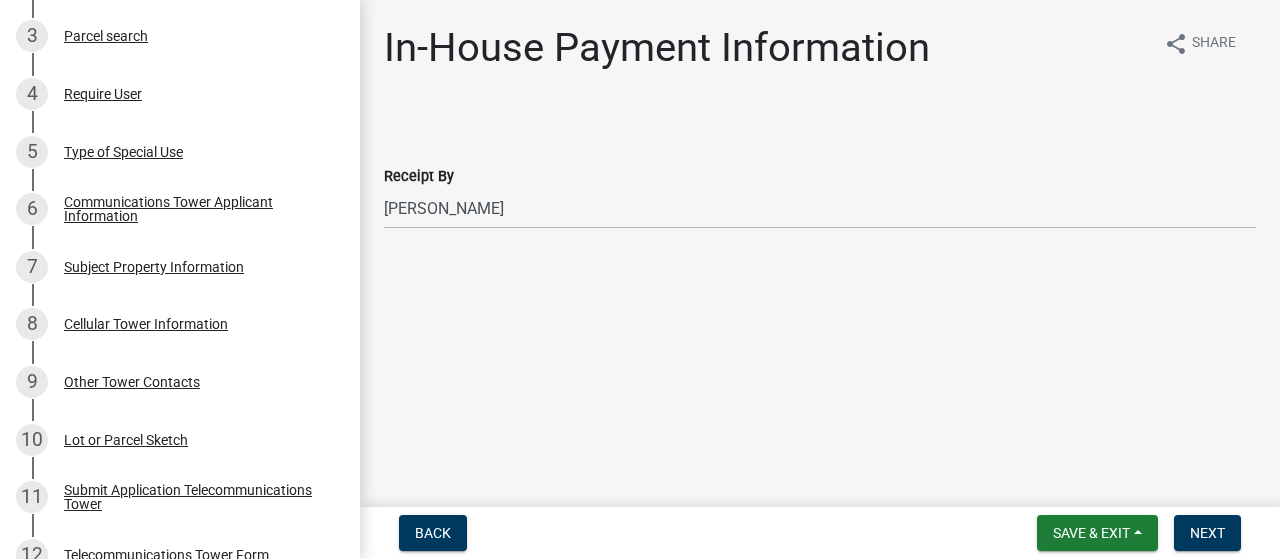 drag, startPoint x: 638, startPoint y: 367, endPoint x: 792, endPoint y: 358, distance: 154.26276 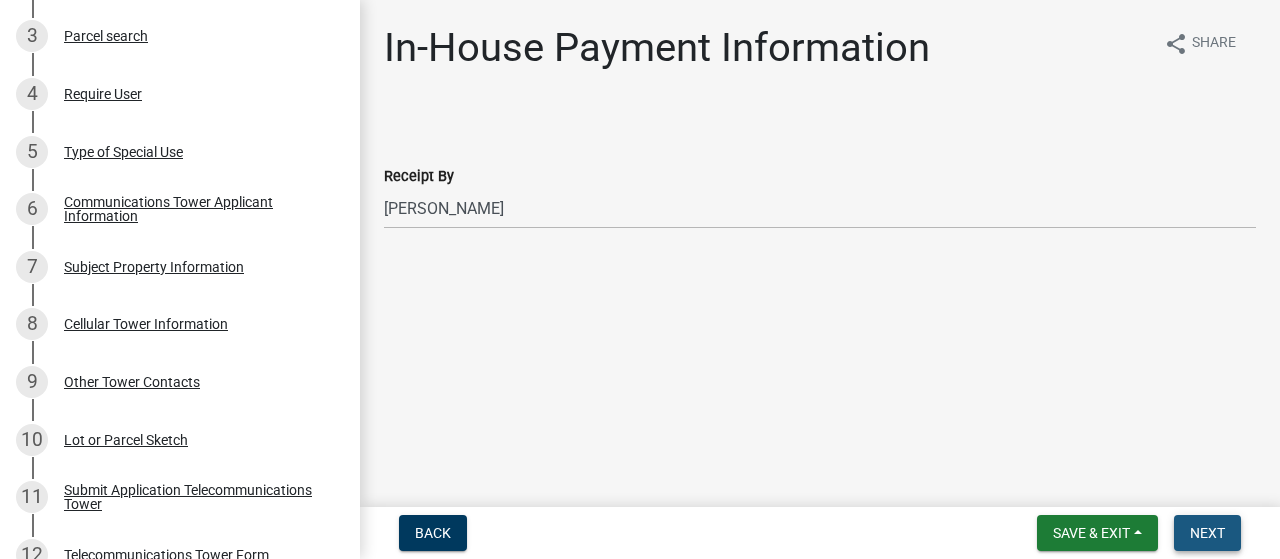 click on "Next" at bounding box center (1207, 533) 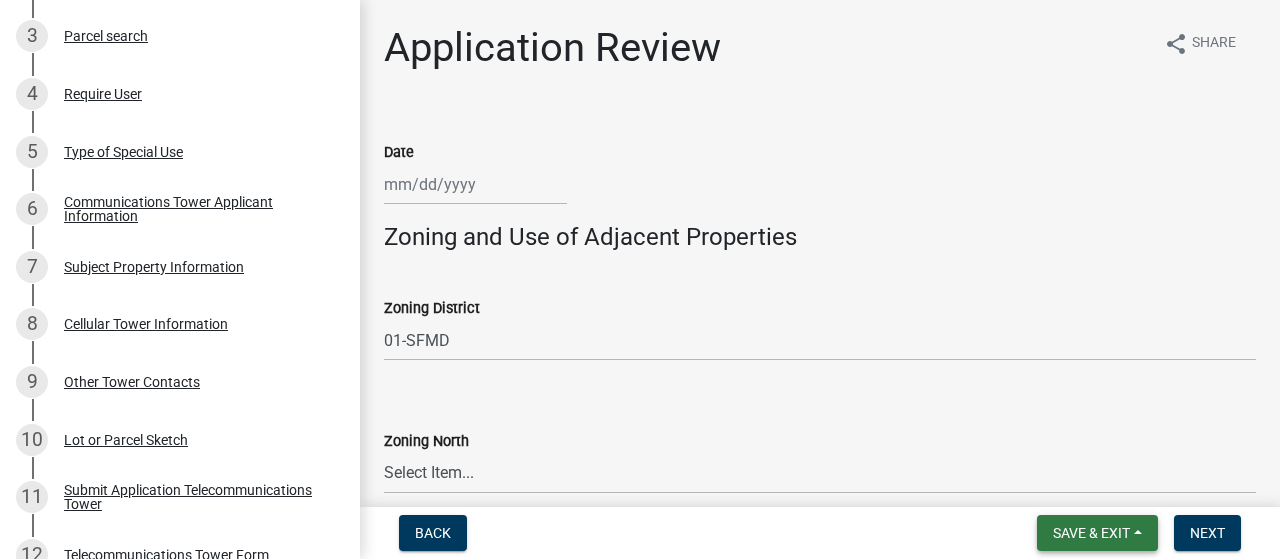 click on "Save & Exit" at bounding box center (1091, 533) 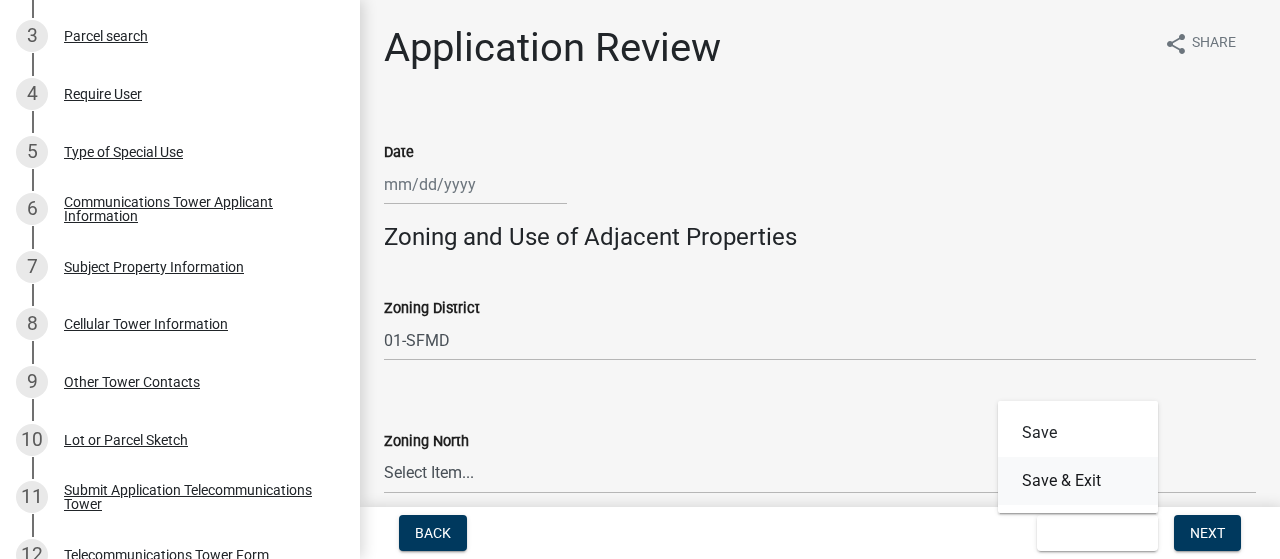 click on "Save & Exit" at bounding box center (1078, 481) 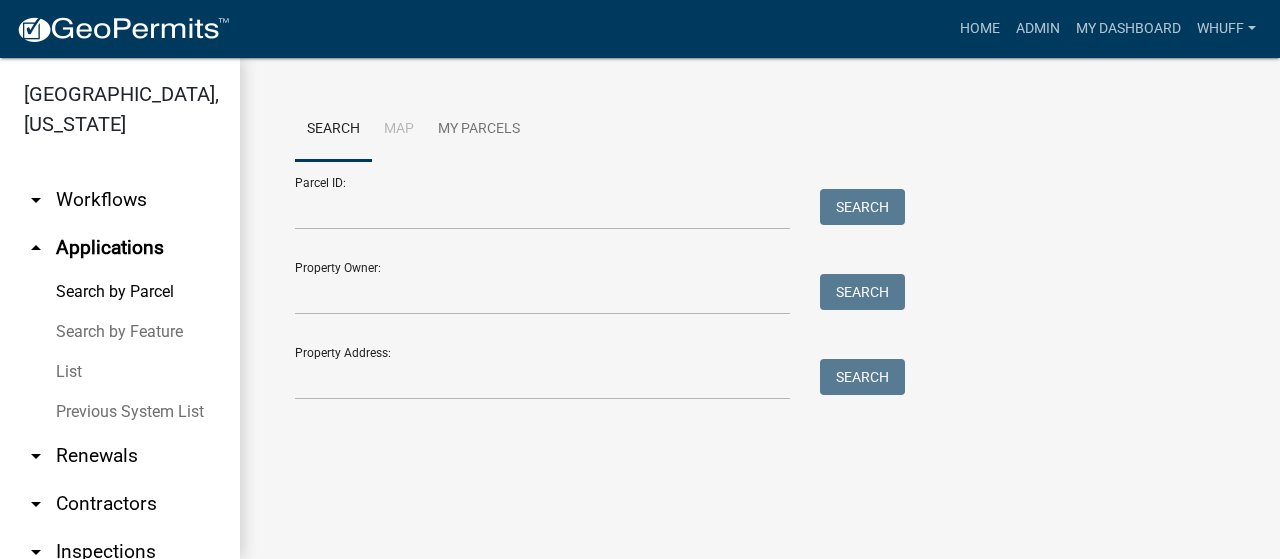 drag, startPoint x: 480, startPoint y: 399, endPoint x: 487, endPoint y: 390, distance: 11.401754 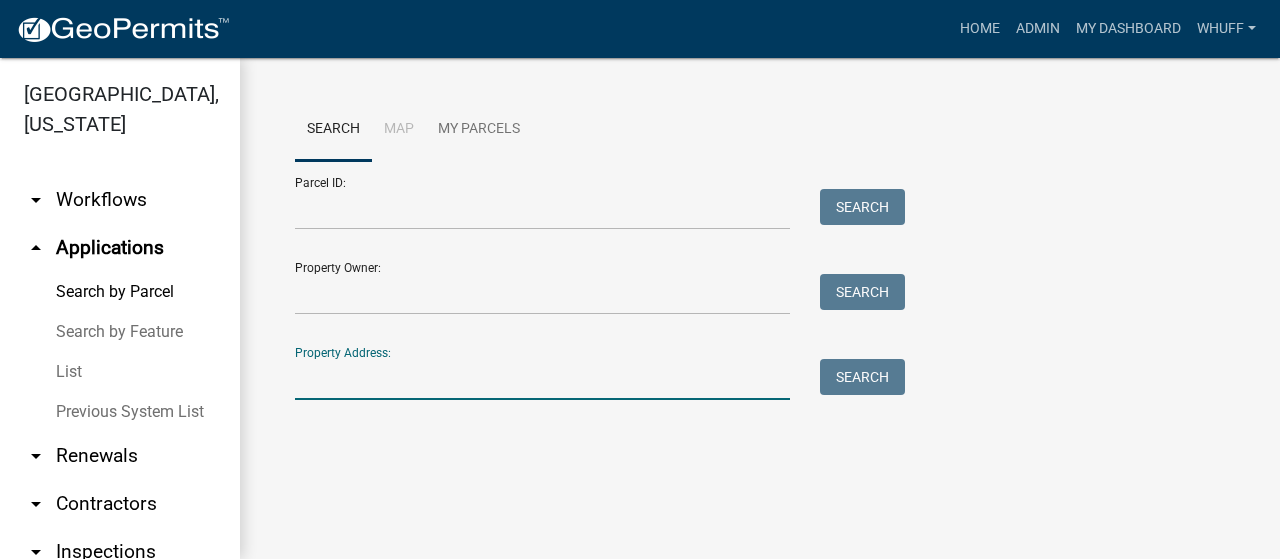 click on "Property Address:" at bounding box center (542, 379) 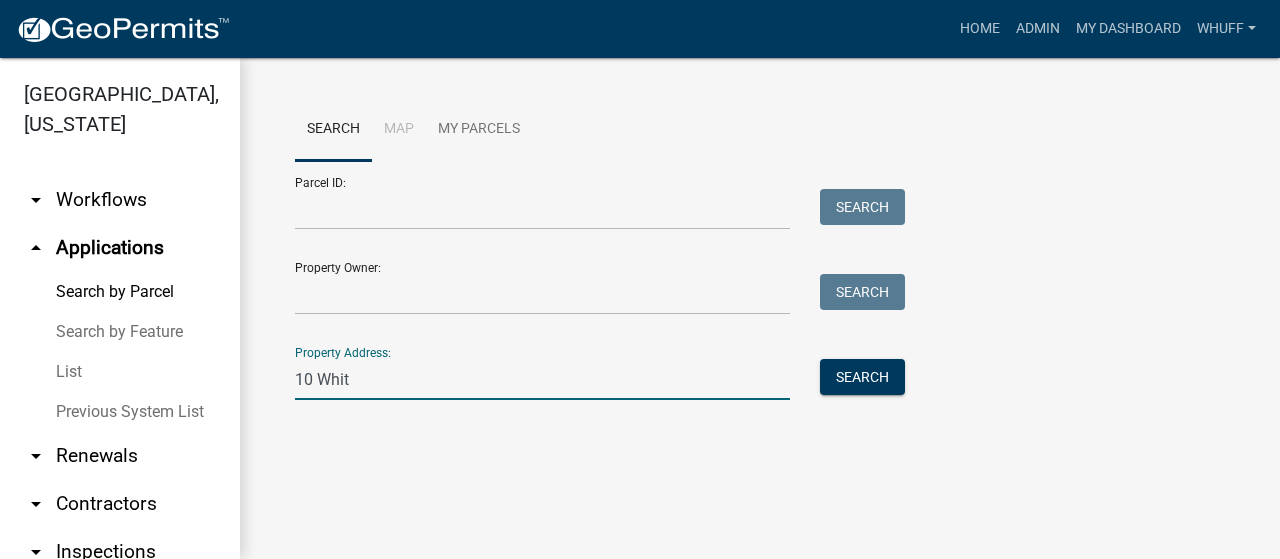 type on "10 [PERSON_NAME]" 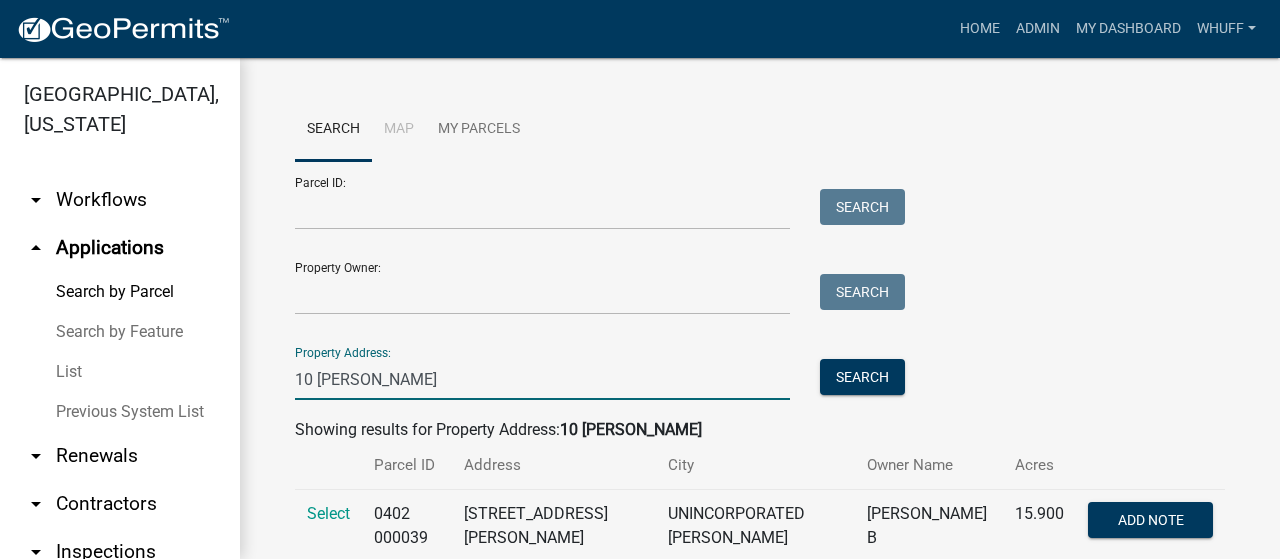 scroll, scrollTop: 58, scrollLeft: 0, axis: vertical 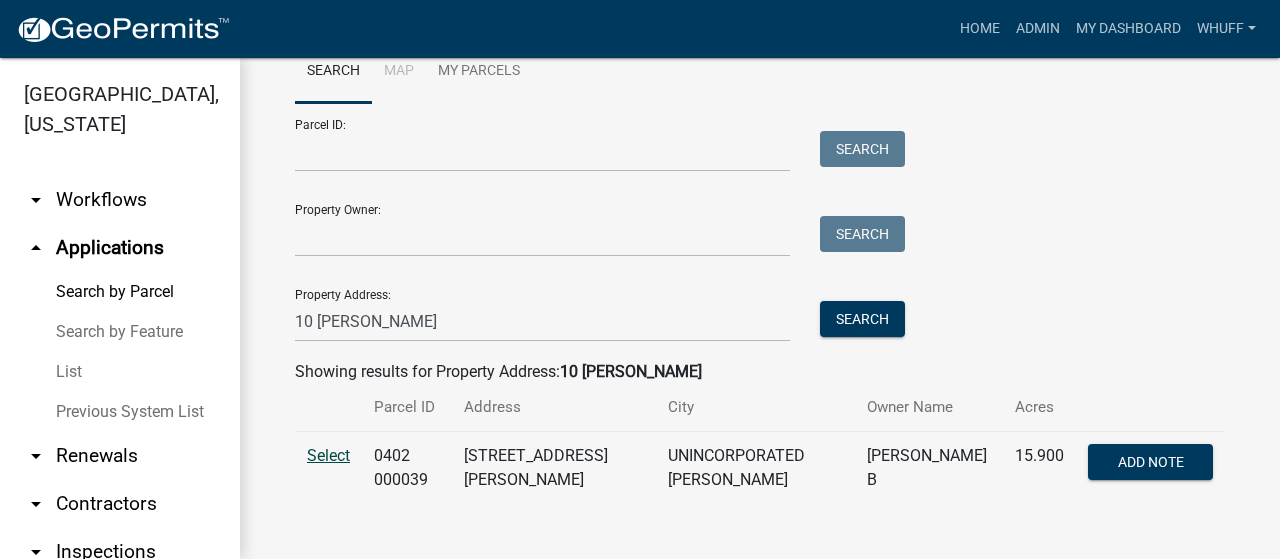click on "Select" at bounding box center [328, 455] 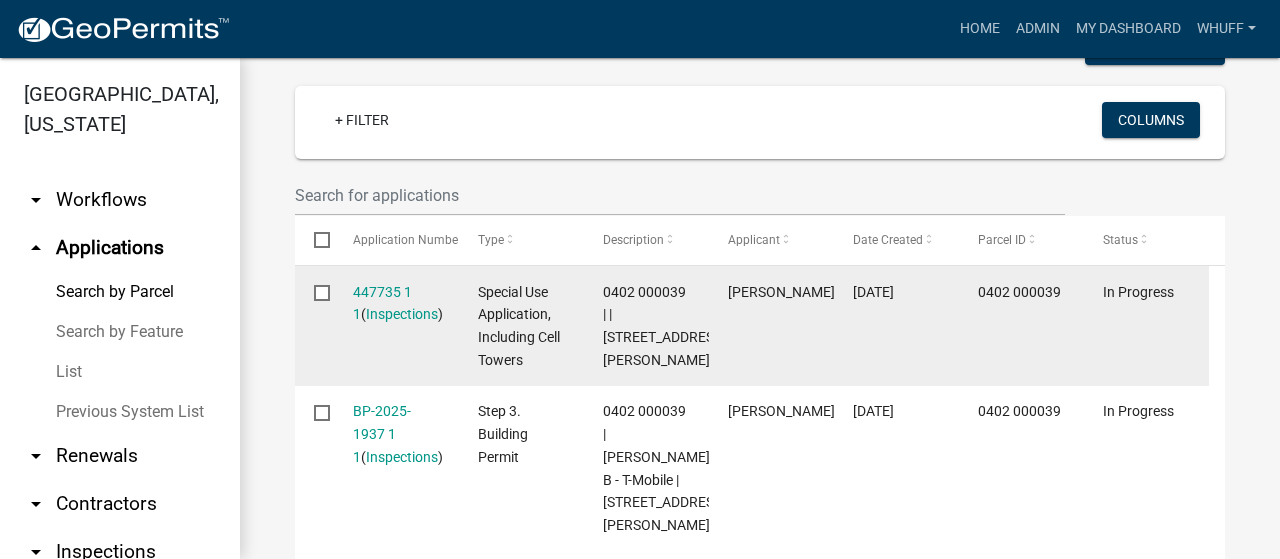 scroll, scrollTop: 558, scrollLeft: 0, axis: vertical 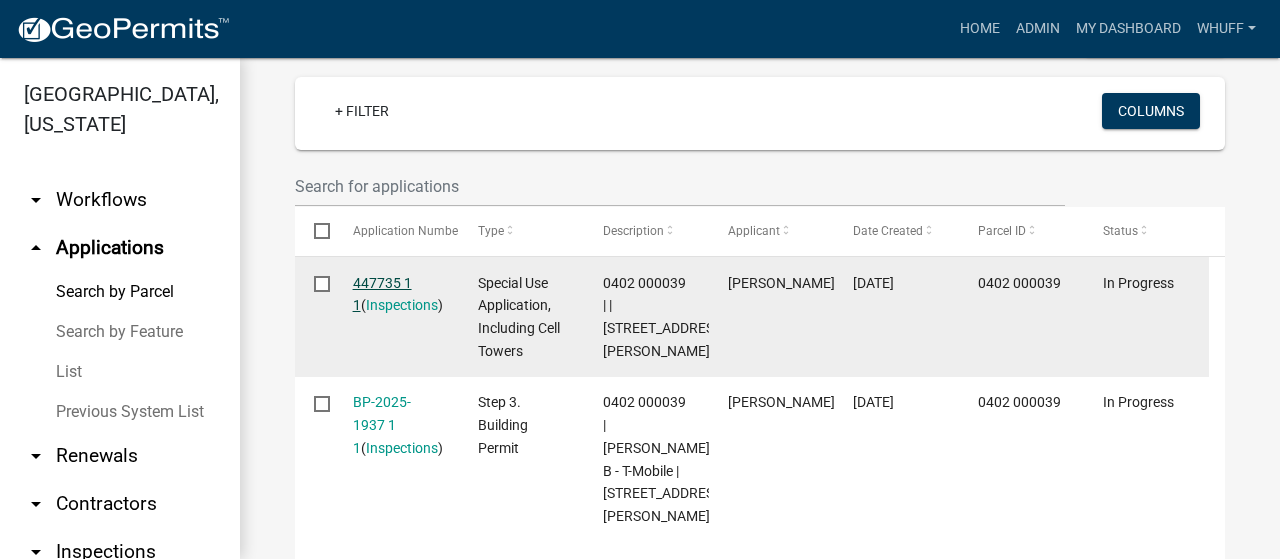 click on "447735 1 1" 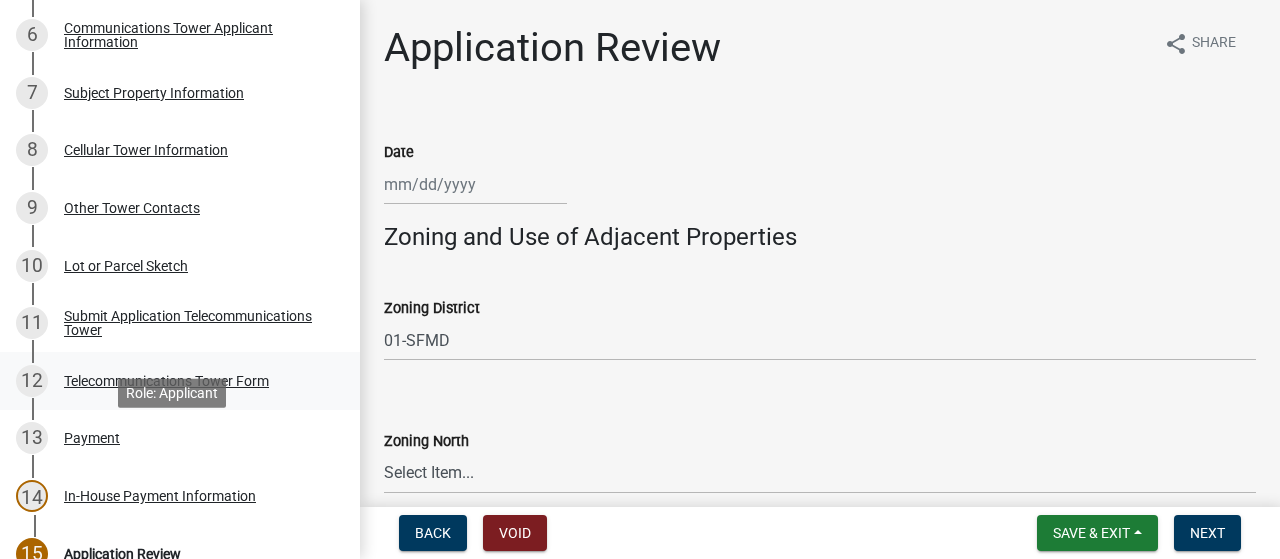 scroll, scrollTop: 600, scrollLeft: 0, axis: vertical 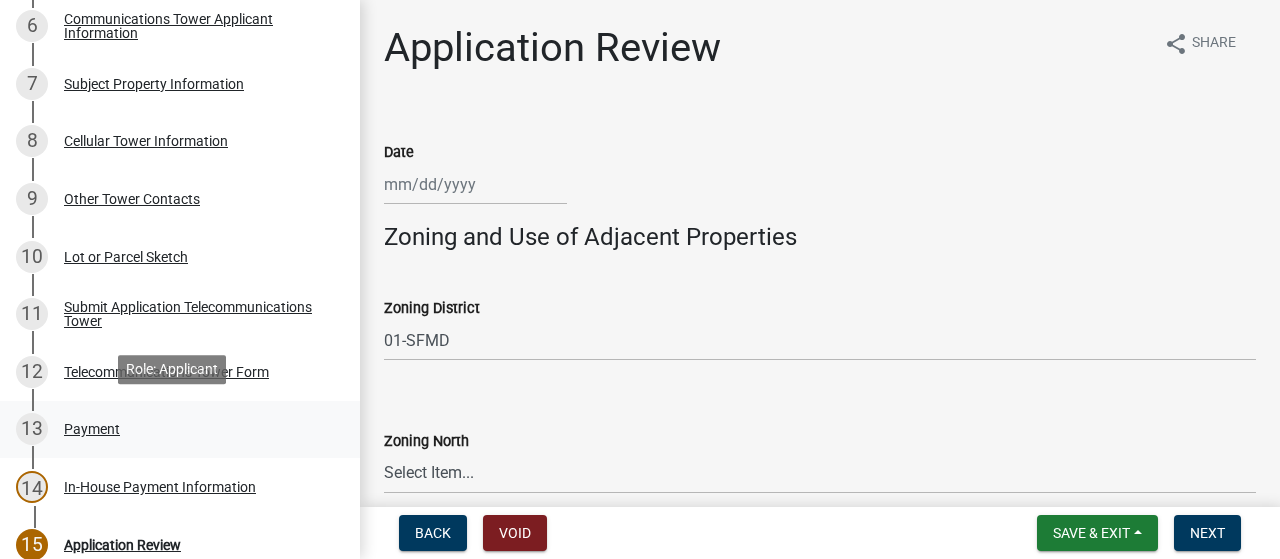 click on "Payment" at bounding box center (92, 429) 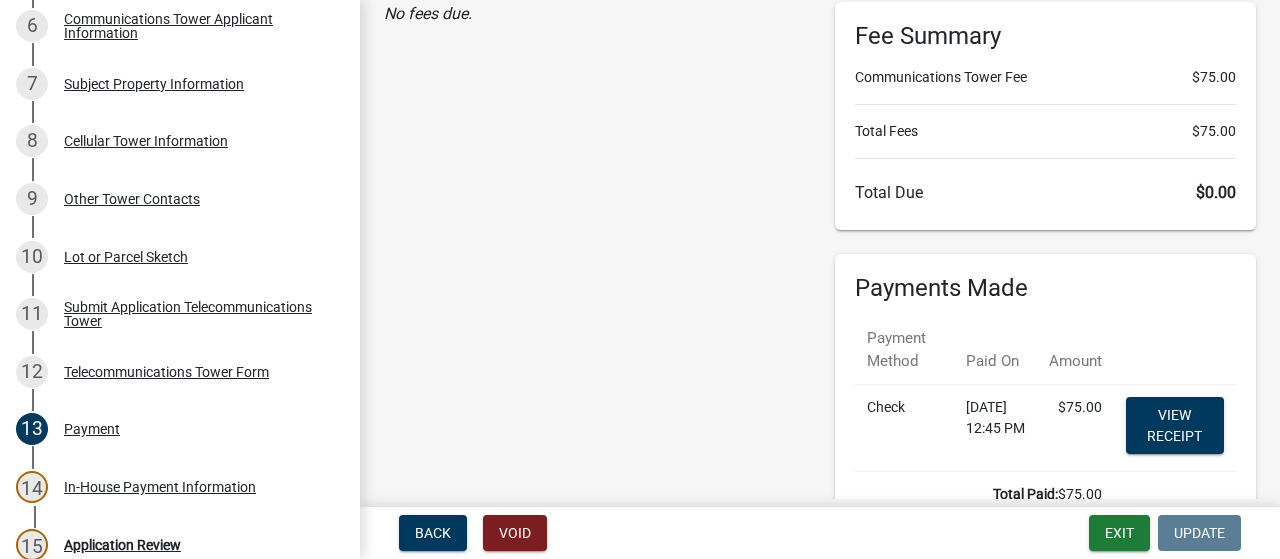 scroll, scrollTop: 200, scrollLeft: 0, axis: vertical 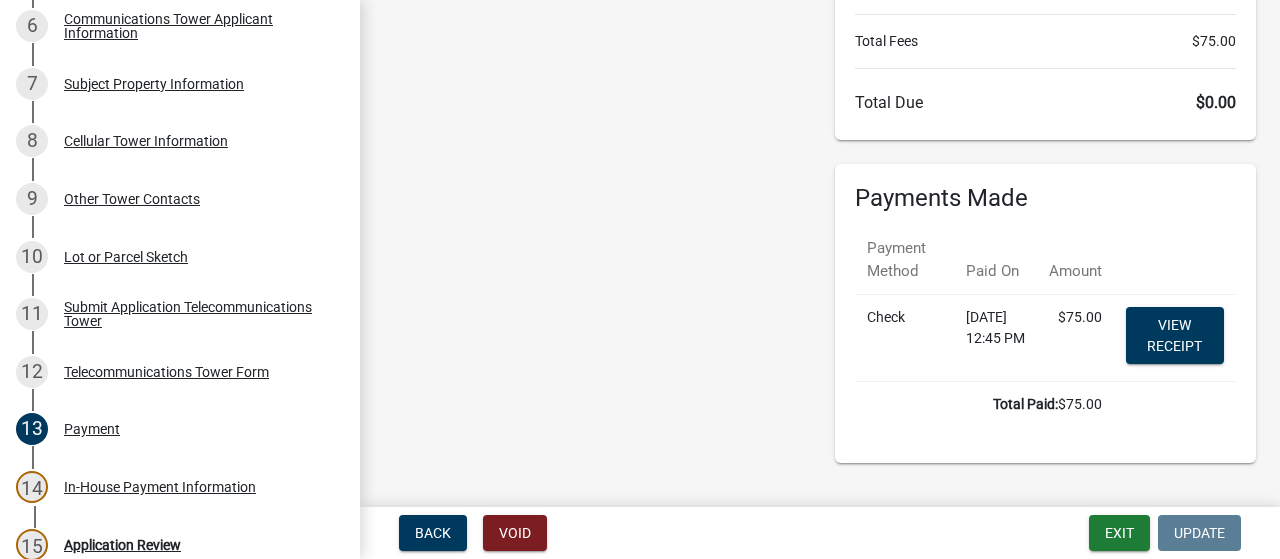 click on "View receipt" 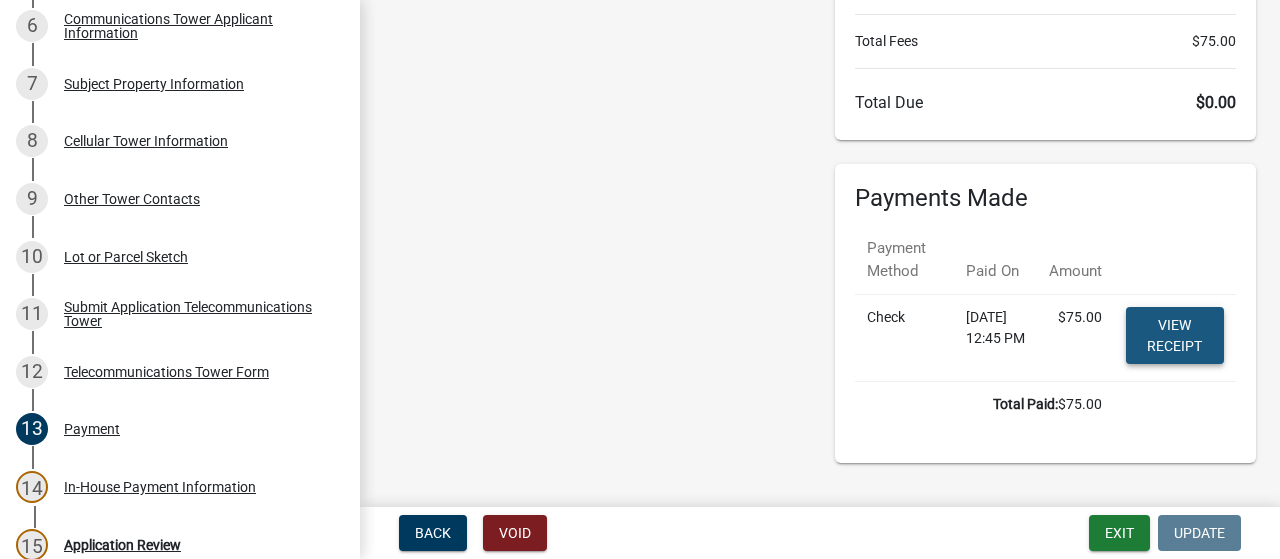 click on "View receipt" 